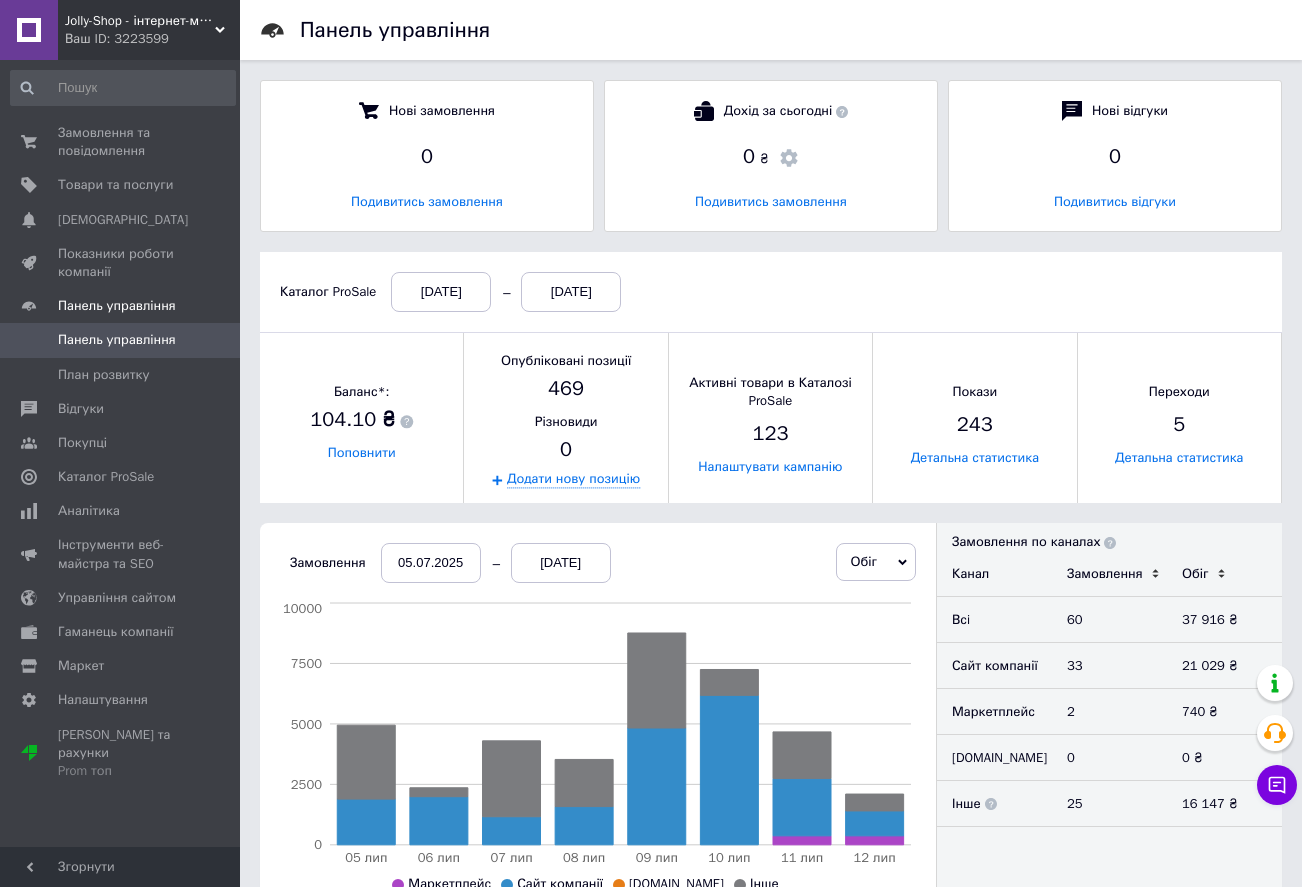 scroll, scrollTop: 0, scrollLeft: 0, axis: both 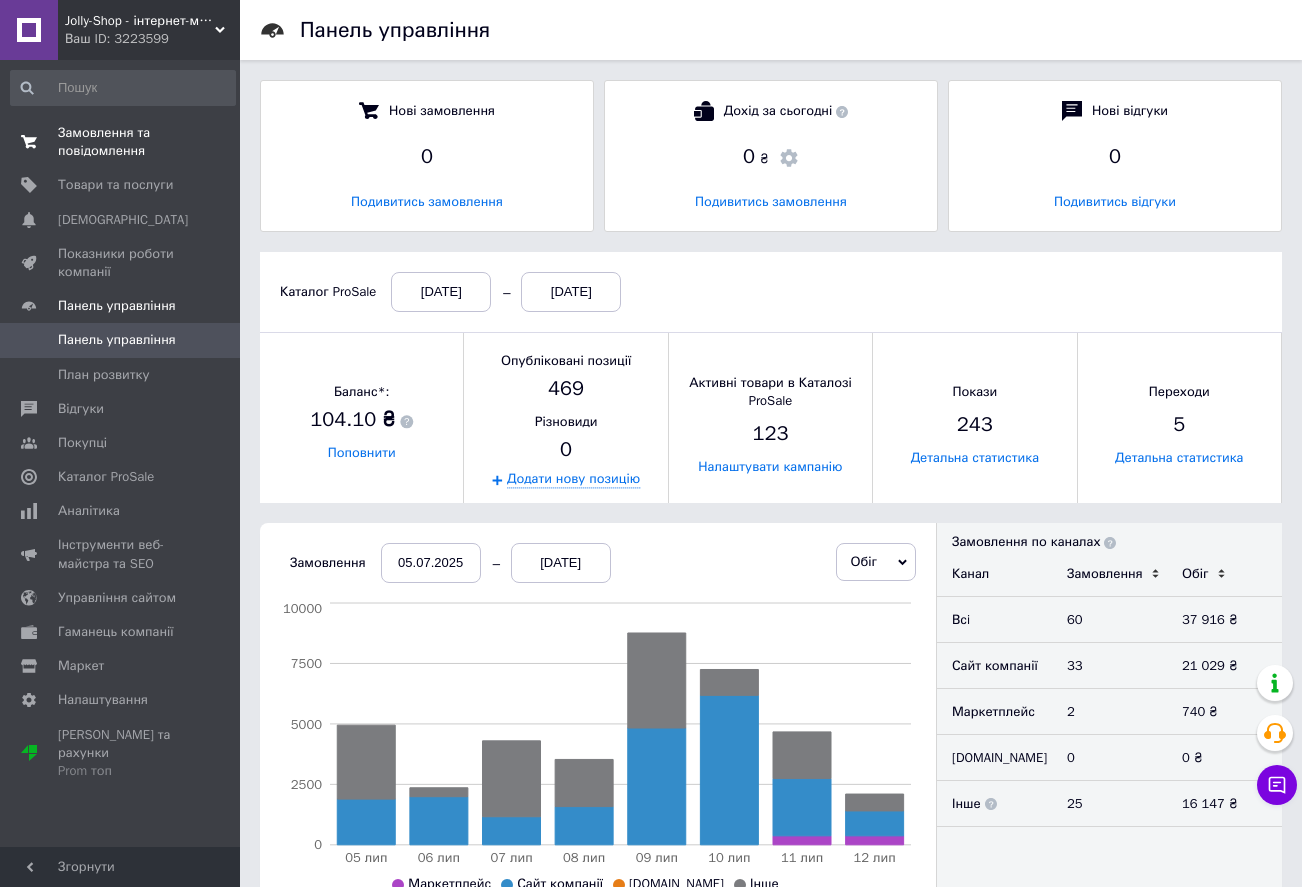 click on "Замовлення та повідомлення" at bounding box center (121, 142) 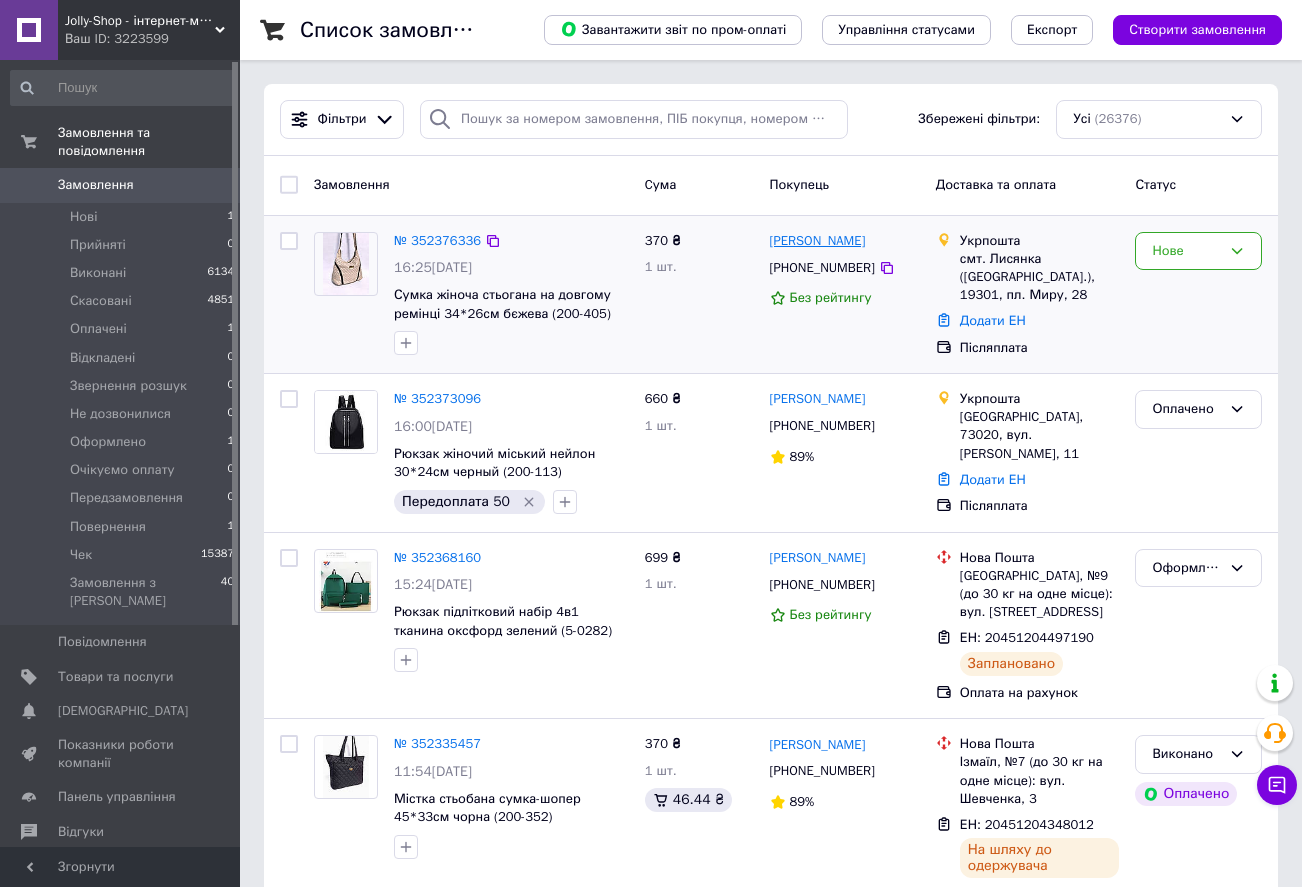 click on "[PERSON_NAME]" at bounding box center (818, 241) 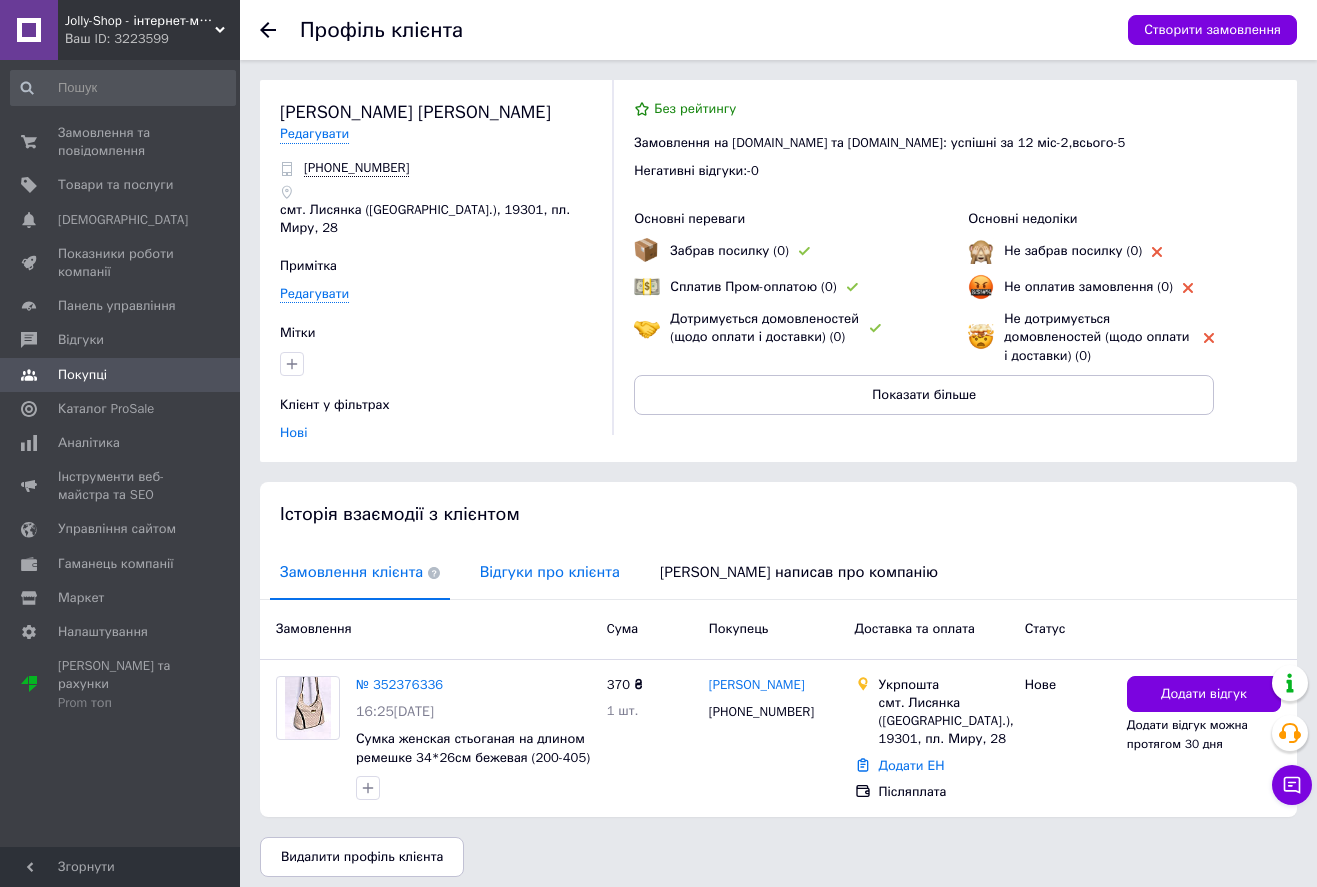 click on "Відгуки про клієнта" at bounding box center [550, 572] 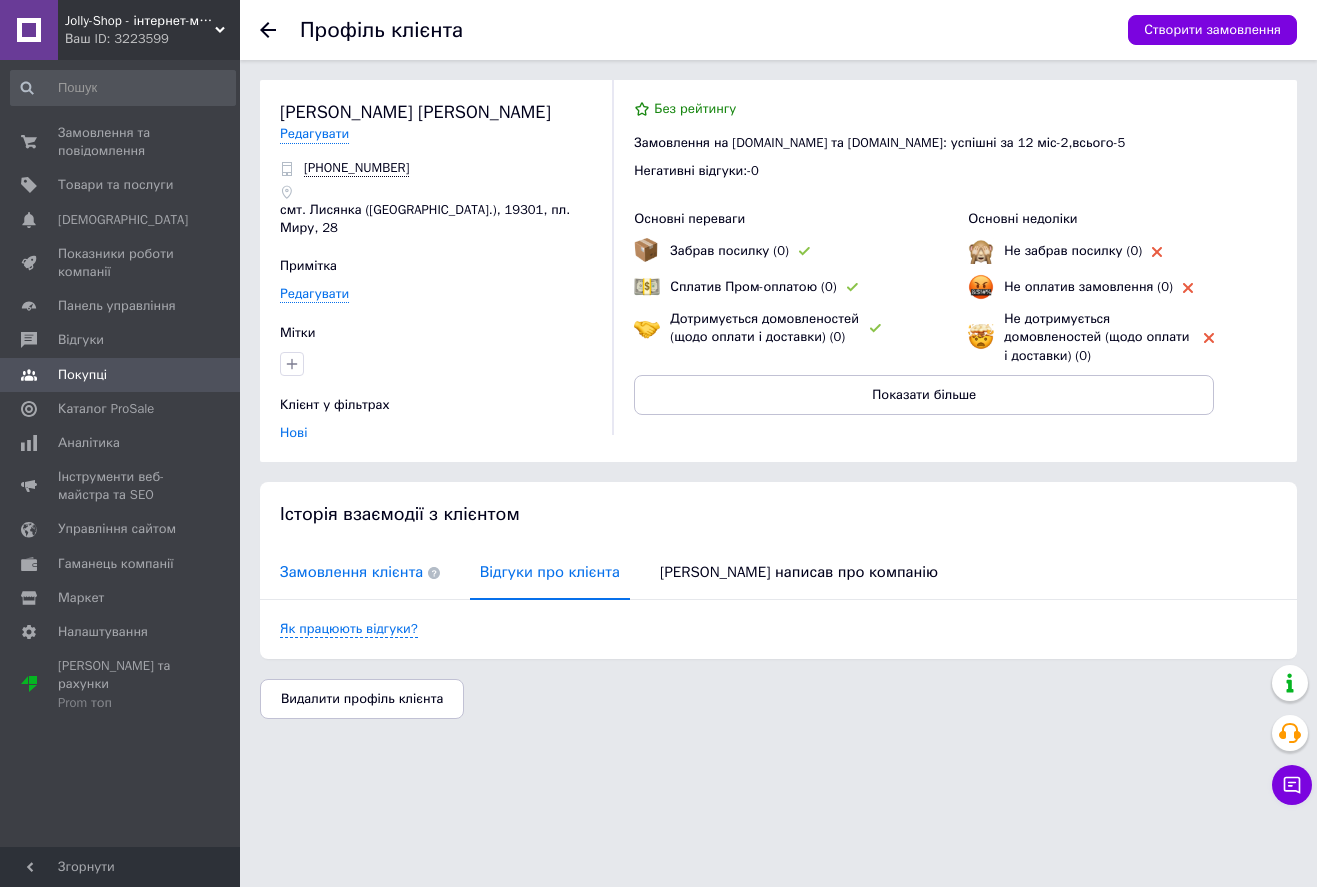 click on "Замовлення клієнта" at bounding box center (360, 572) 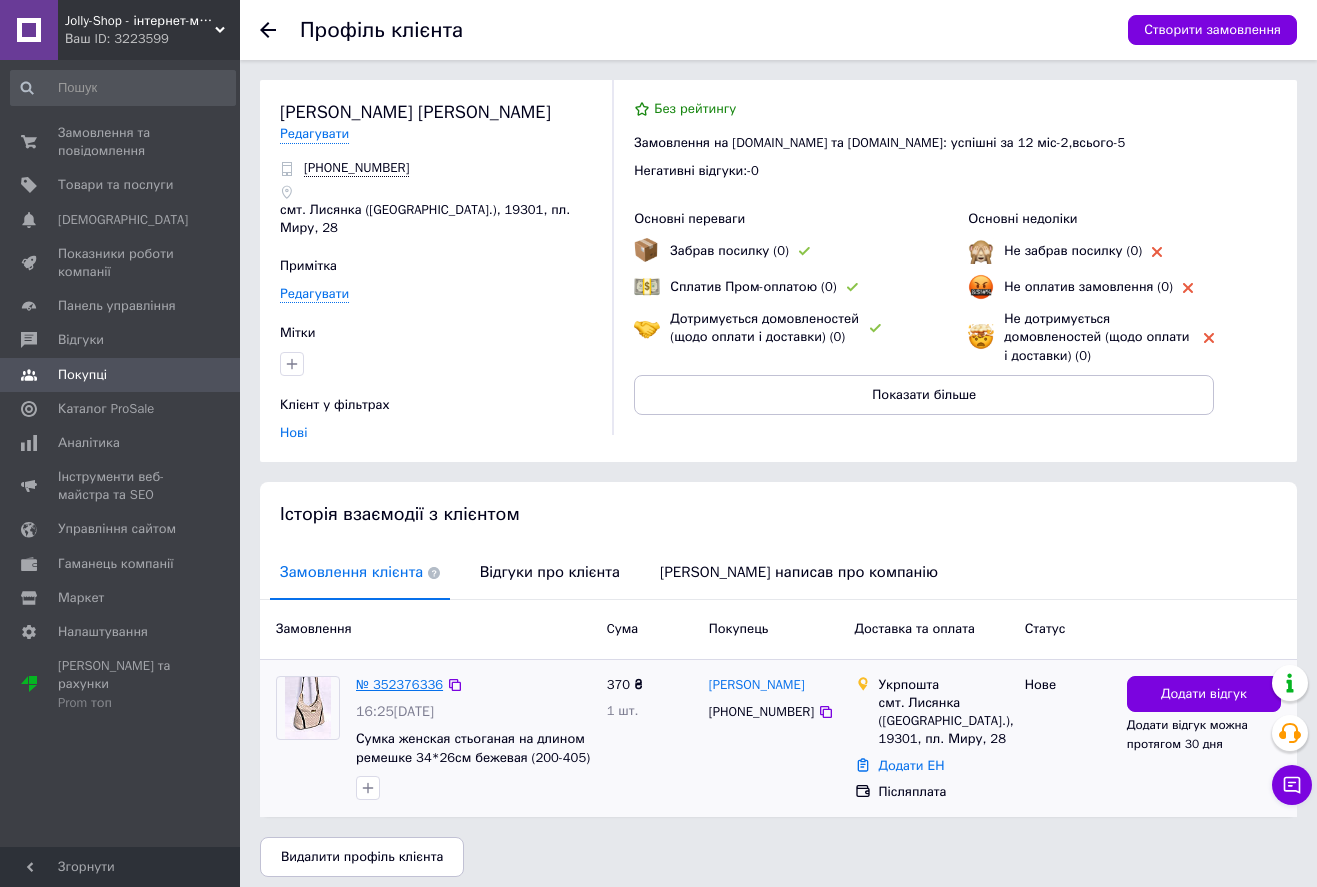 click on "№ 352376336" at bounding box center [399, 684] 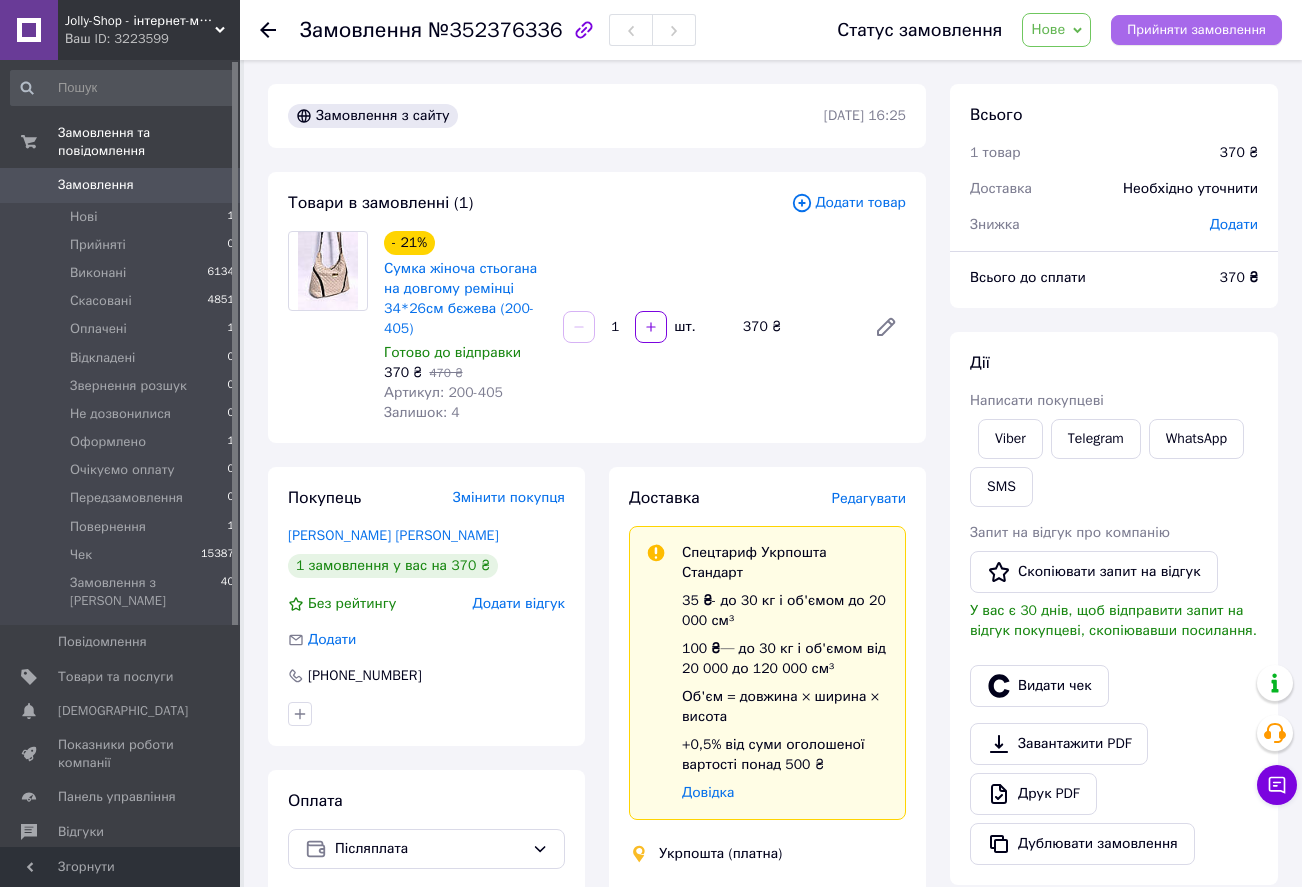 click on "Прийняти замовлення" at bounding box center (1196, 30) 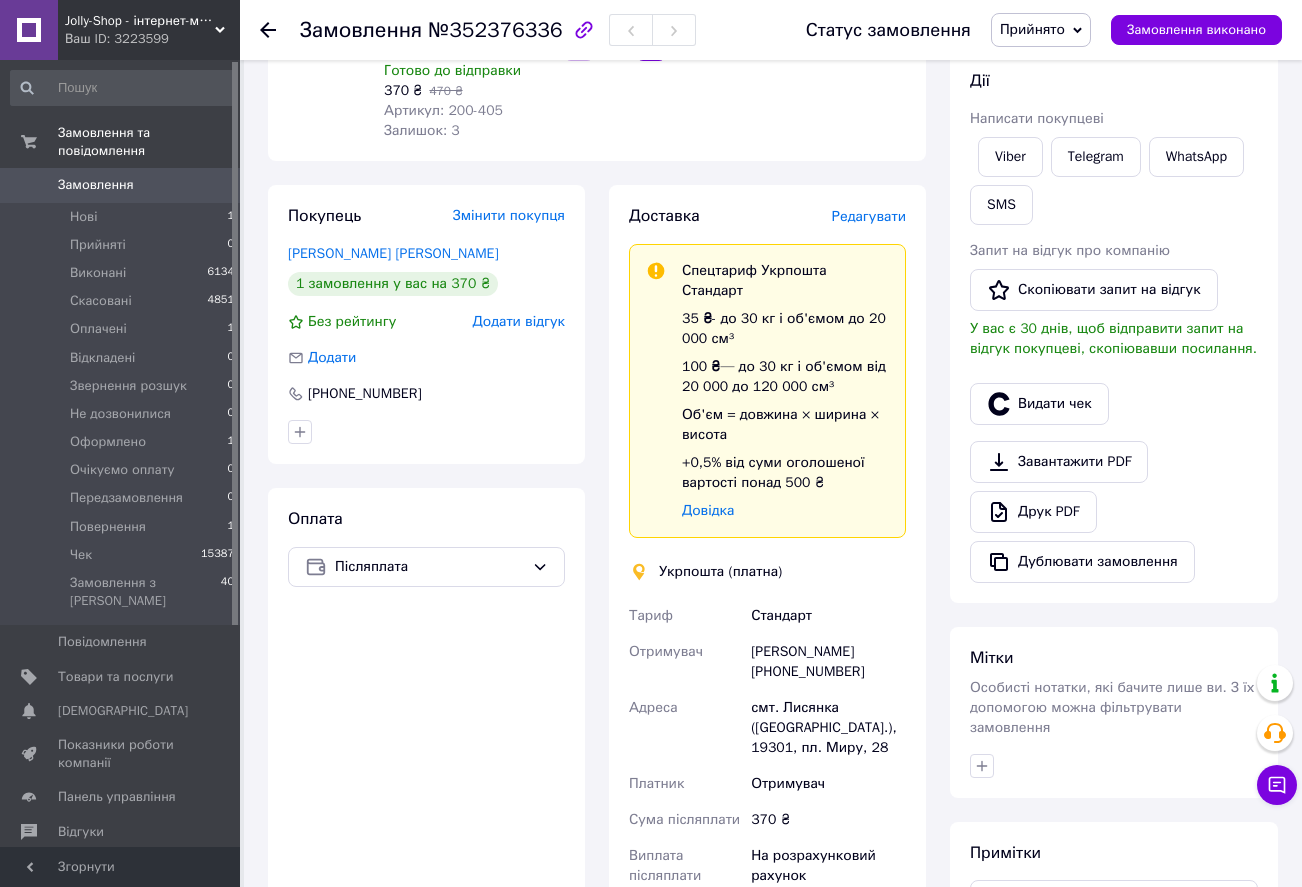scroll, scrollTop: 300, scrollLeft: 0, axis: vertical 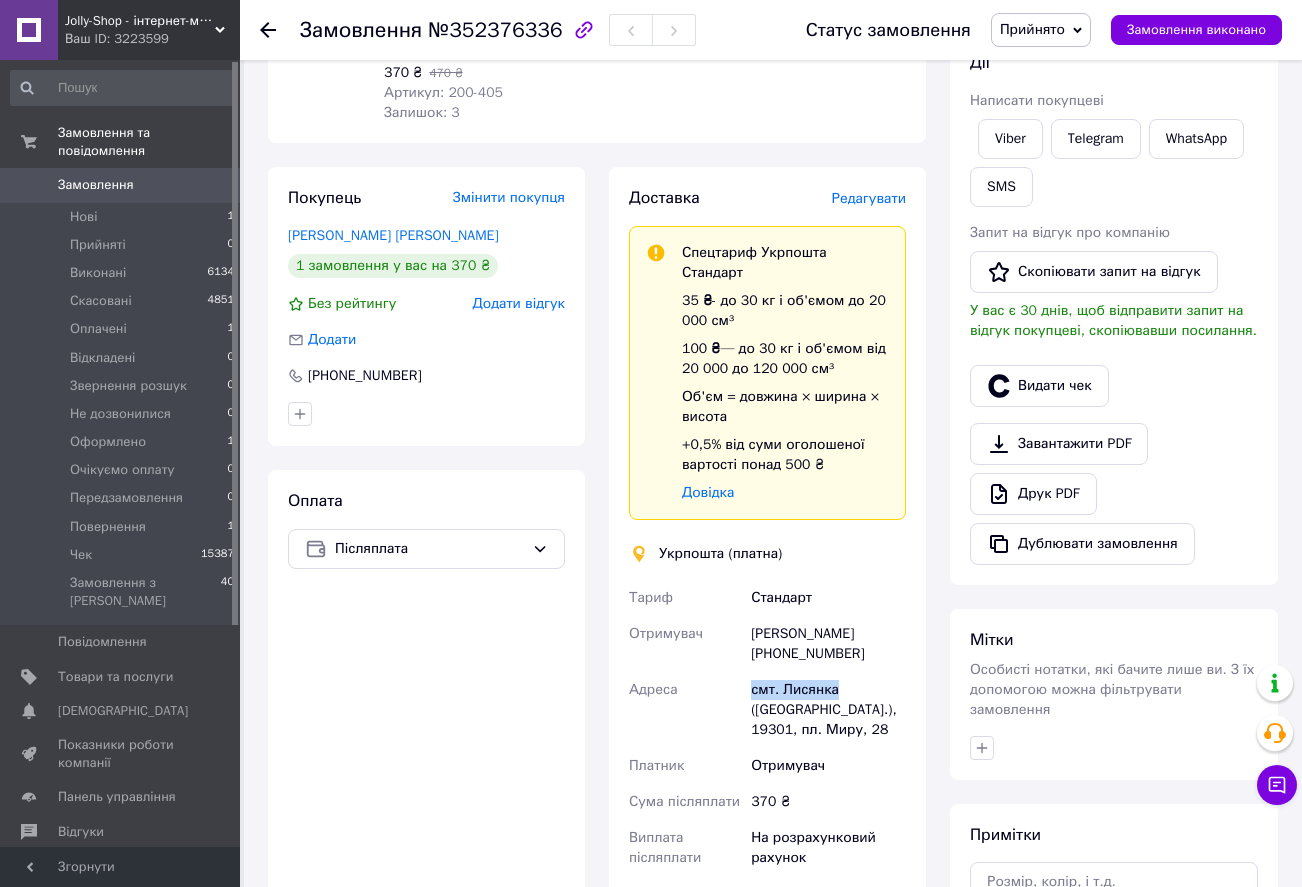 drag, startPoint x: 753, startPoint y: 711, endPoint x: 833, endPoint y: 707, distance: 80.09994 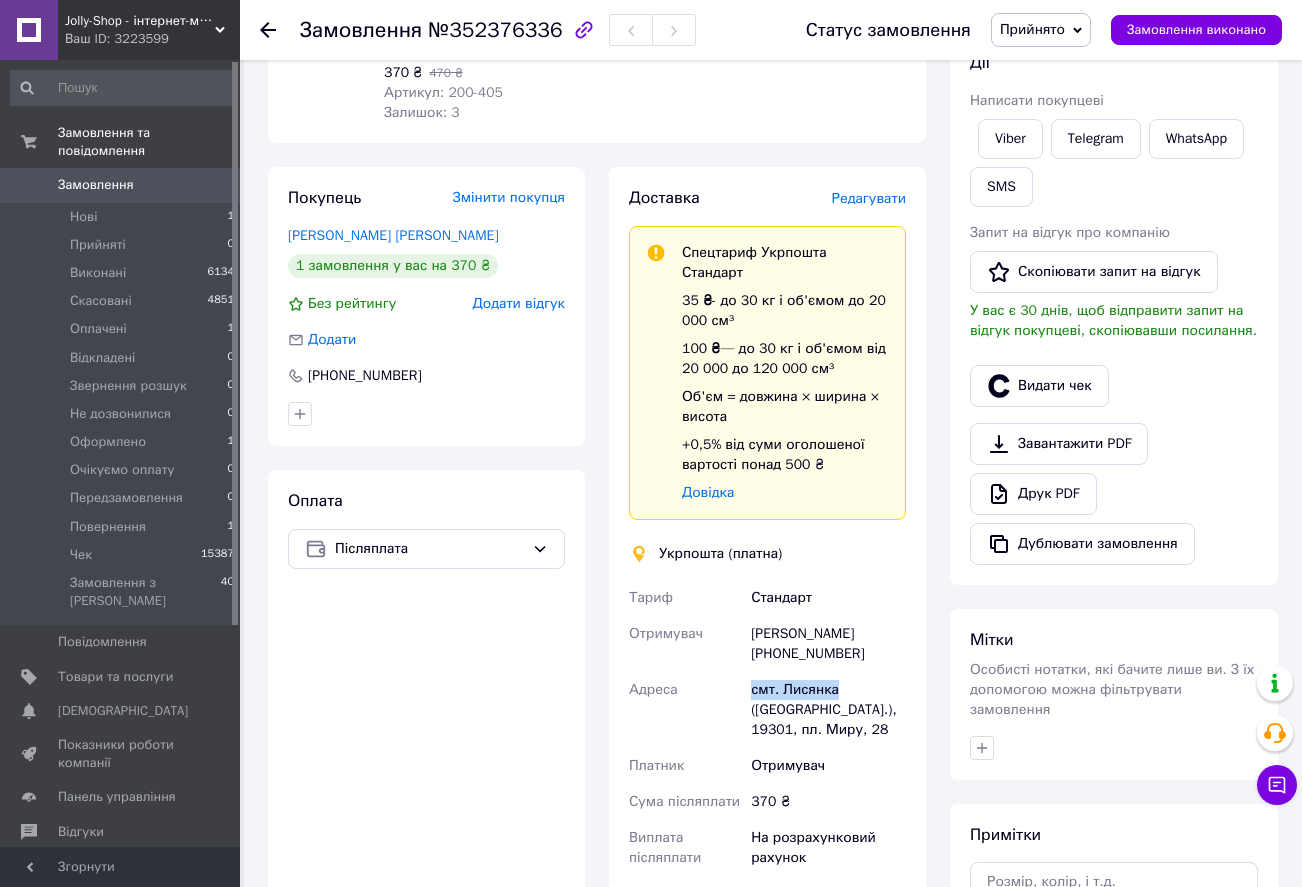 click on "Прийнято" at bounding box center (1041, 30) 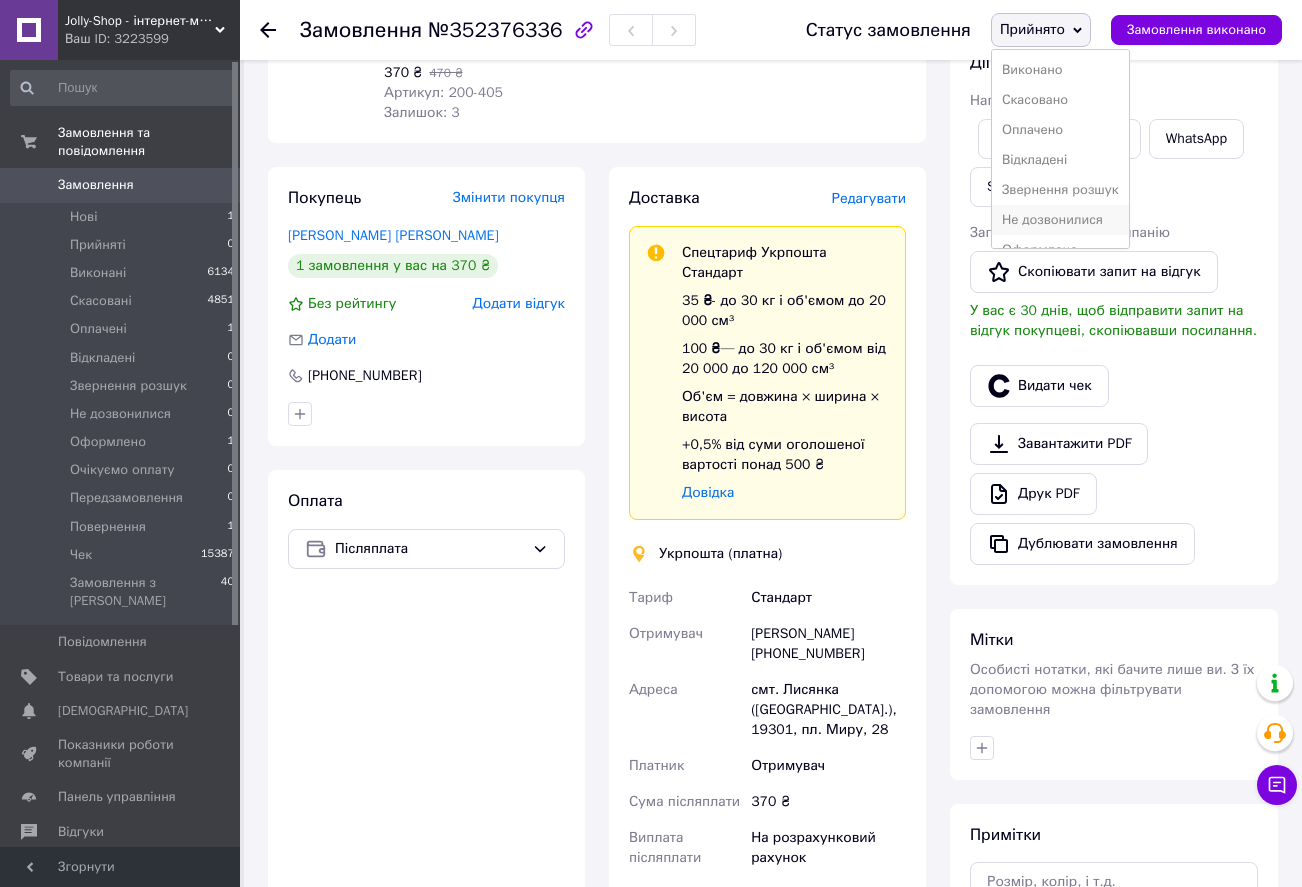 click on "Не дозвонилися" at bounding box center [1060, 220] 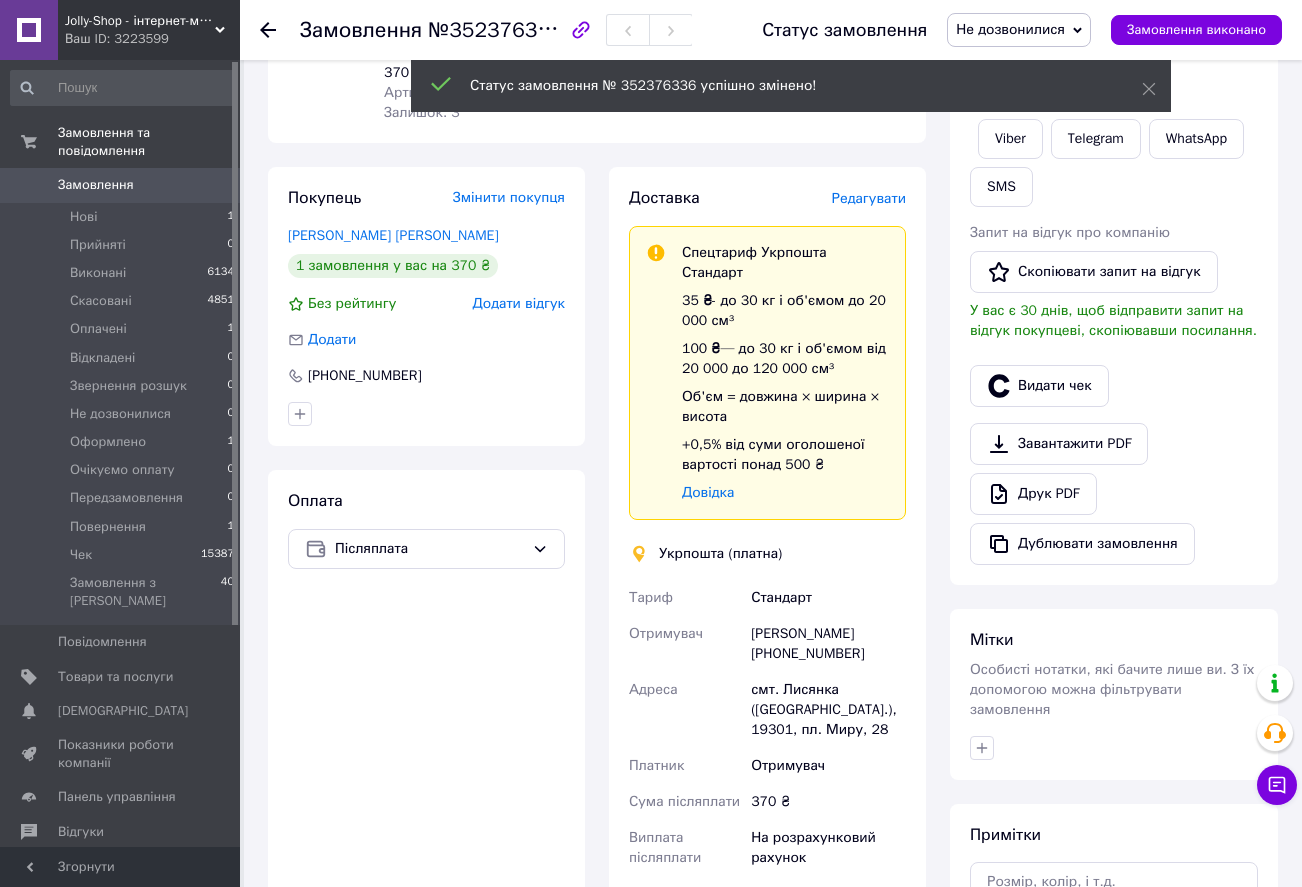 click on "Замовлення" at bounding box center [96, 185] 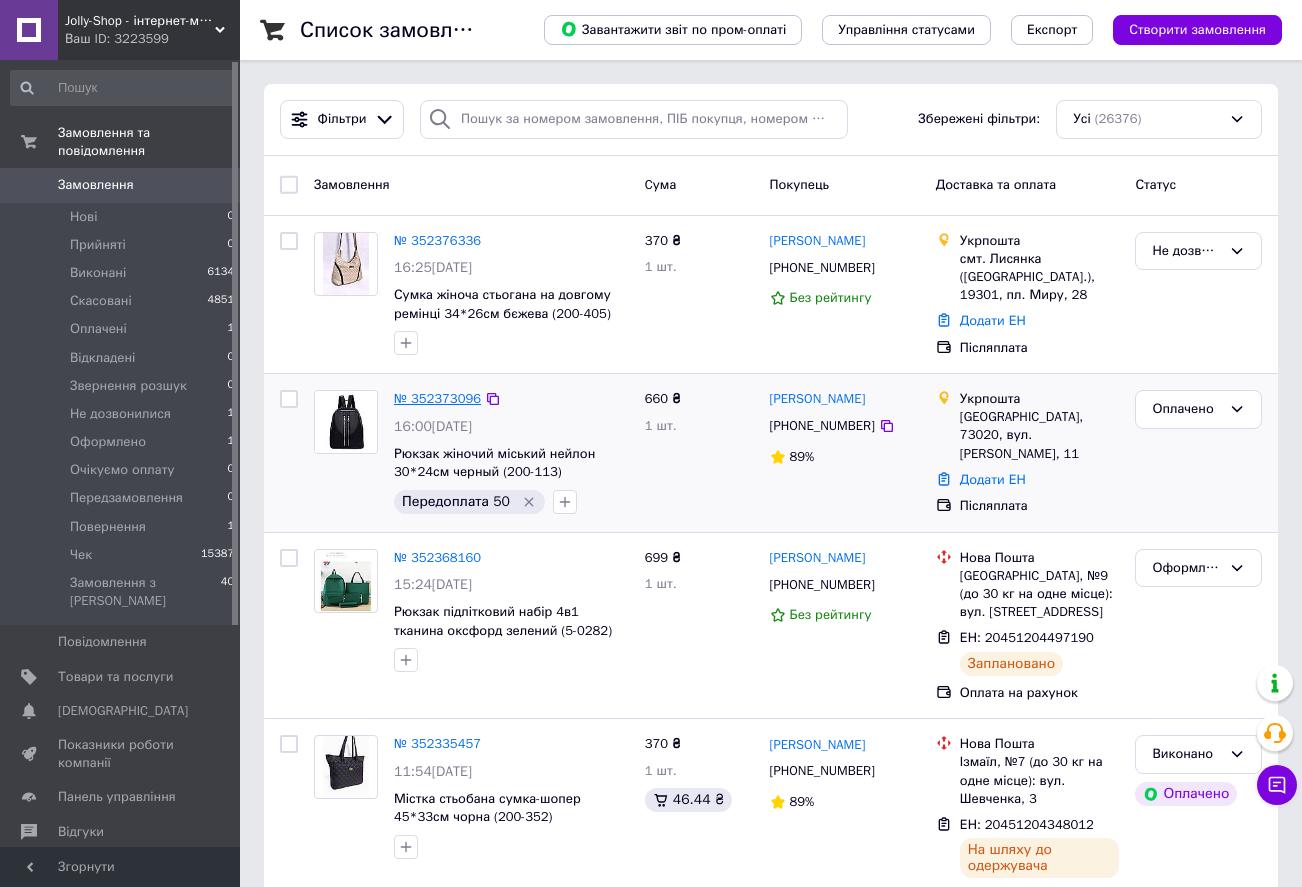 click on "№ 352373096" at bounding box center (437, 398) 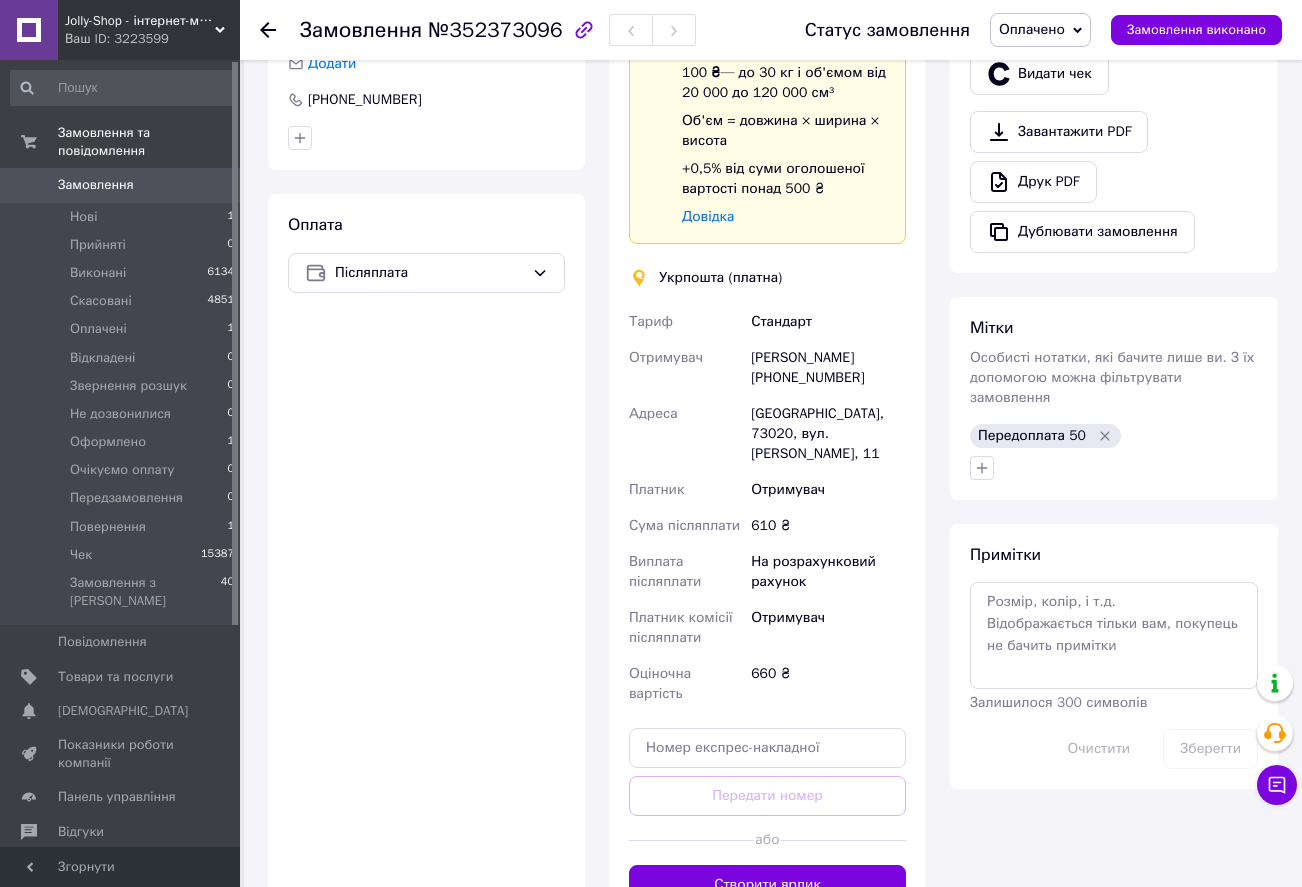 scroll, scrollTop: 600, scrollLeft: 0, axis: vertical 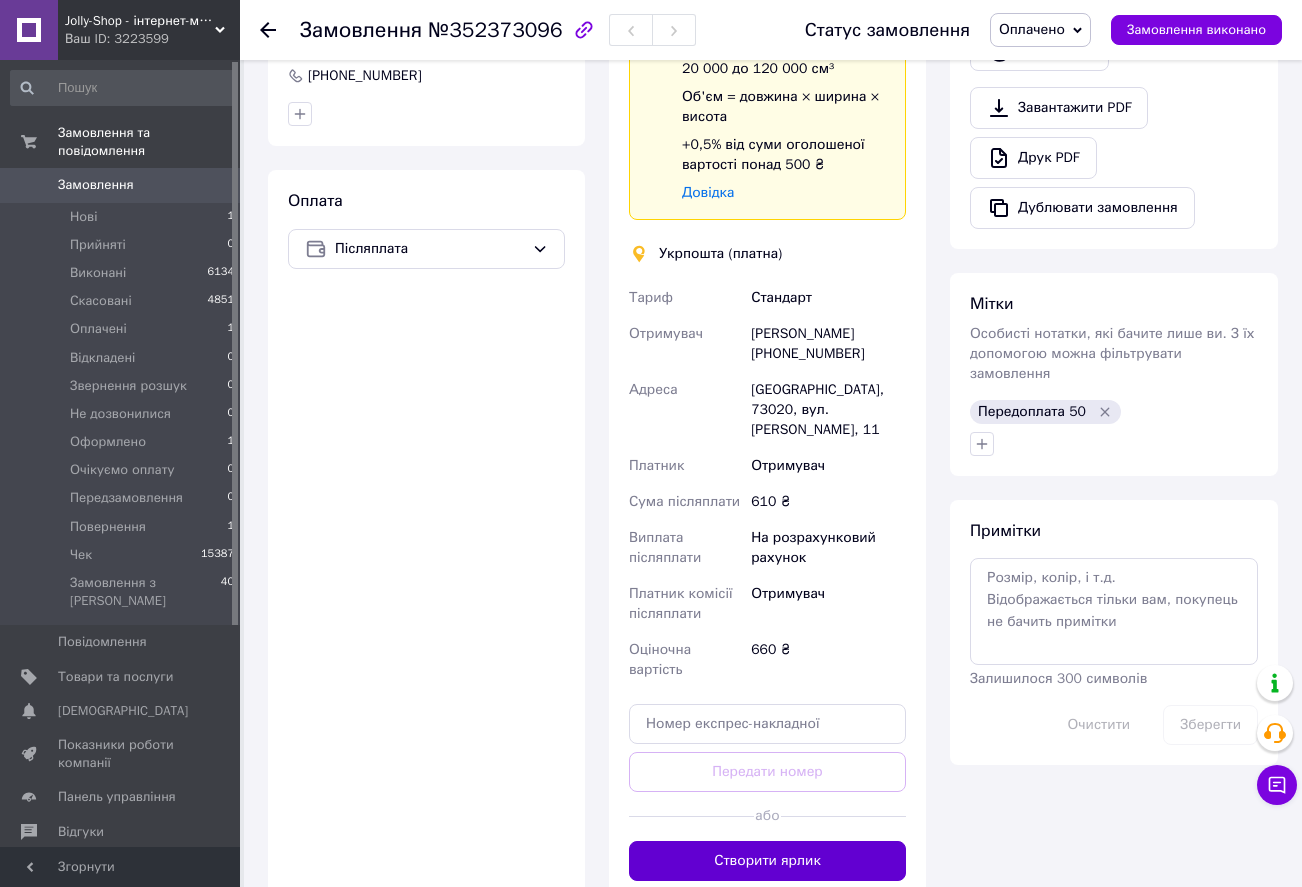 click on "Створити ярлик" at bounding box center [767, 861] 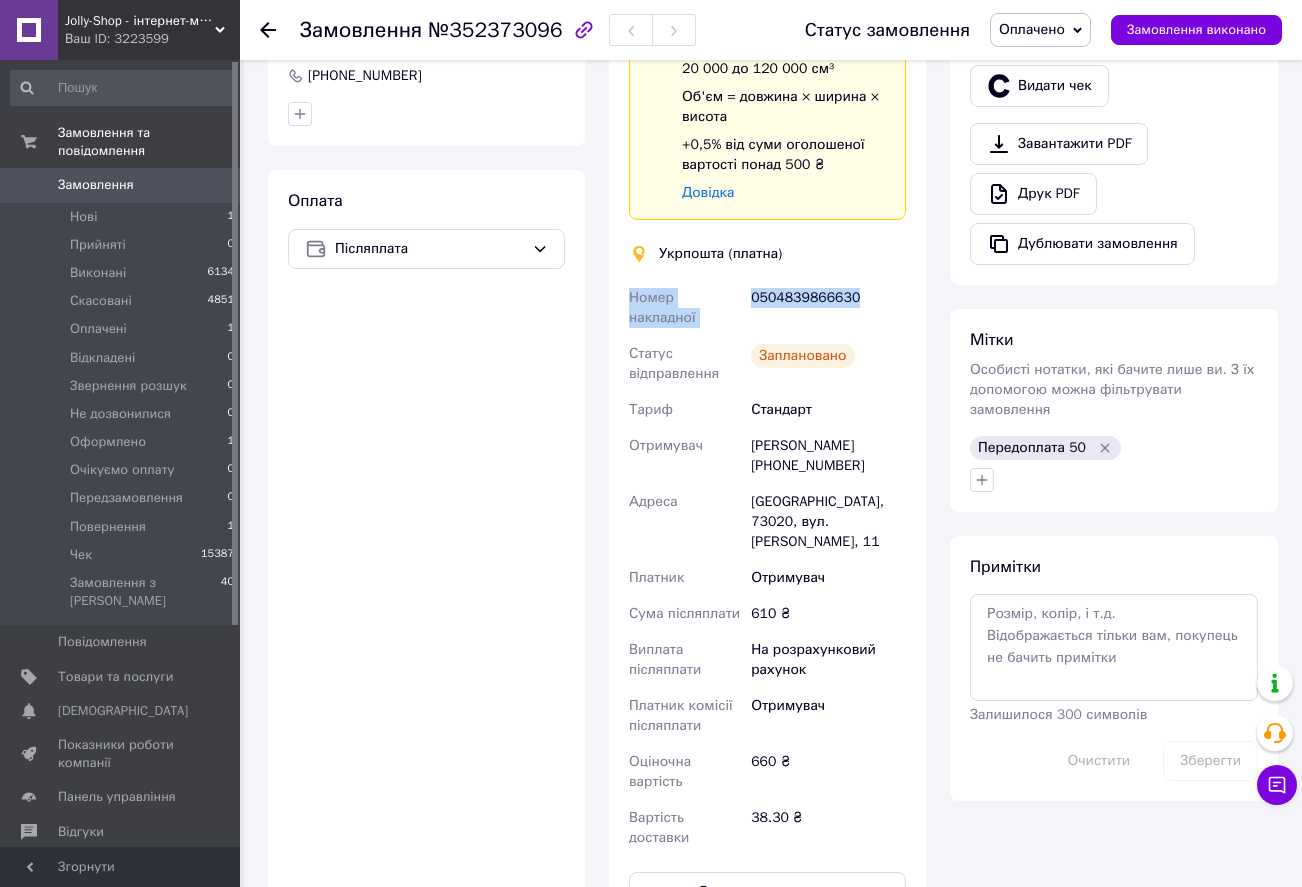 drag, startPoint x: 629, startPoint y: 273, endPoint x: 879, endPoint y: 277, distance: 250.032 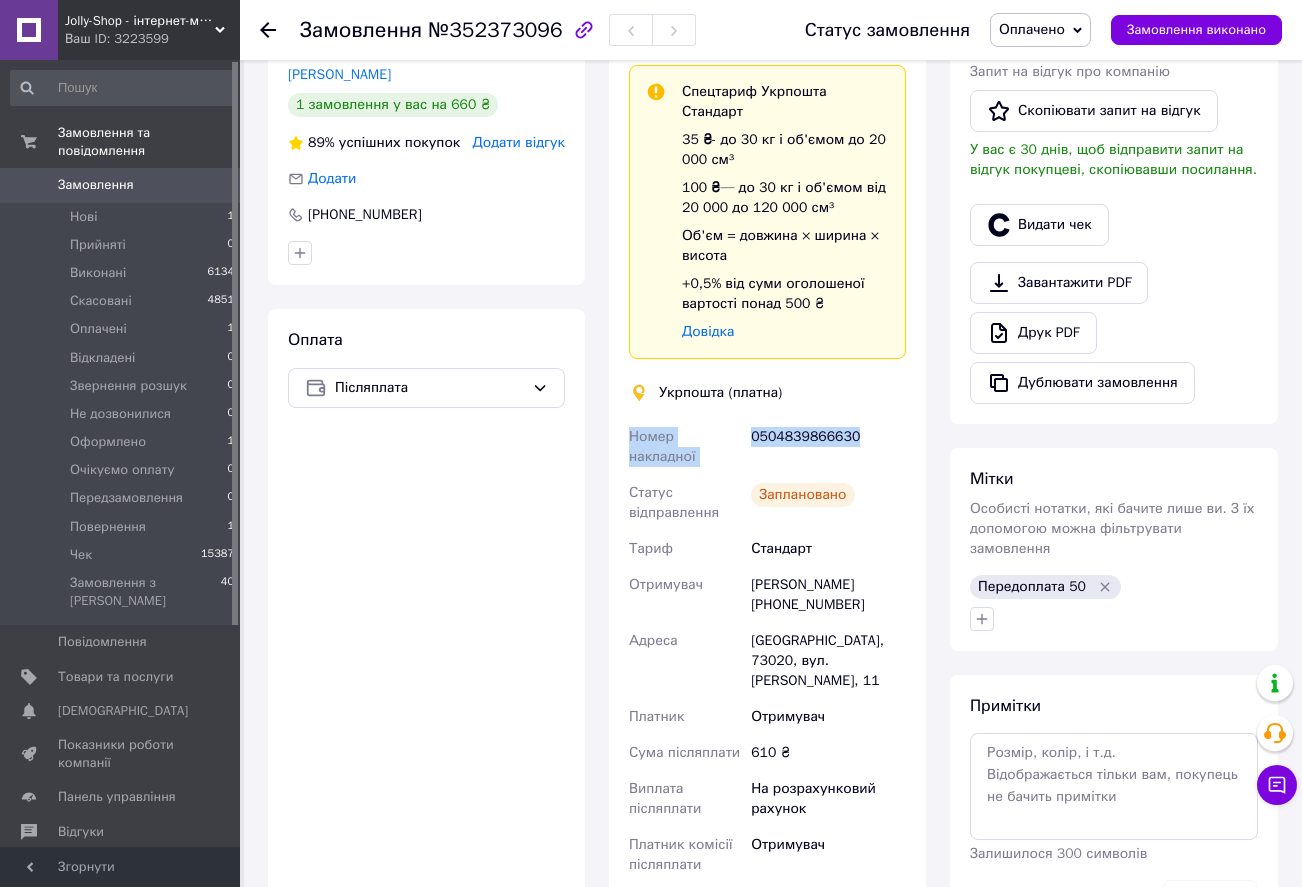 scroll, scrollTop: 300, scrollLeft: 0, axis: vertical 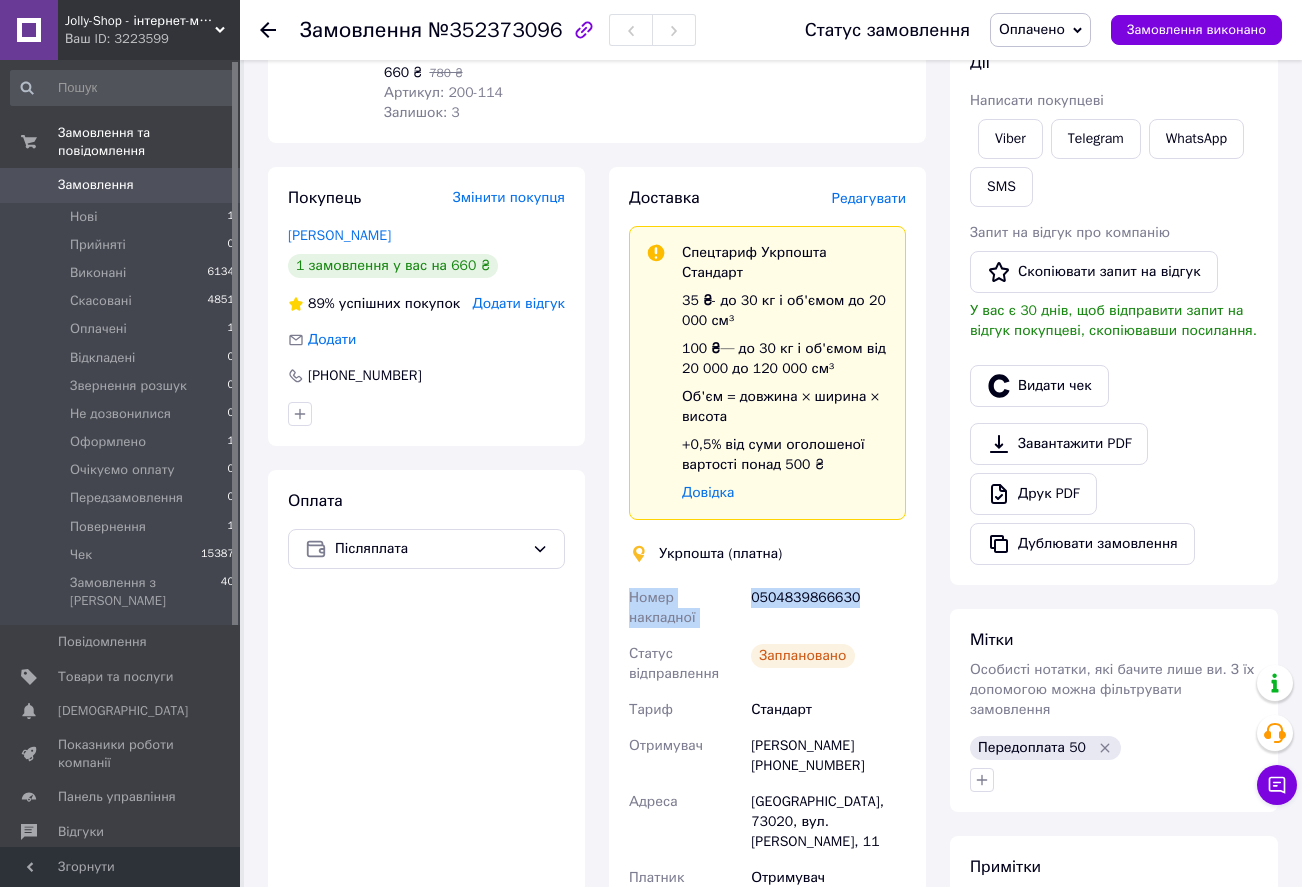 click on "Оплачено" at bounding box center (1032, 29) 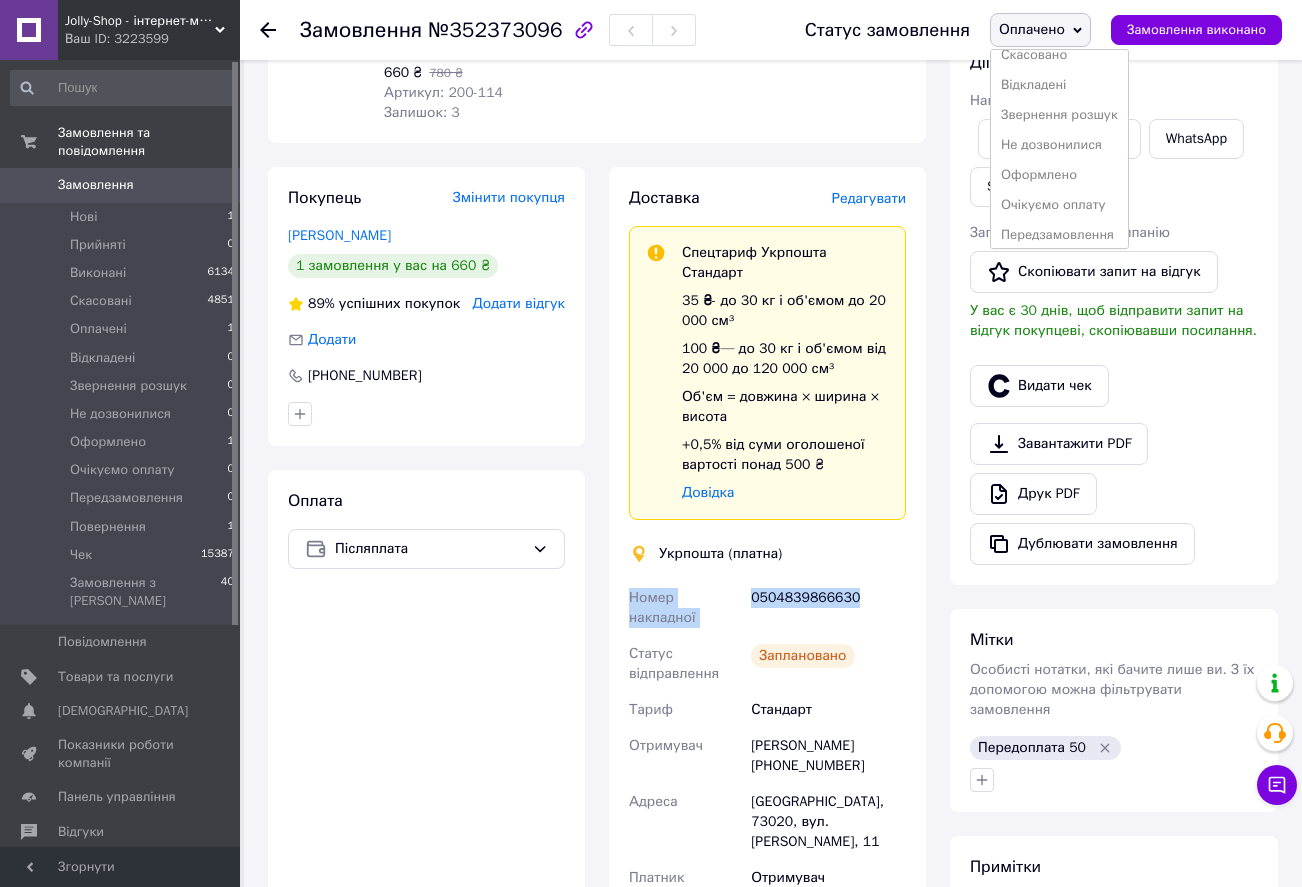 scroll, scrollTop: 100, scrollLeft: 0, axis: vertical 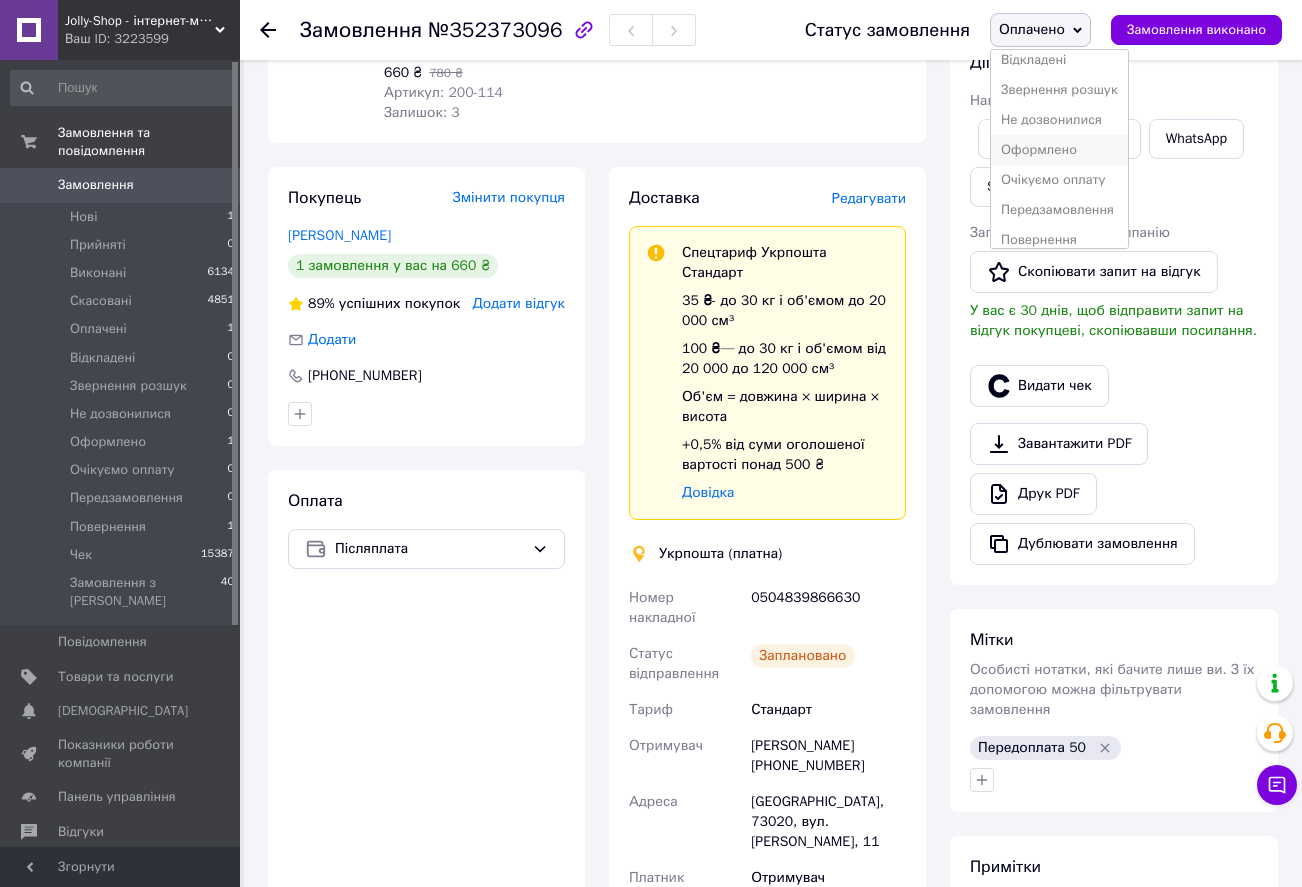 click on "Оформлено" at bounding box center (1059, 150) 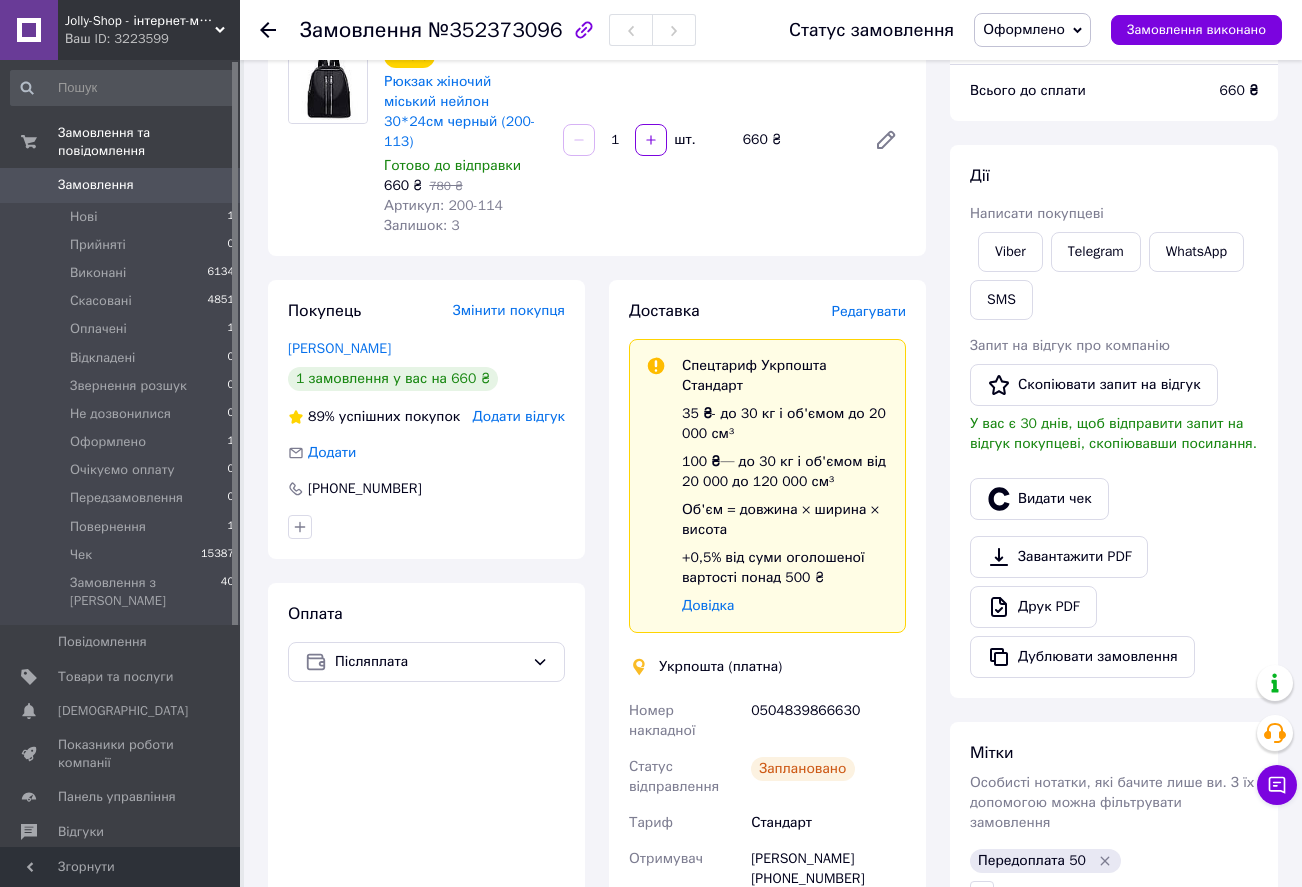 scroll, scrollTop: 0, scrollLeft: 0, axis: both 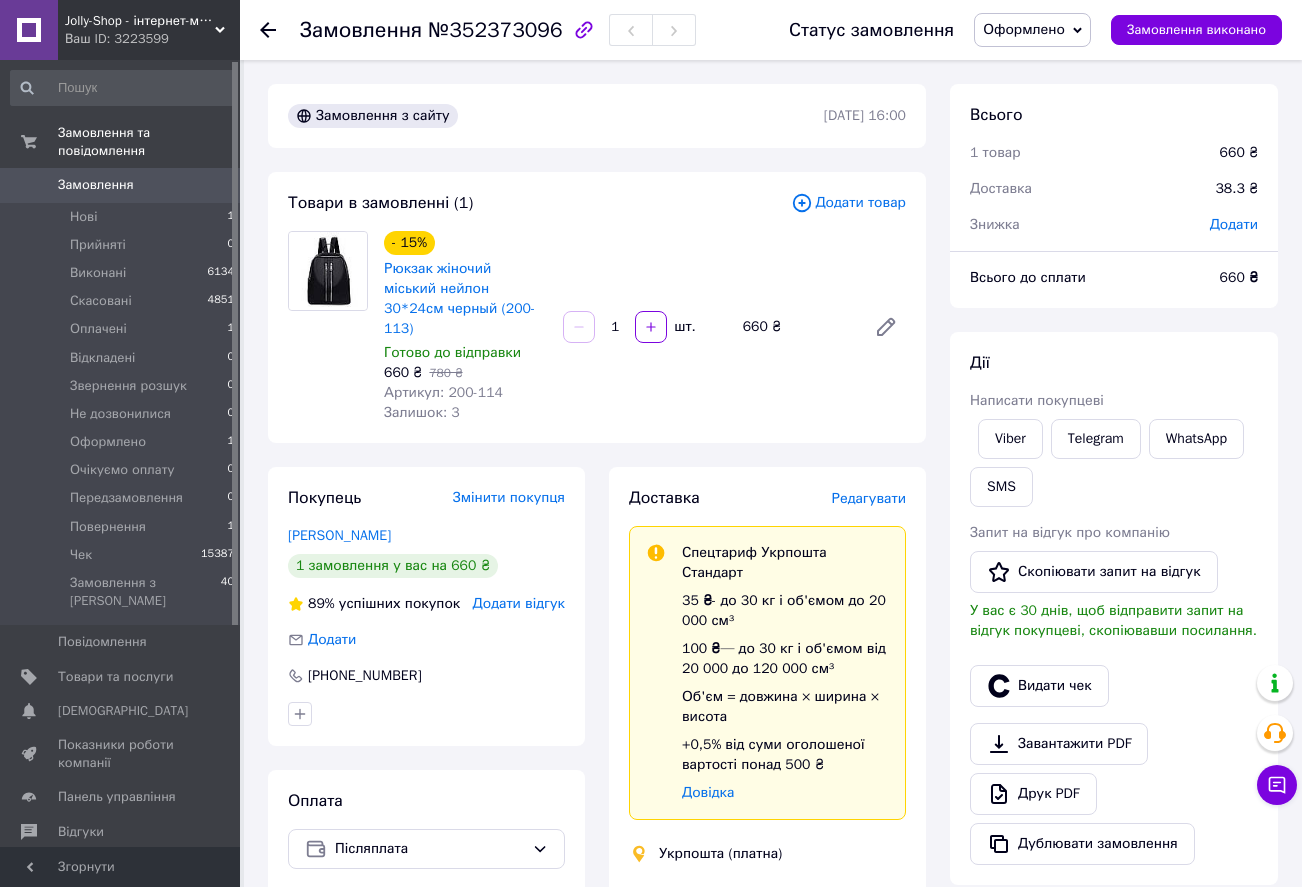 click on "Замовлення" at bounding box center [96, 185] 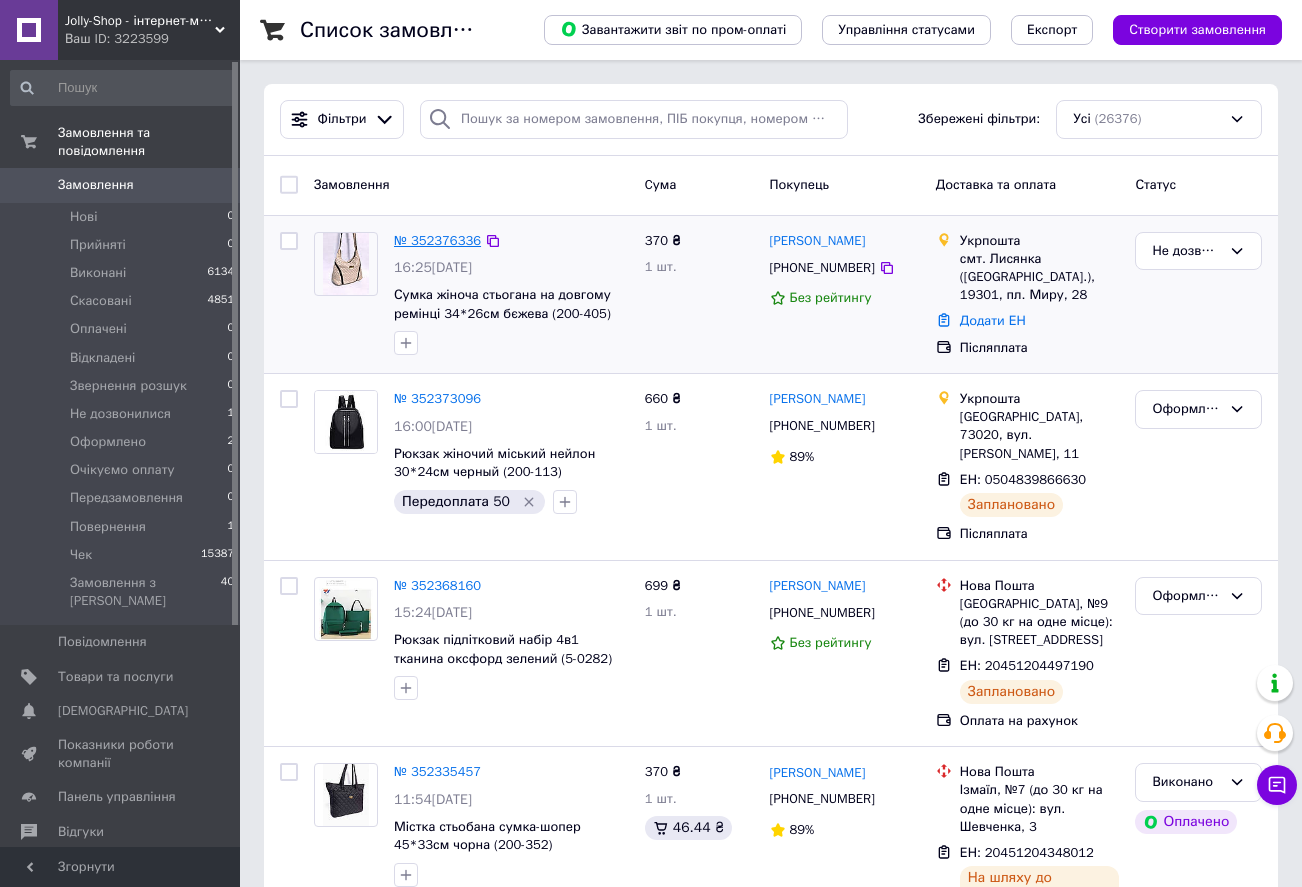 click on "№ 352376336" at bounding box center [437, 240] 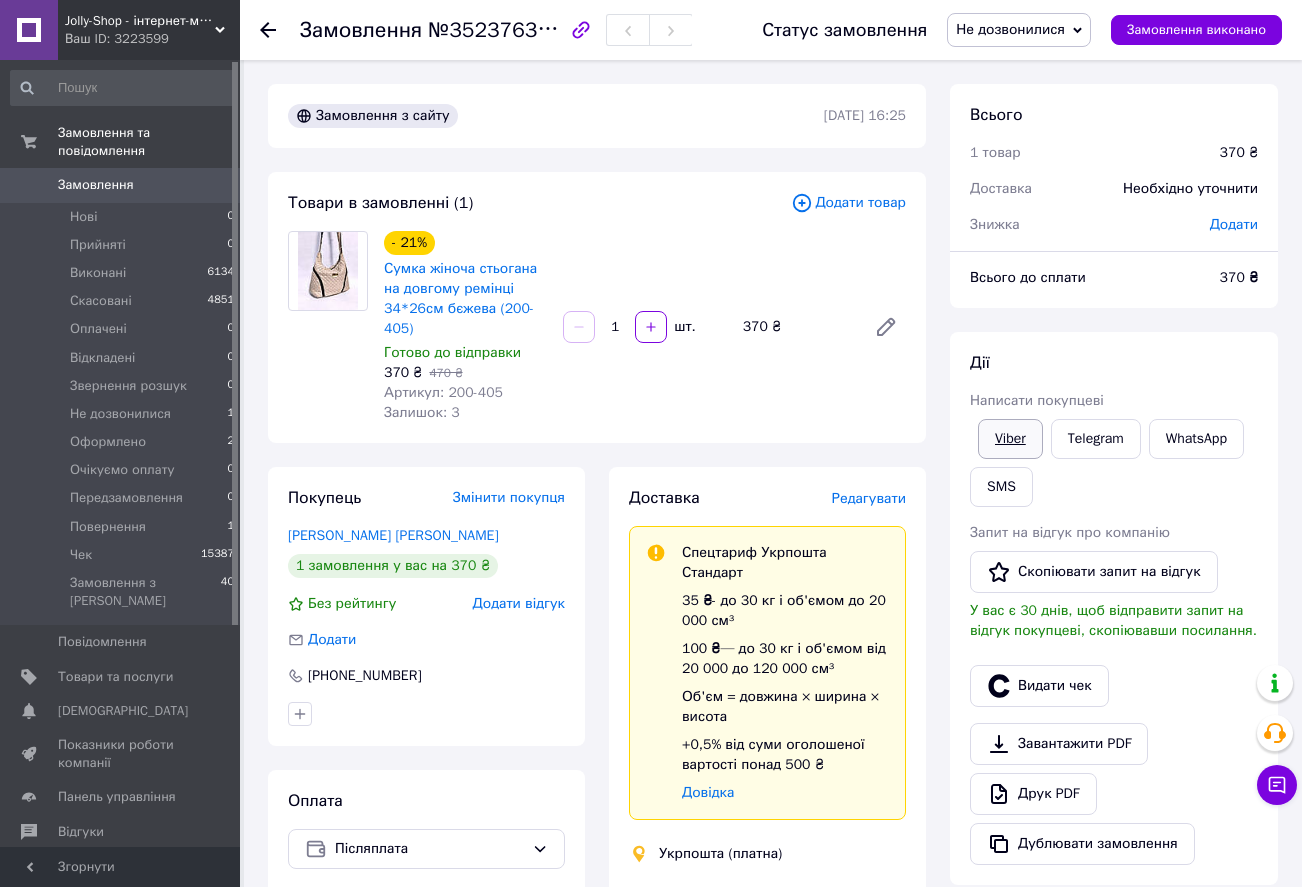 click on "Viber" at bounding box center [1010, 439] 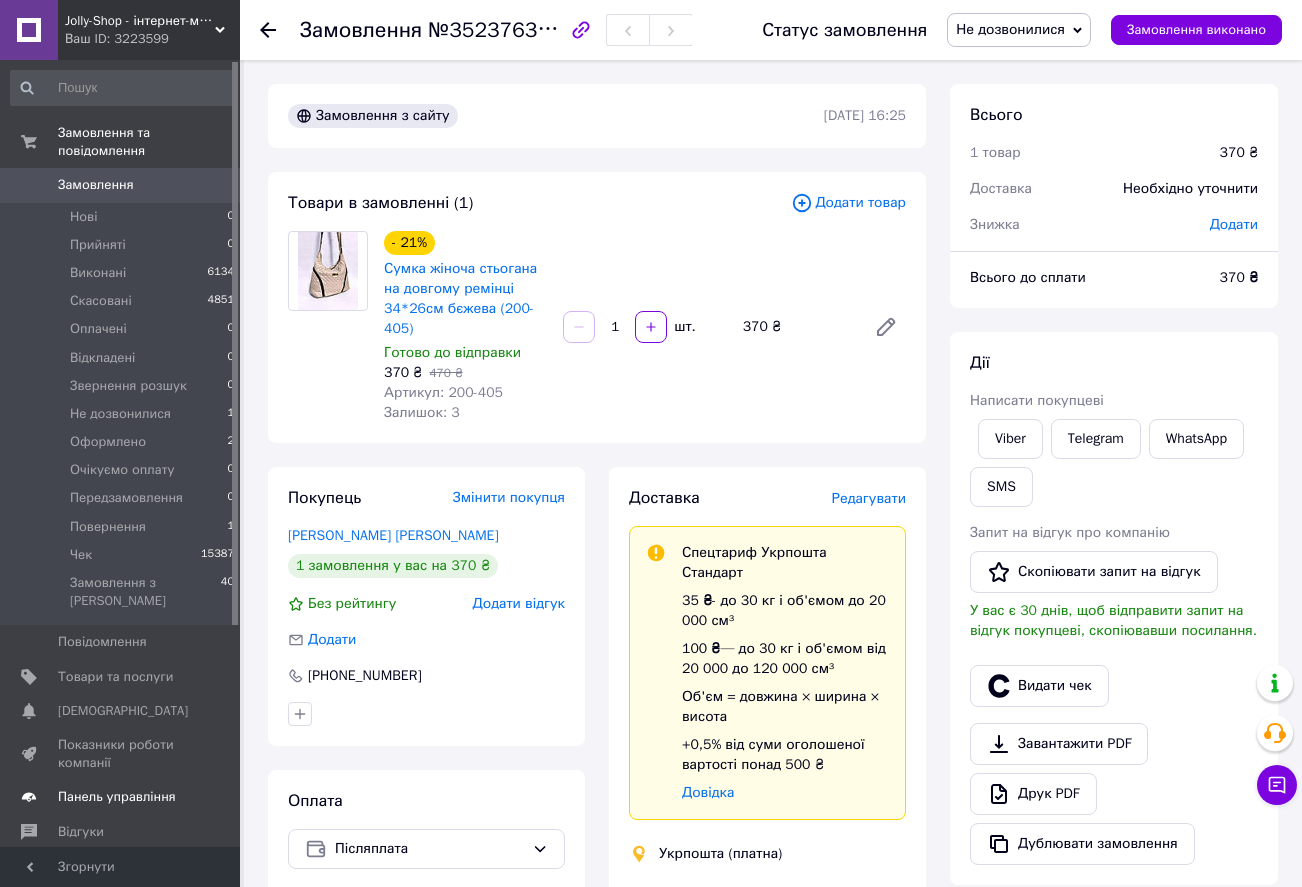 click on "Панель управління" at bounding box center (117, 797) 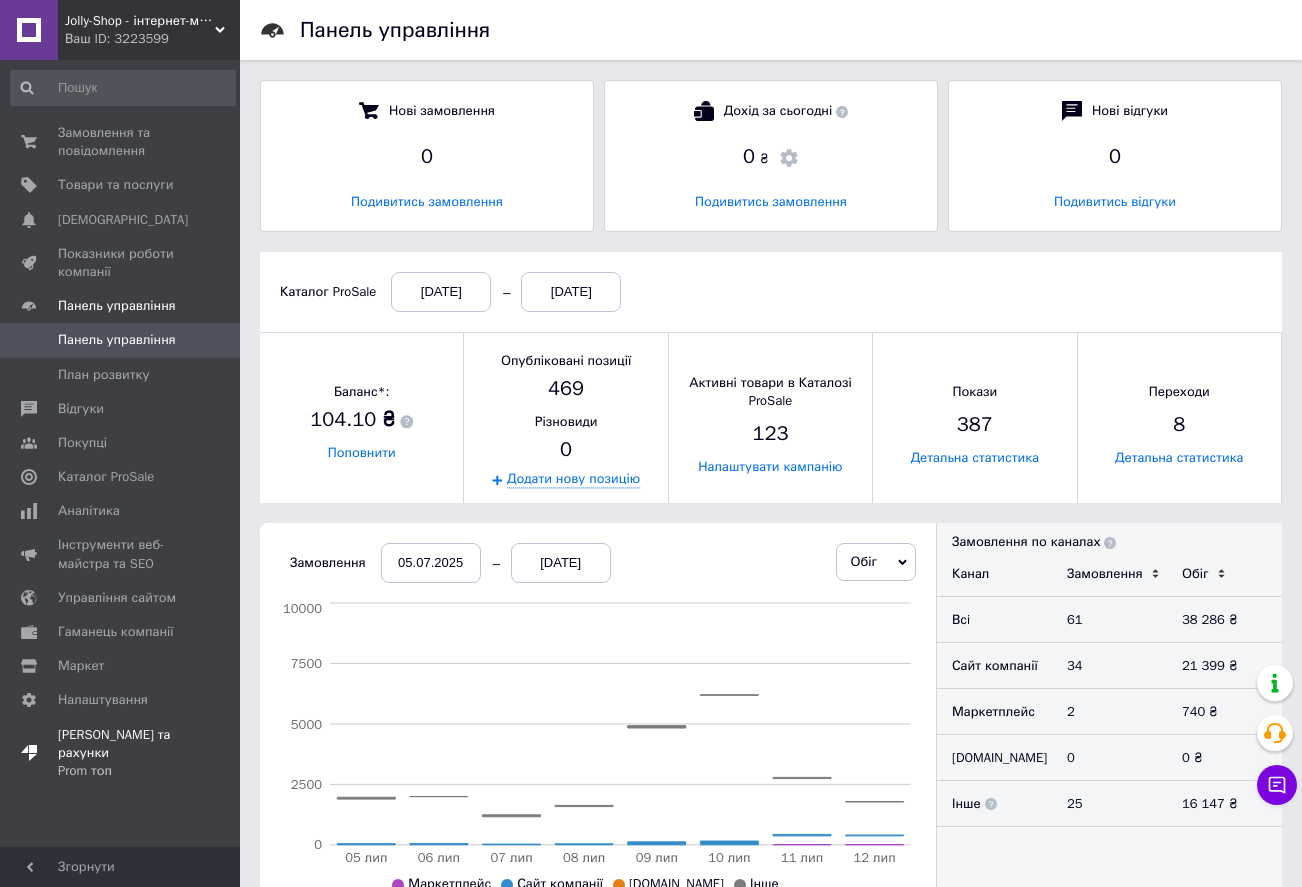 scroll, scrollTop: 10, scrollLeft: 10, axis: both 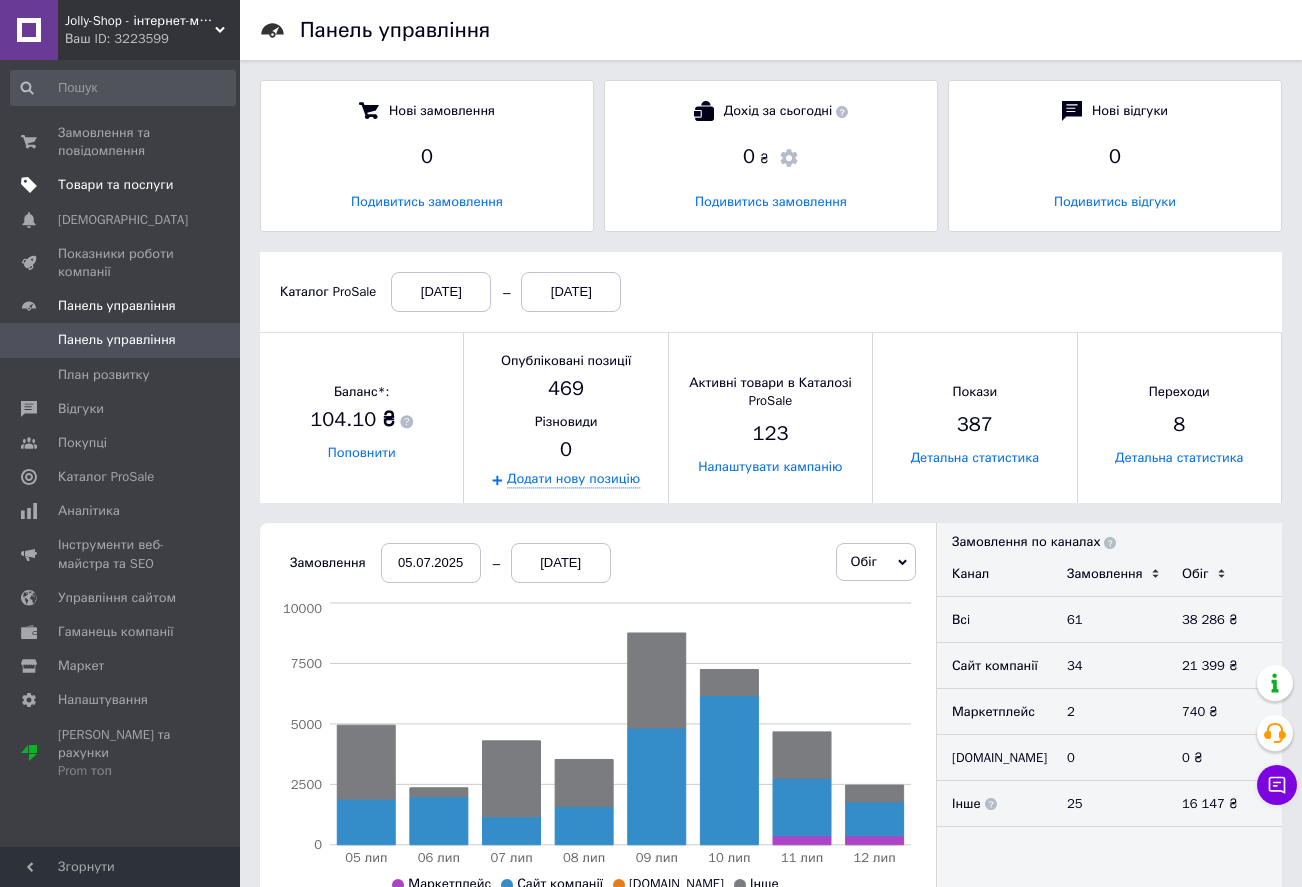 click on "Товари та послуги" at bounding box center (115, 185) 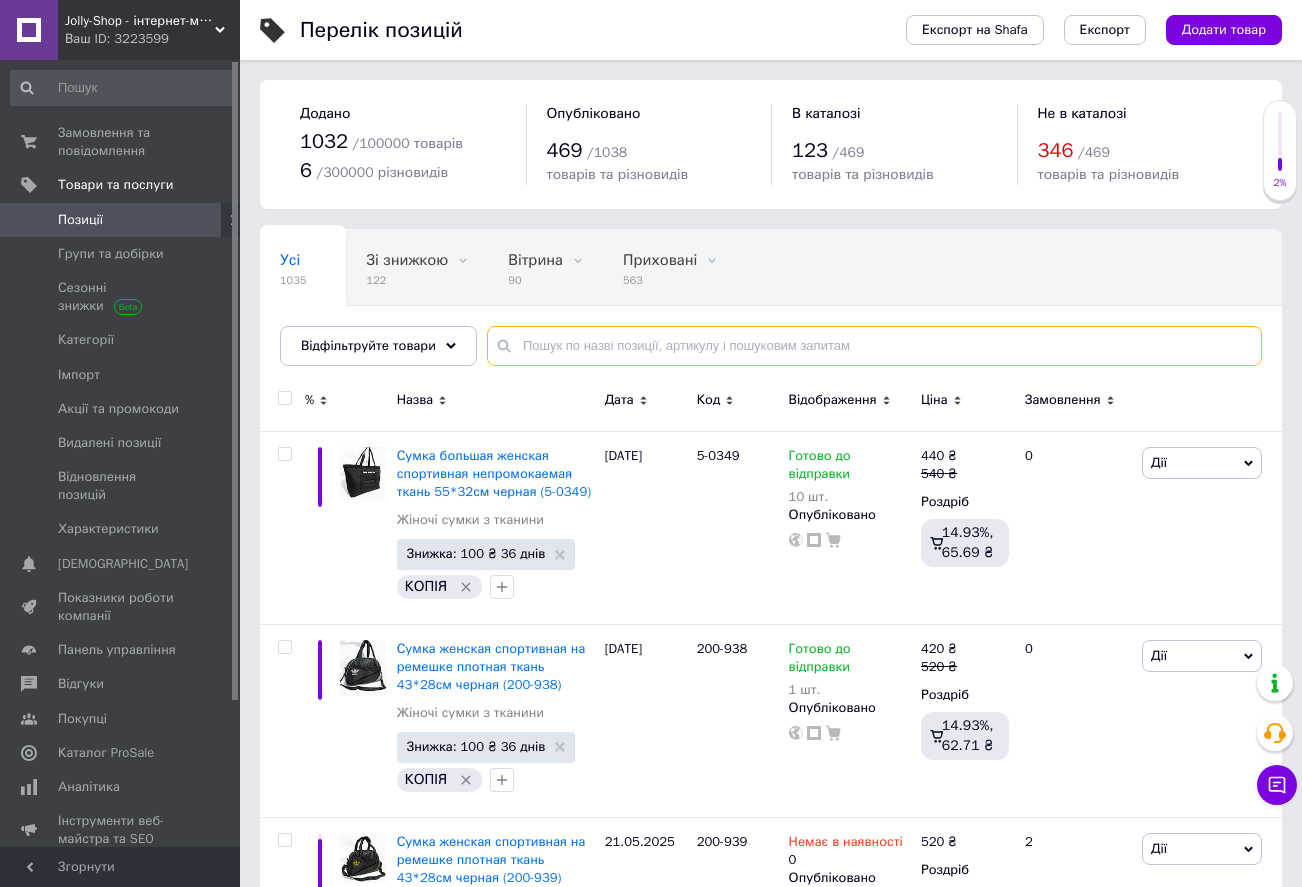 click at bounding box center [874, 346] 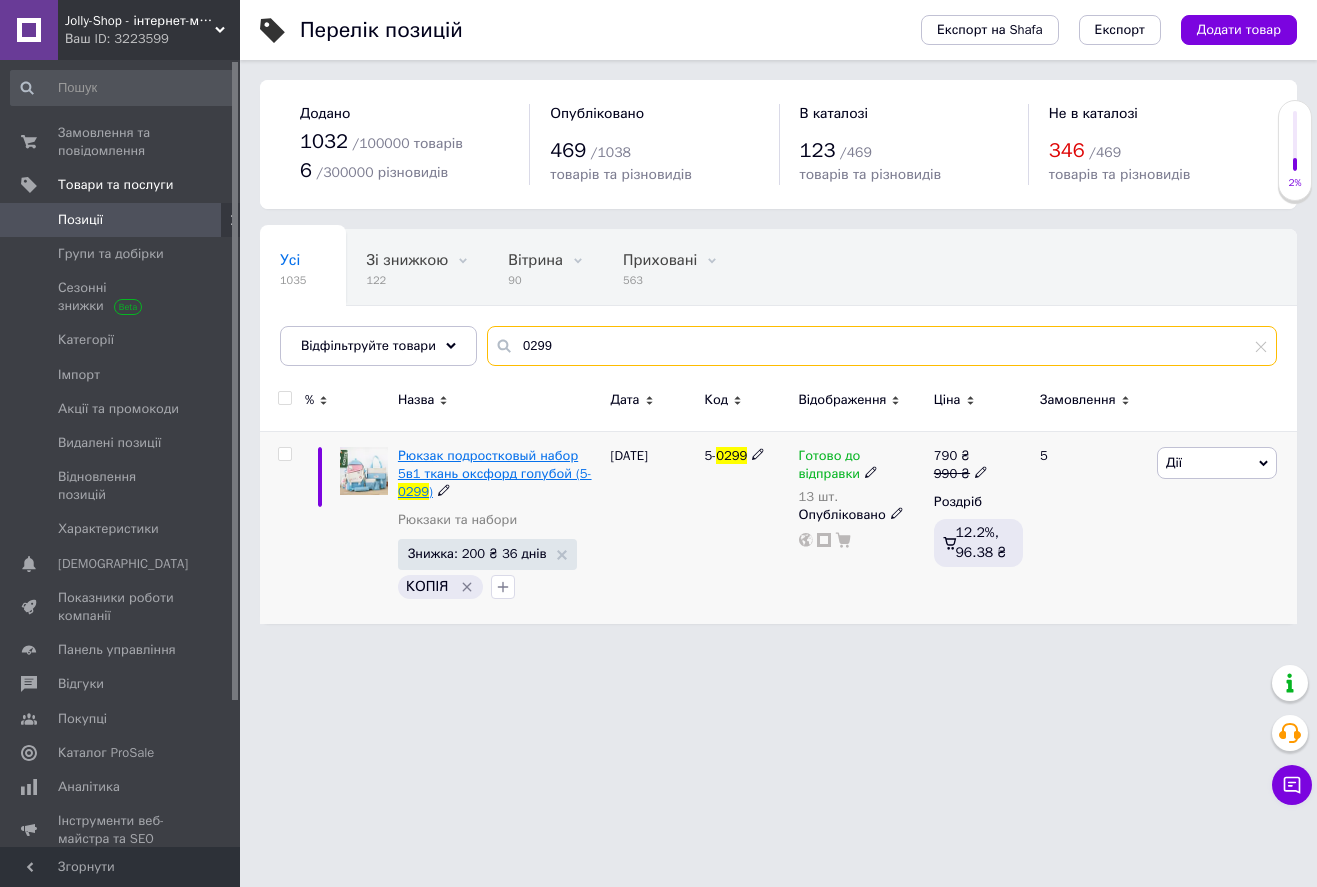 type on "0299" 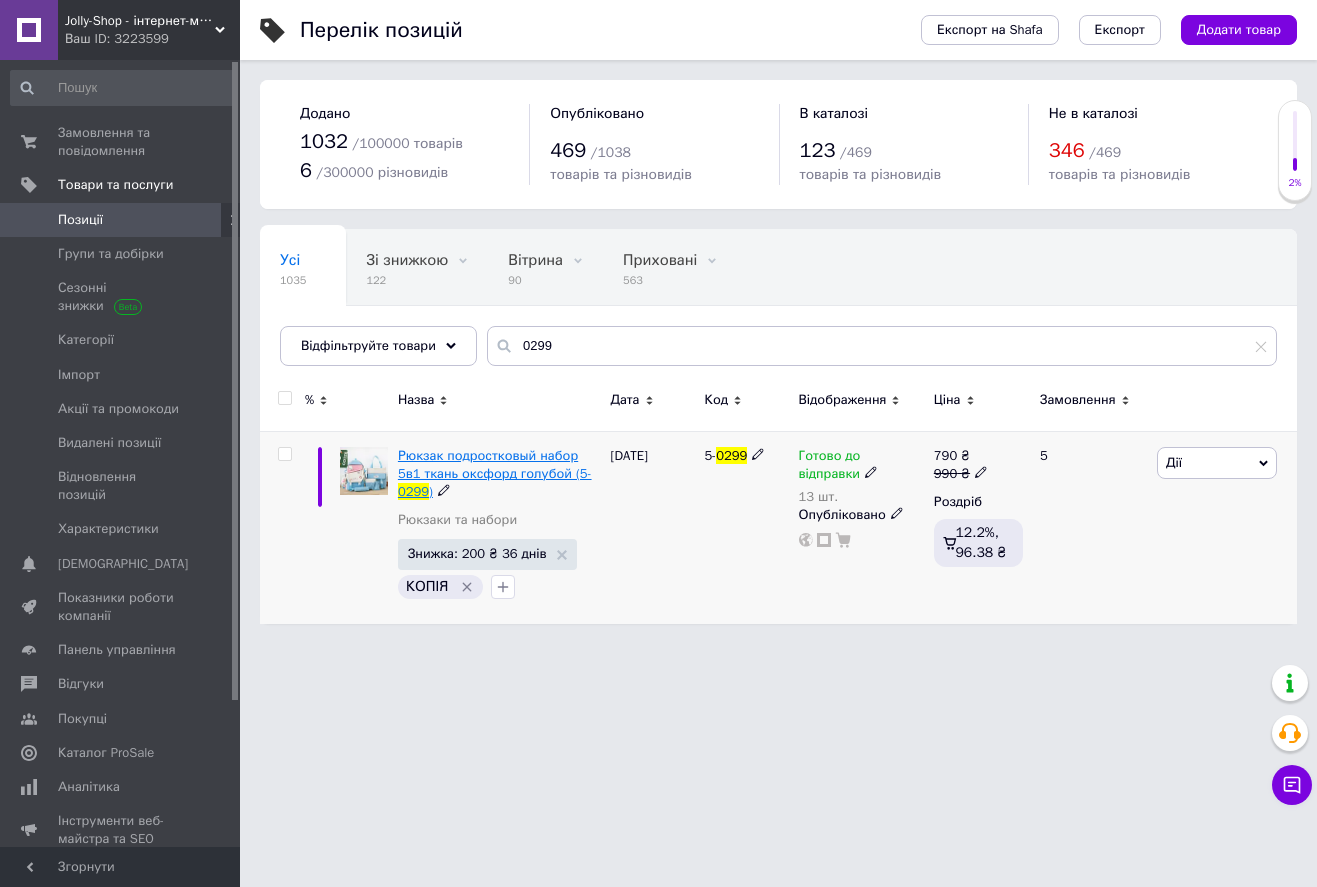 click on "Рюкзак подростковый набор 5в1 ткань оксфорд голубой (5-" at bounding box center (495, 464) 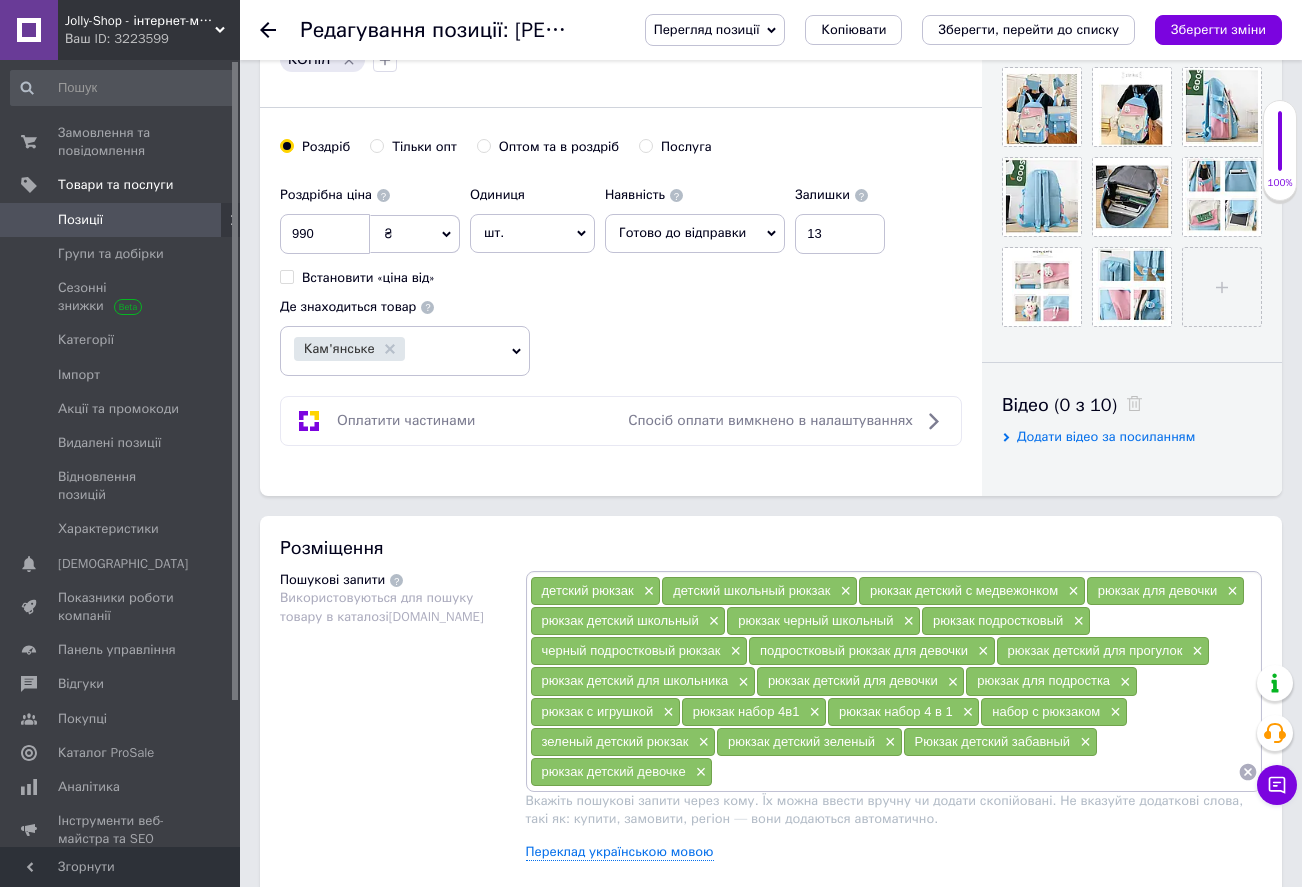 scroll, scrollTop: 1100, scrollLeft: 0, axis: vertical 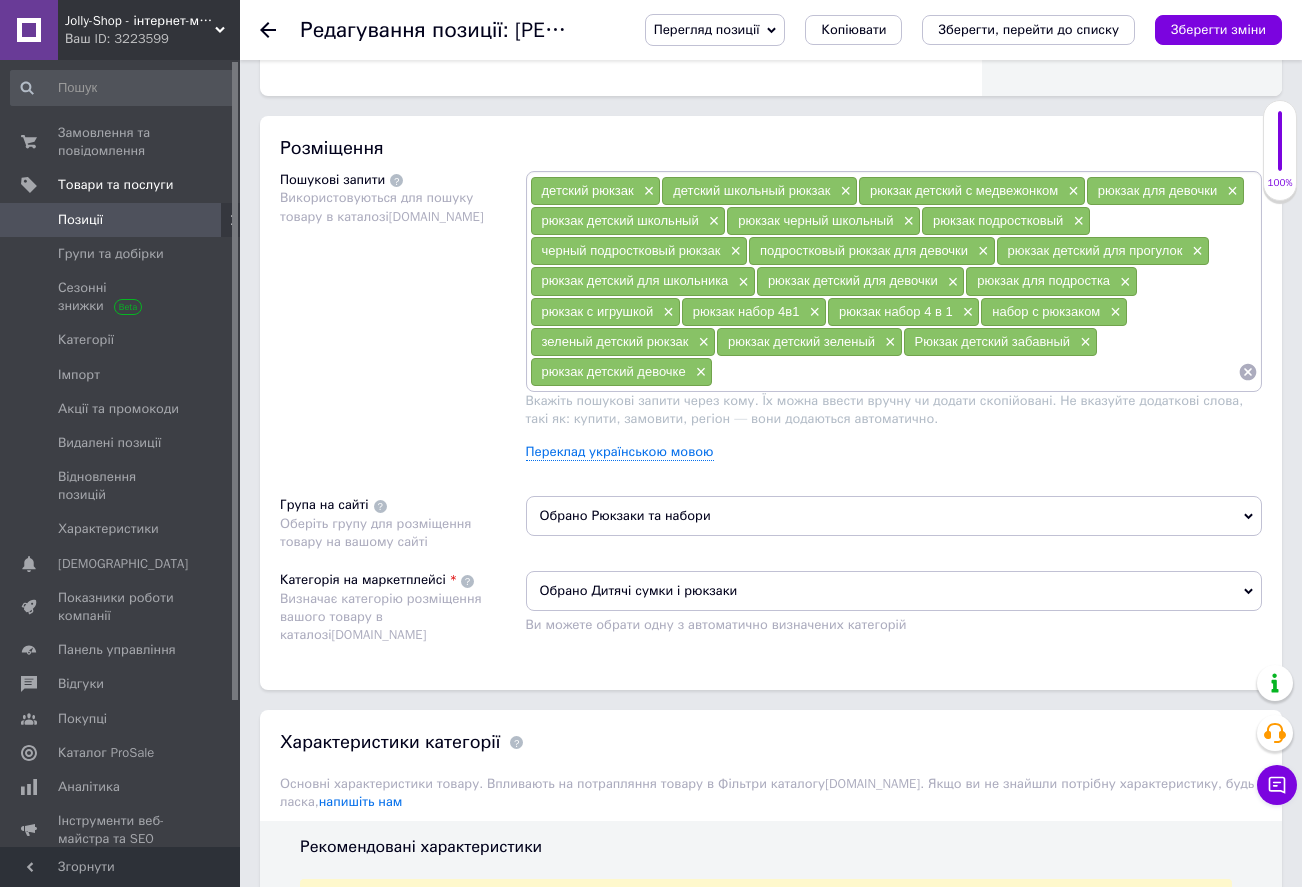 click on "Обрано Дитячі сумки і рюкзаки" at bounding box center [894, 591] 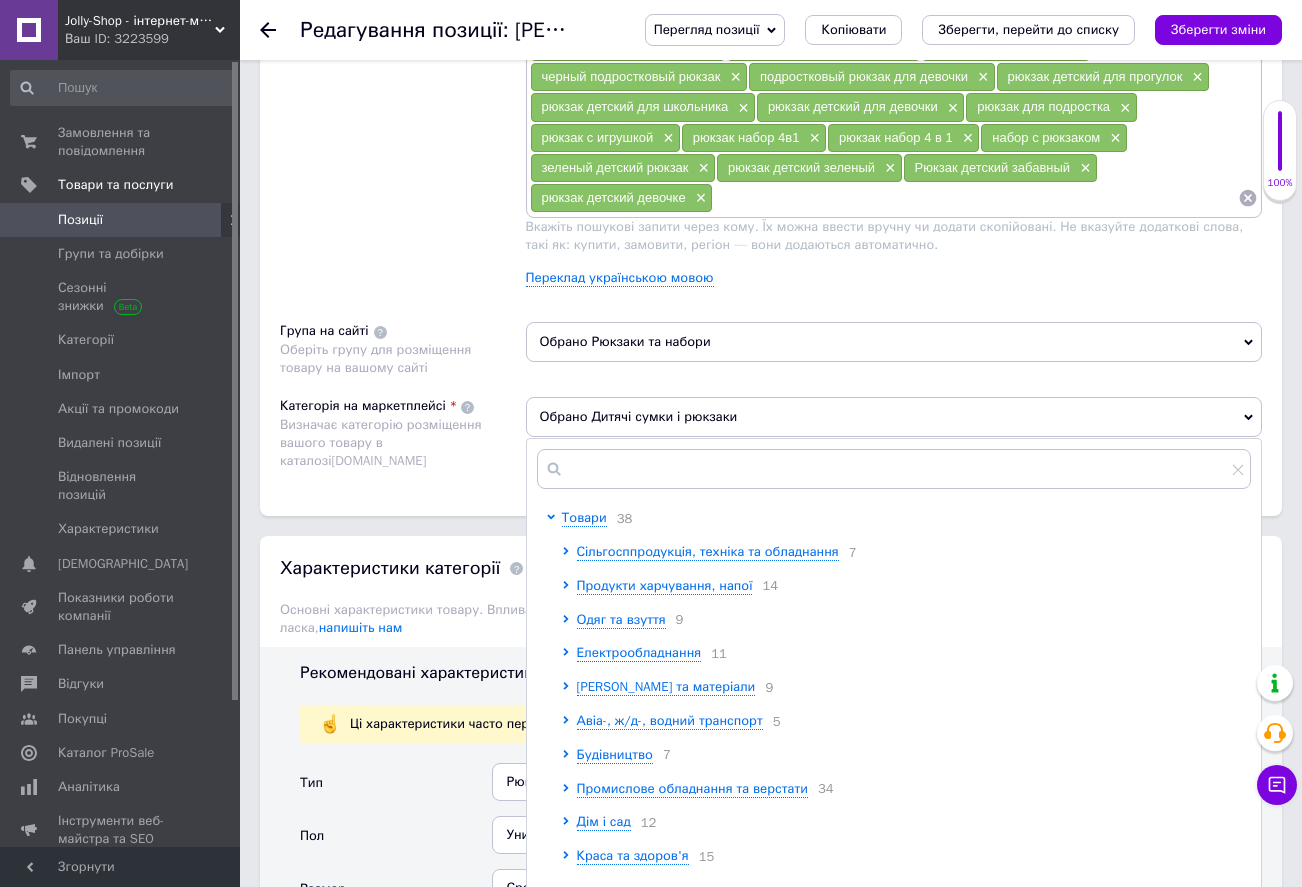 scroll, scrollTop: 1400, scrollLeft: 0, axis: vertical 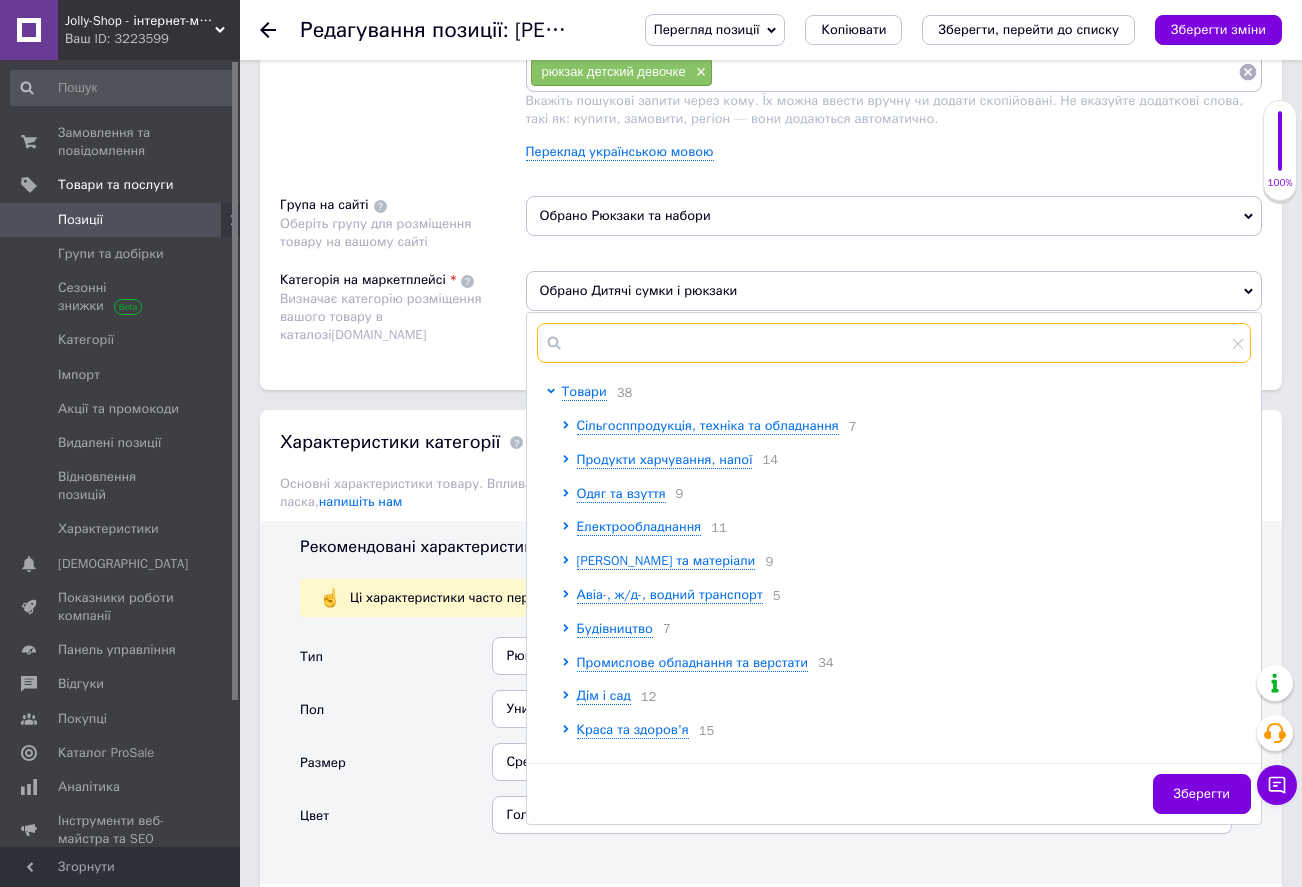 click at bounding box center (894, 343) 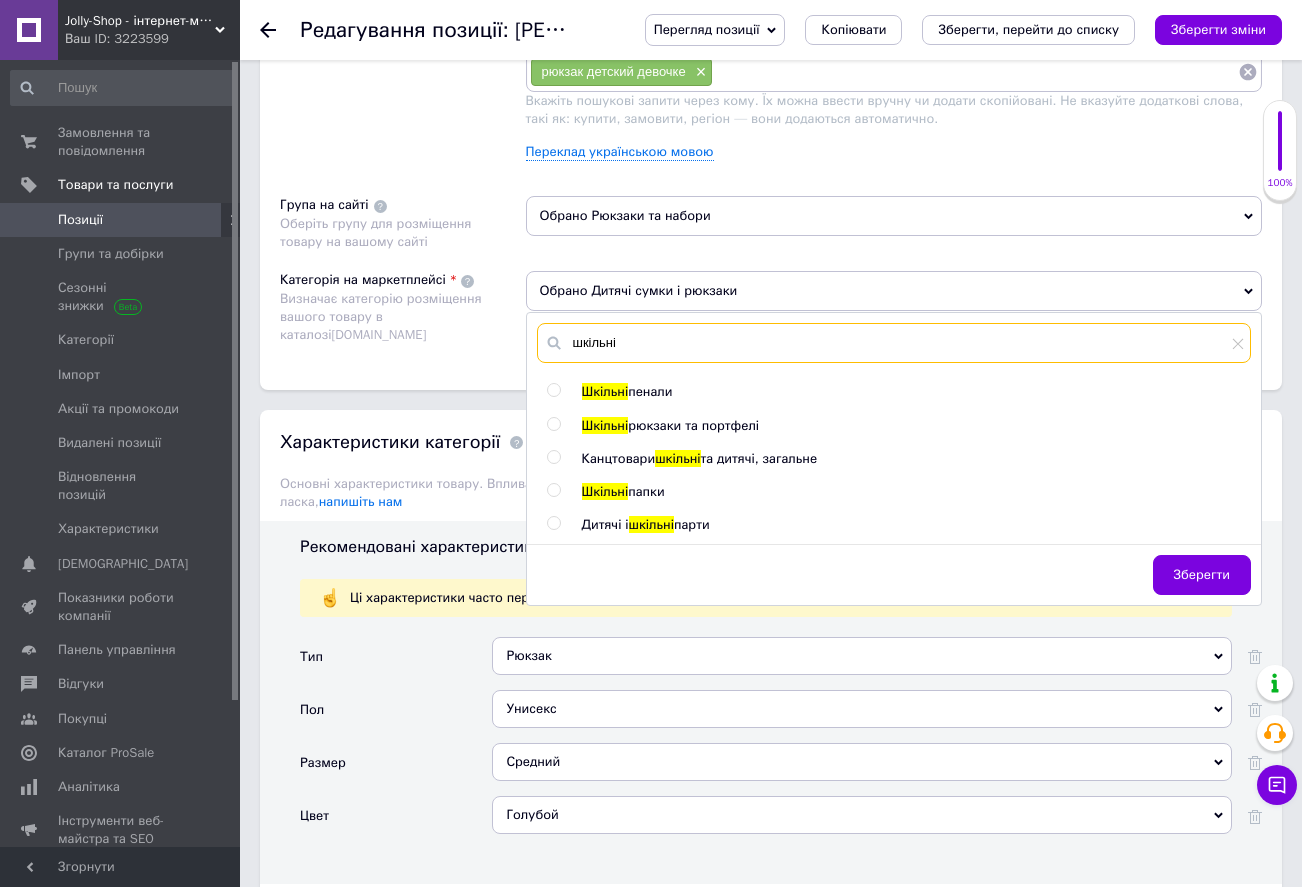 type on "шкільні" 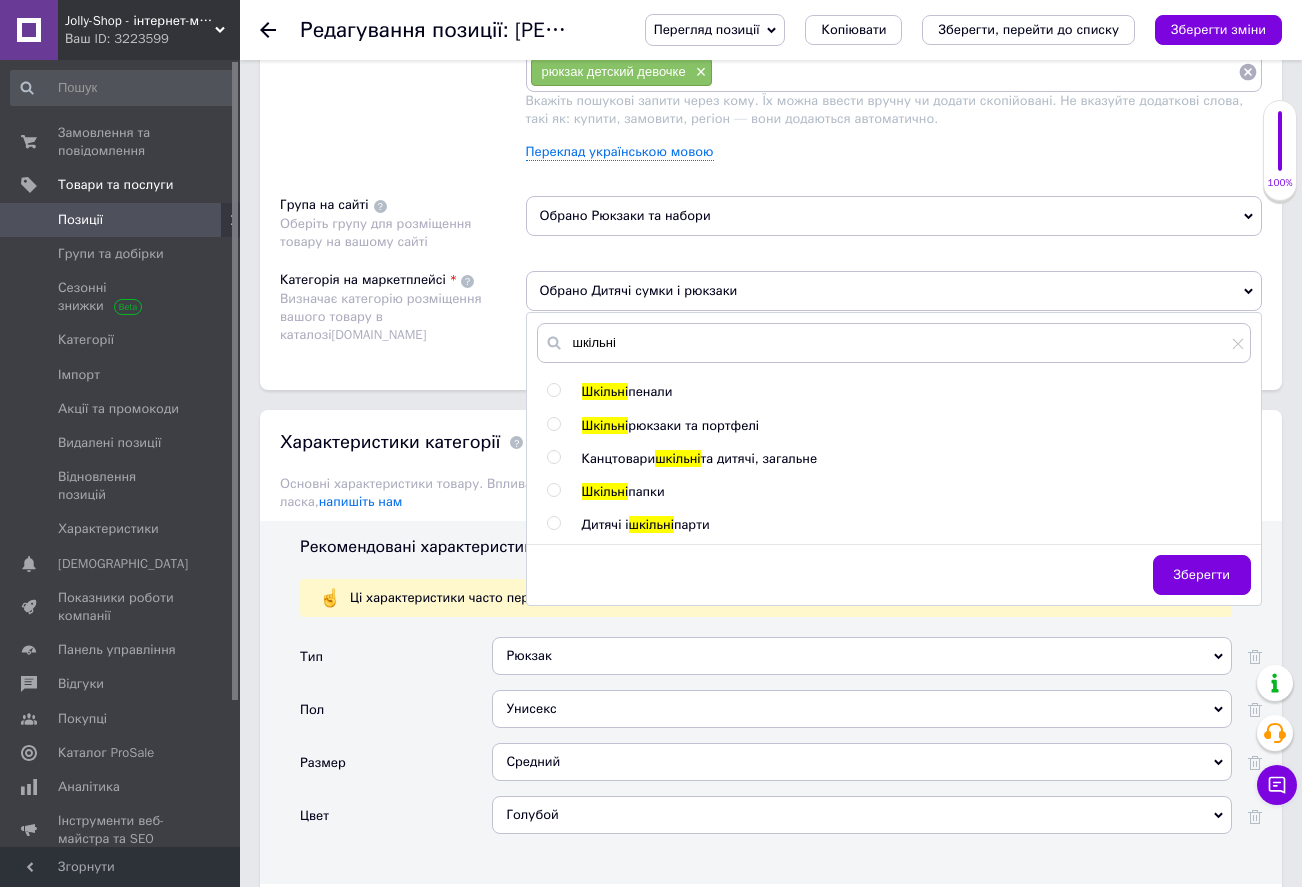 click at bounding box center (553, 424) 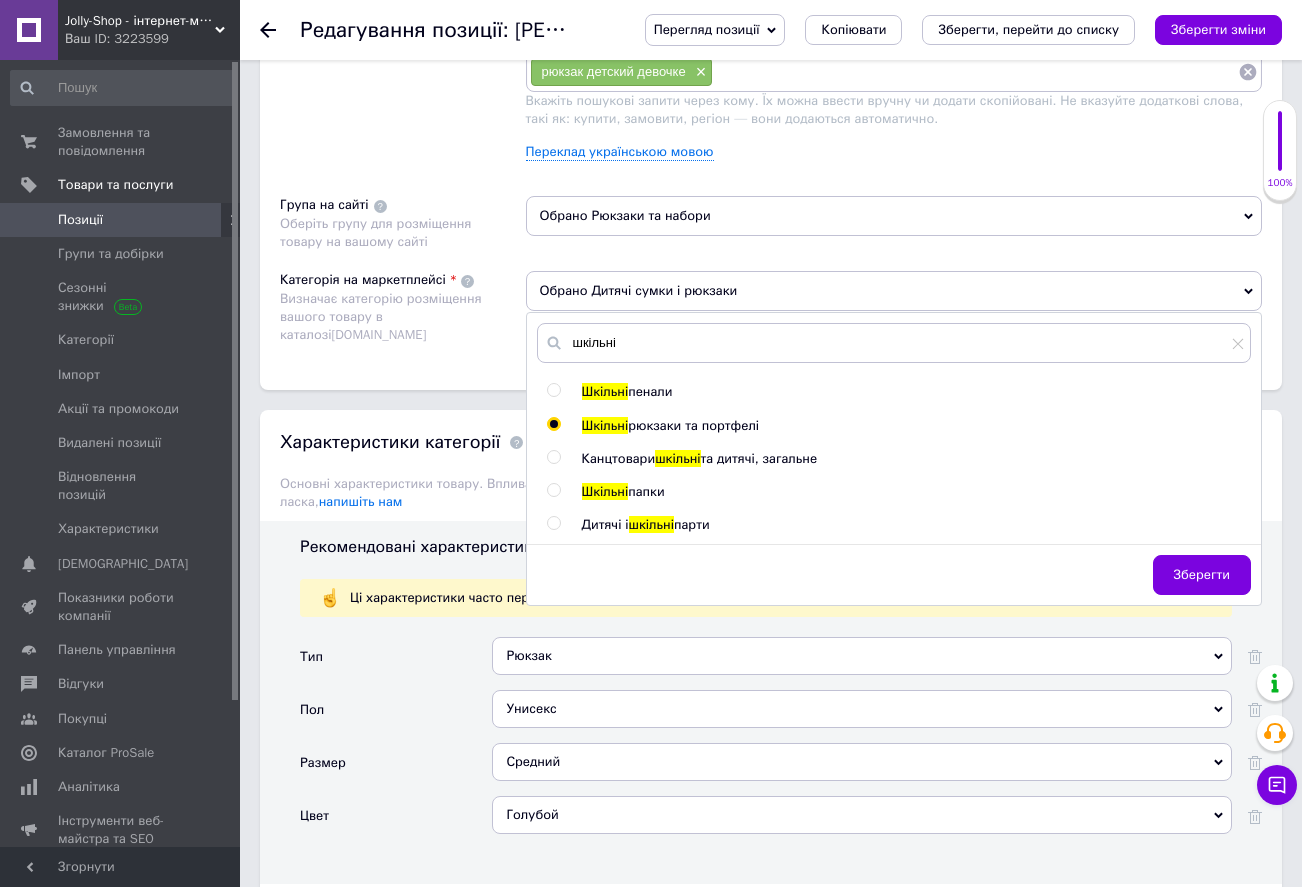 radio on "true" 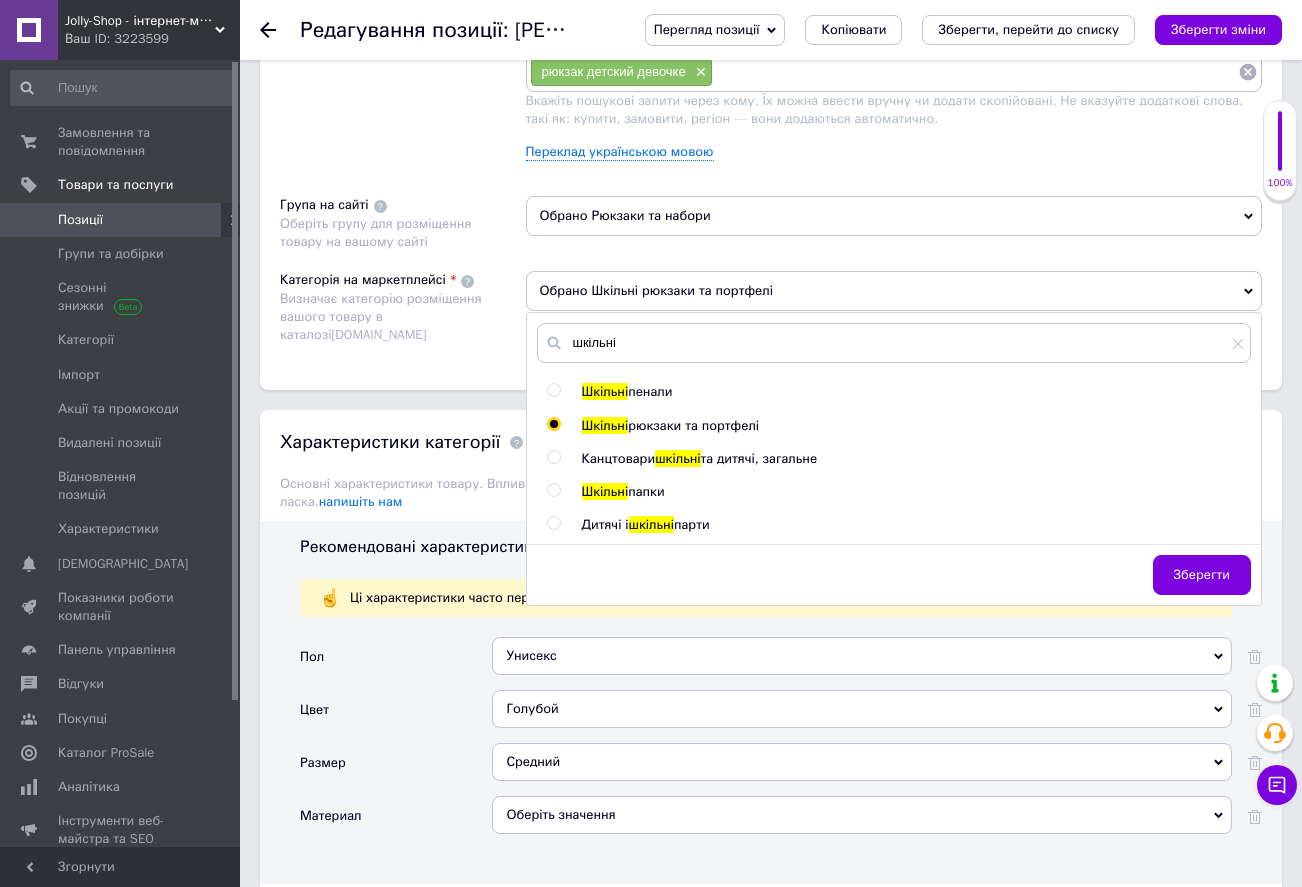 click on "Зберегти" at bounding box center (1202, 575) 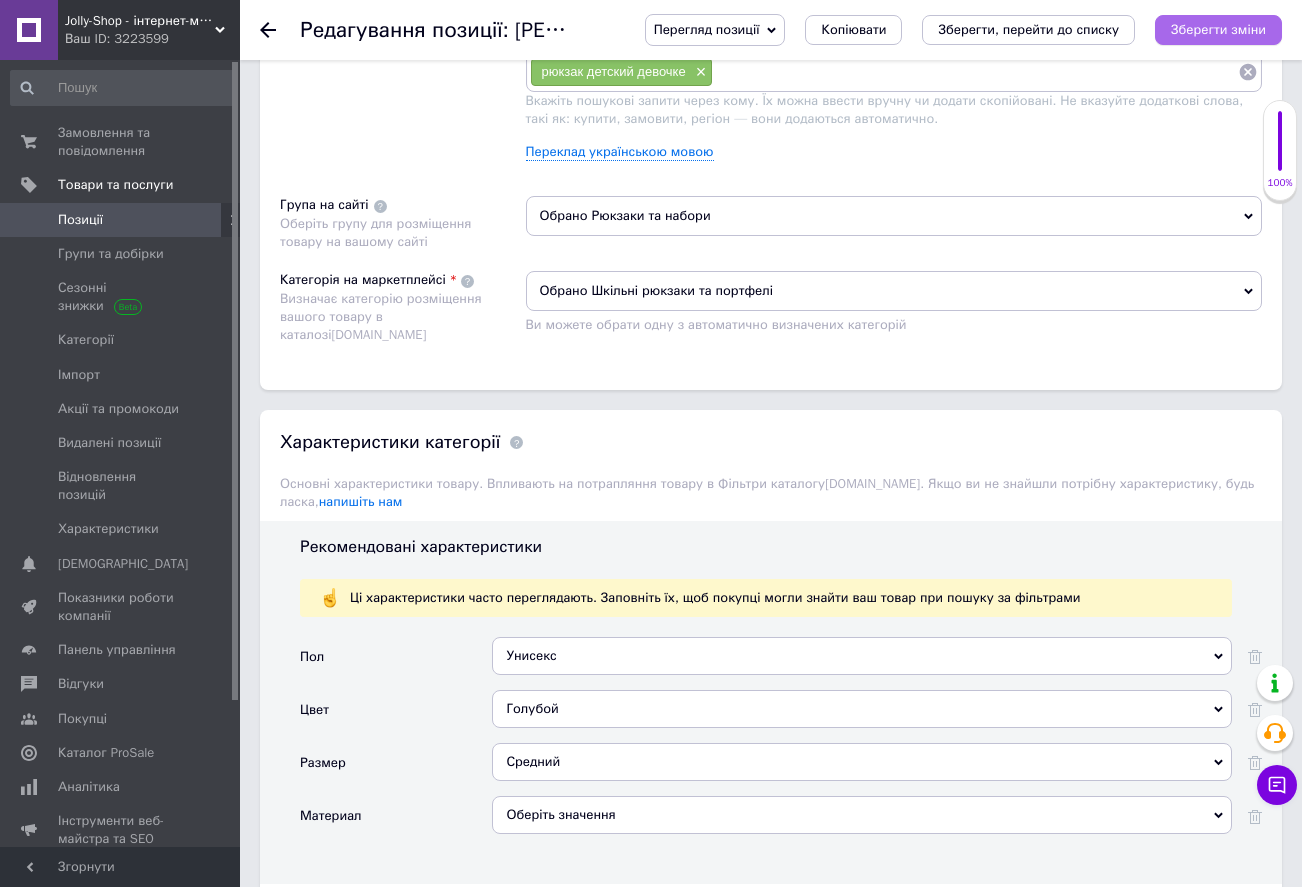 click on "Зберегти зміни" at bounding box center [1218, 29] 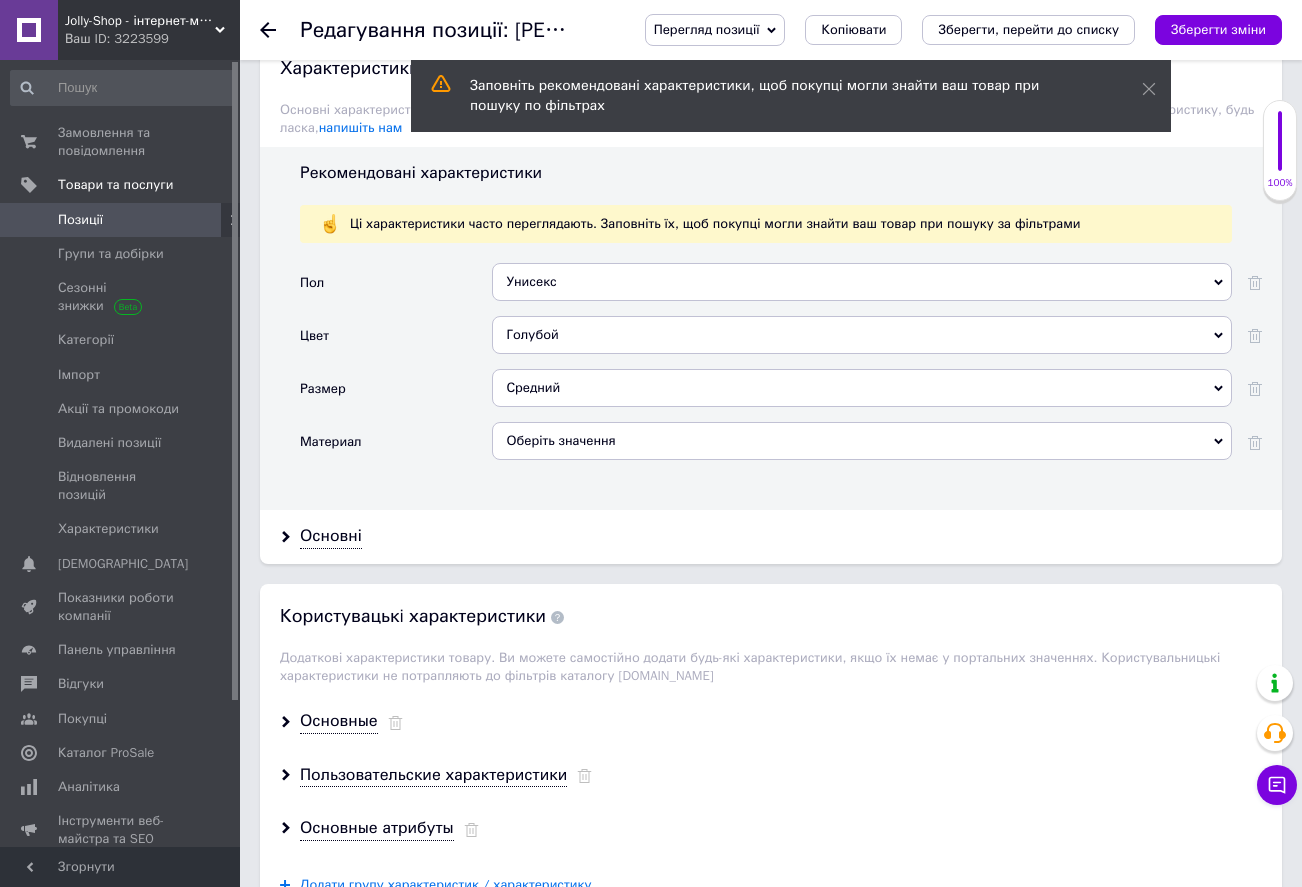 scroll, scrollTop: 1800, scrollLeft: 0, axis: vertical 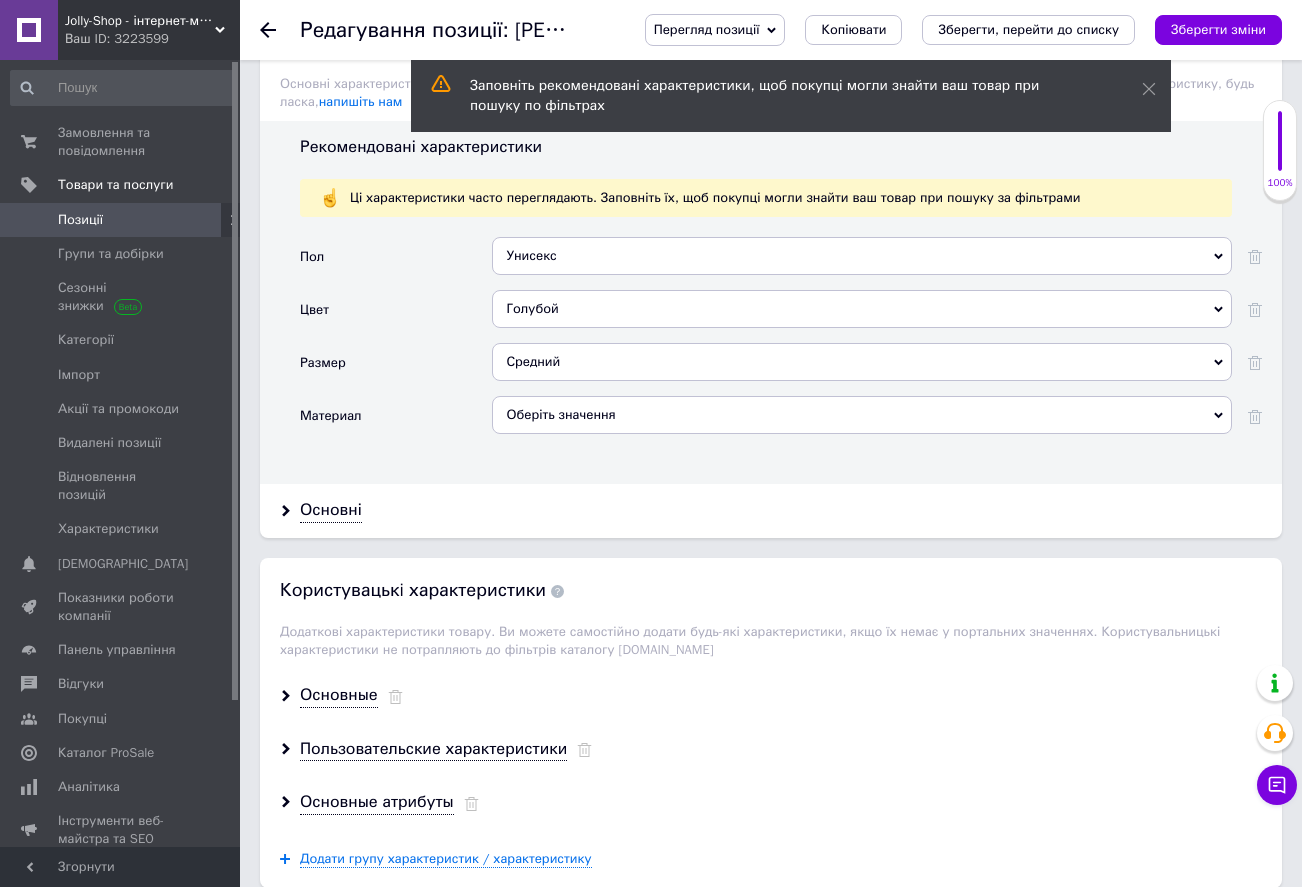 click on "Оберіть значення" at bounding box center (862, 415) 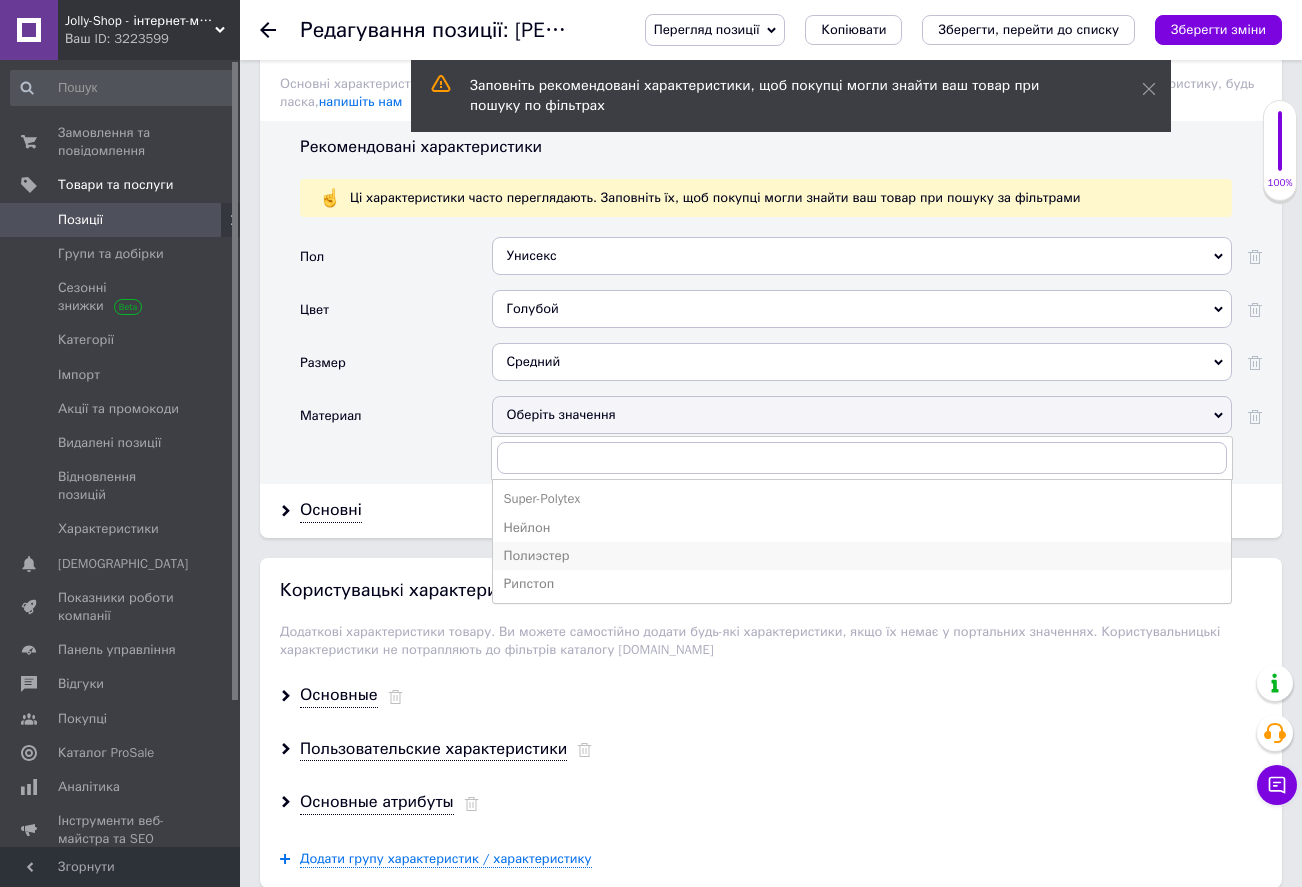 click on "Полиэстер" at bounding box center [862, 556] 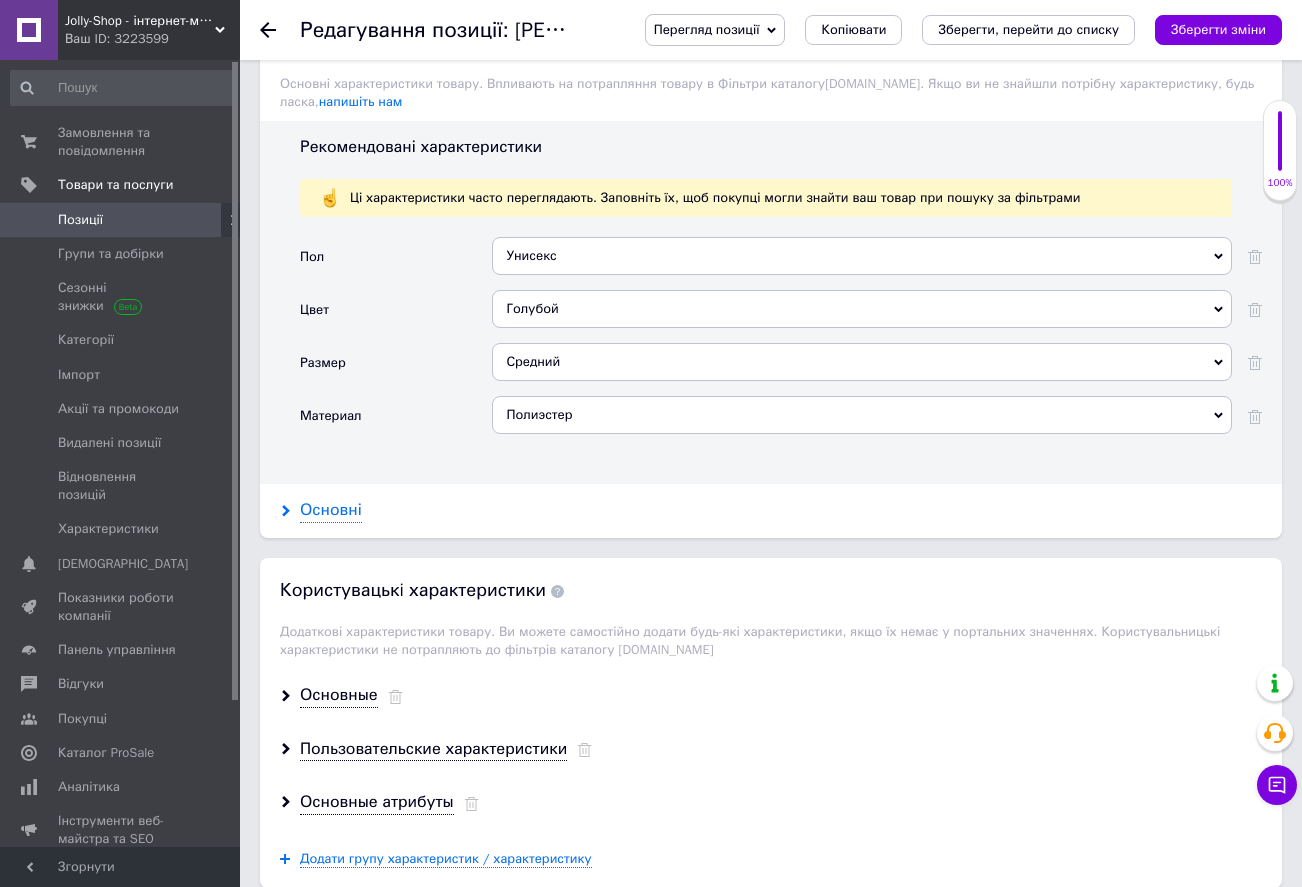 click on "Основні" at bounding box center [331, 510] 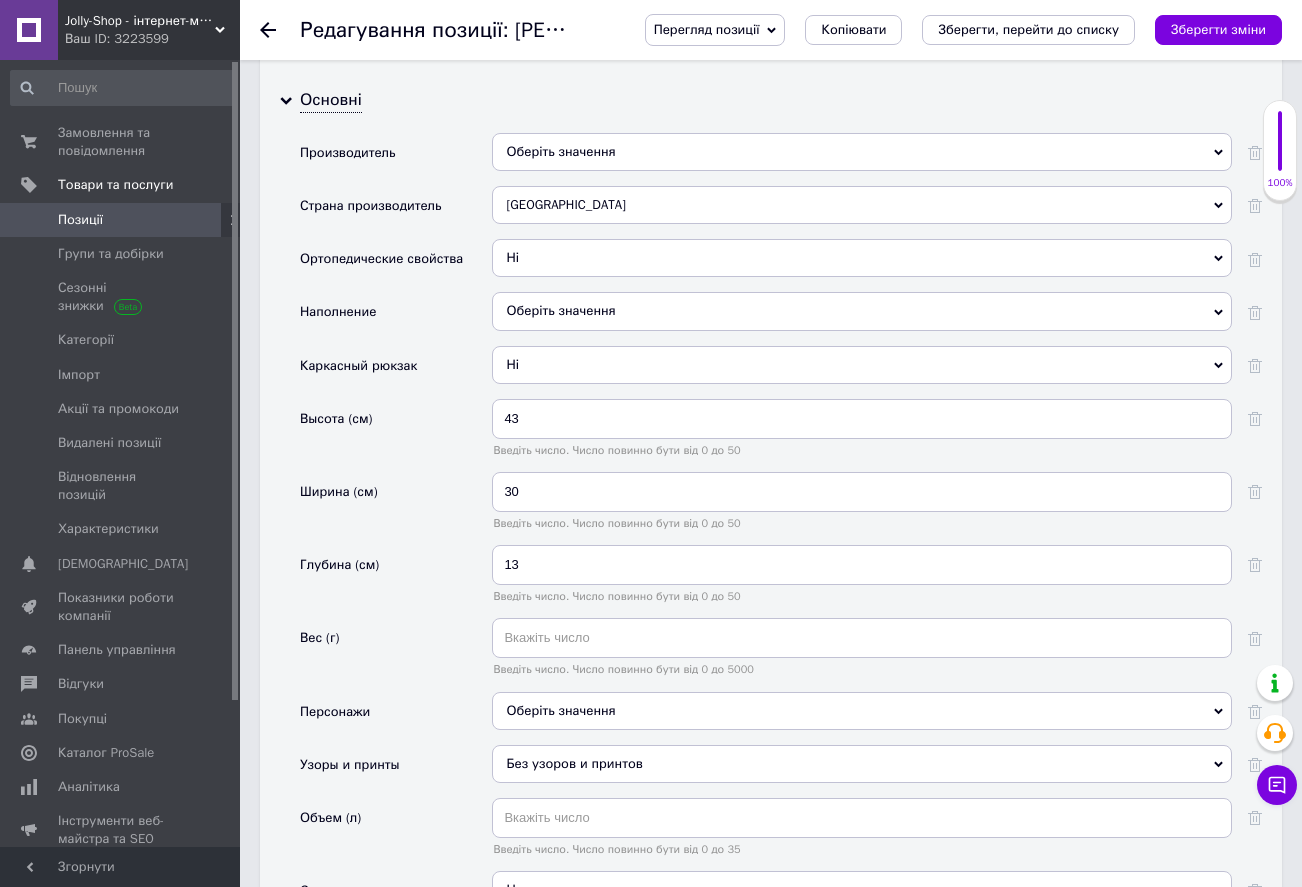 scroll, scrollTop: 2300, scrollLeft: 0, axis: vertical 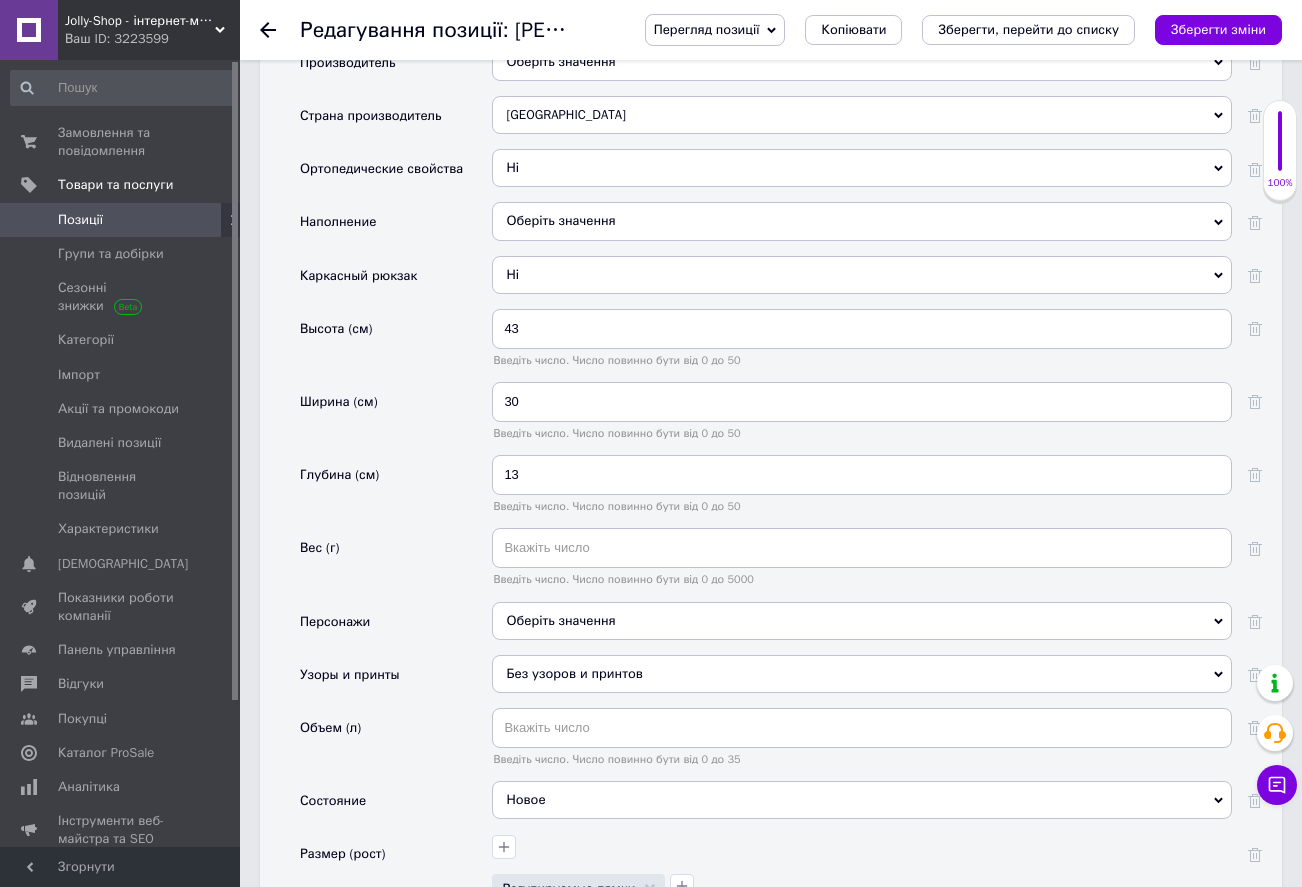 click on "Оберіть значення" at bounding box center [560, 220] 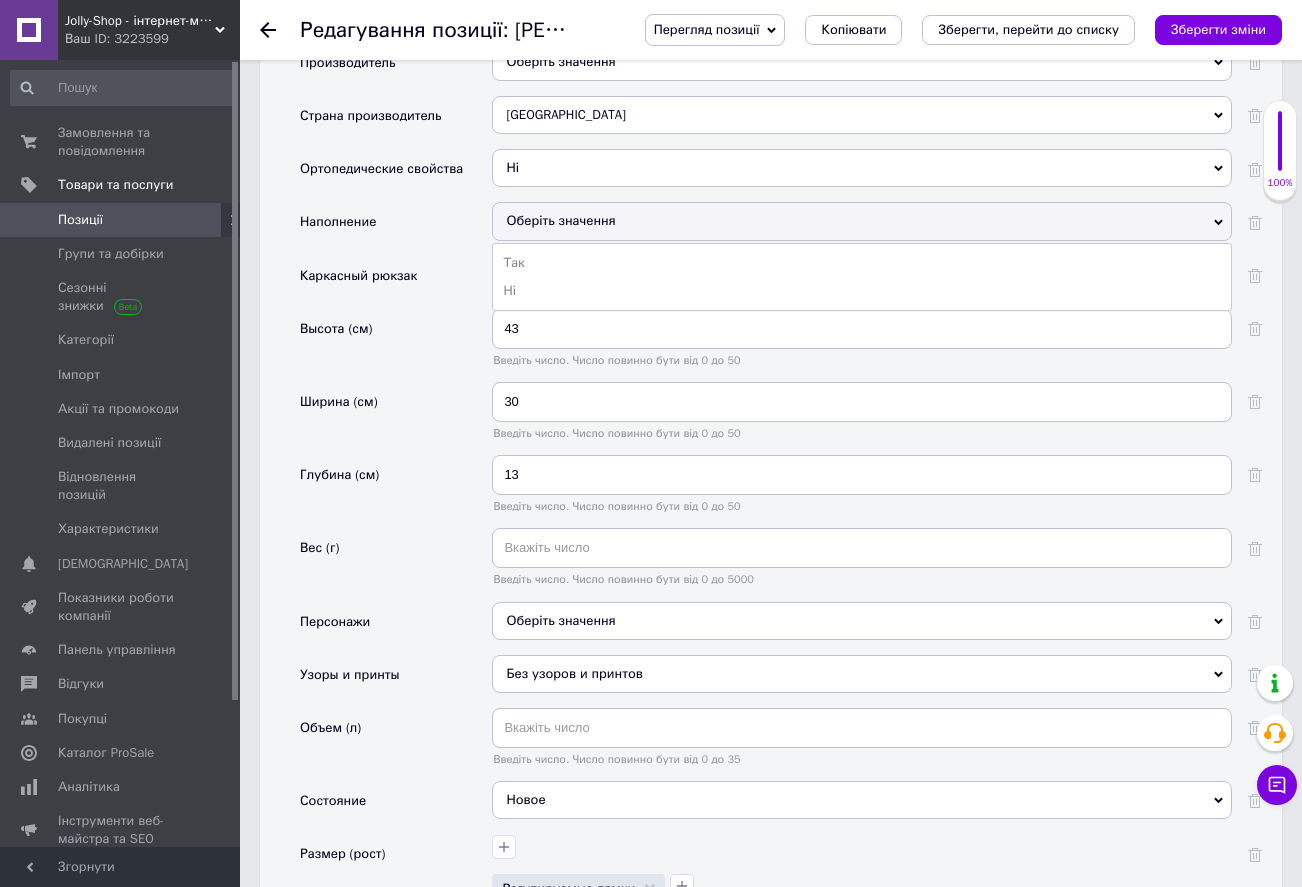 click on "Оберіть значення" at bounding box center [560, 220] 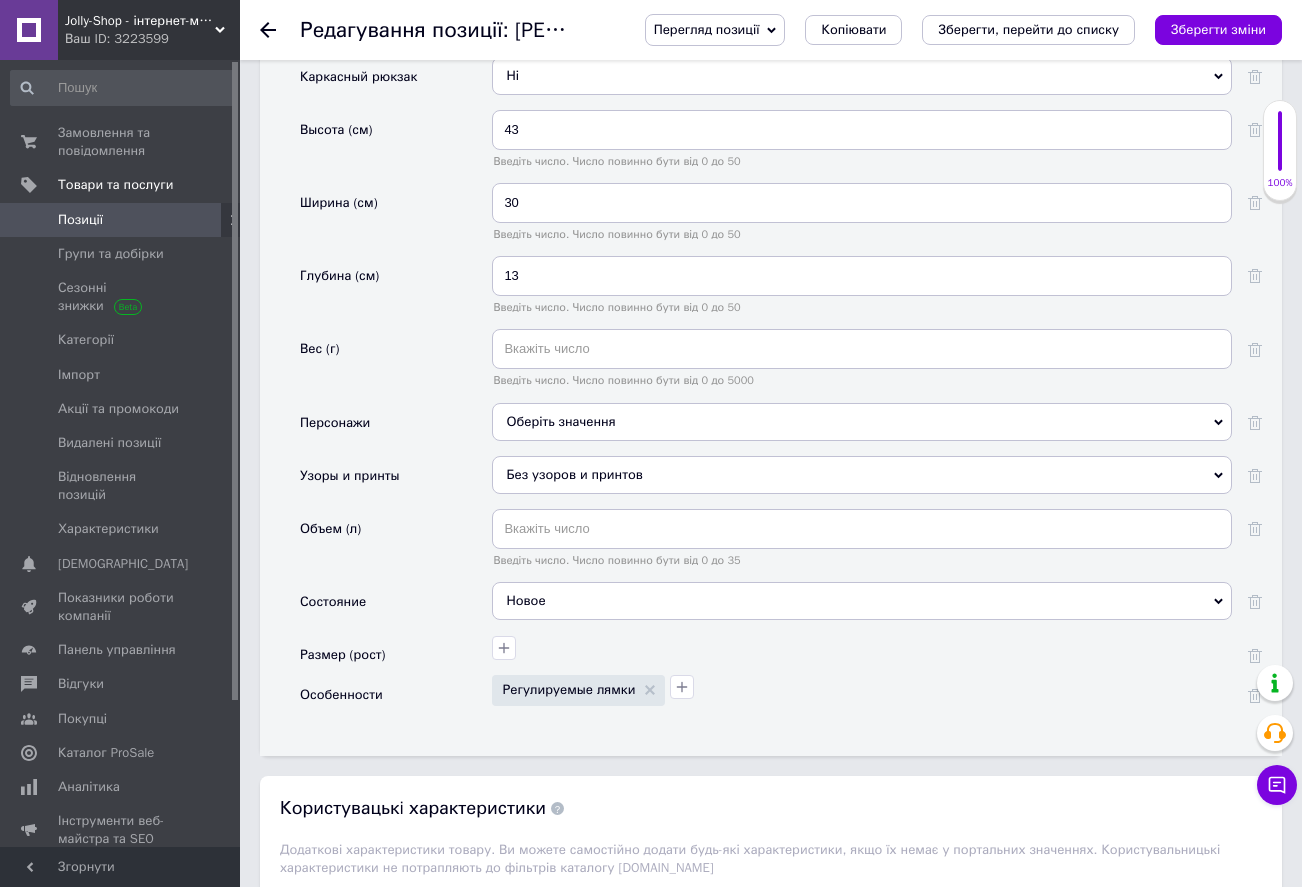 scroll, scrollTop: 2500, scrollLeft: 0, axis: vertical 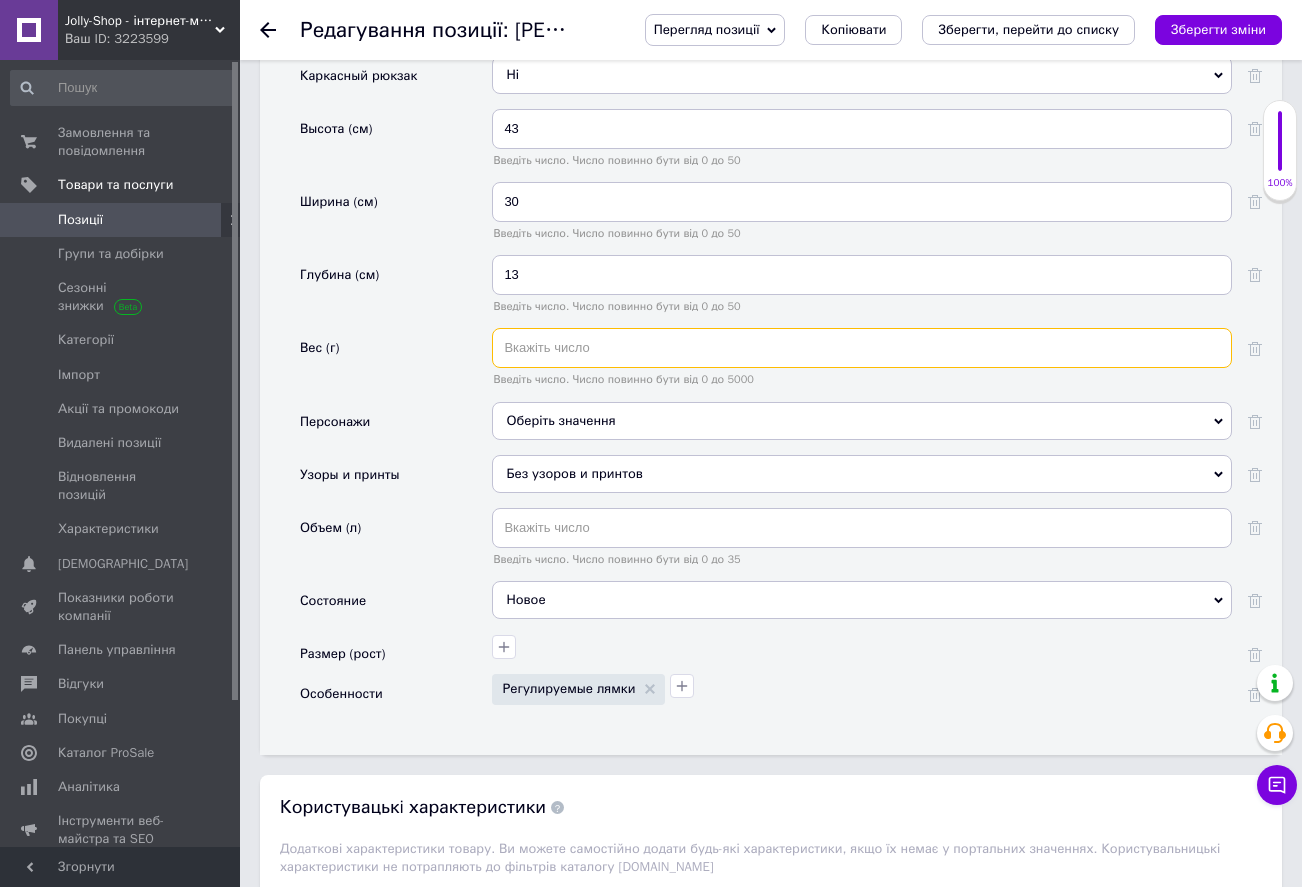 click at bounding box center [862, 348] 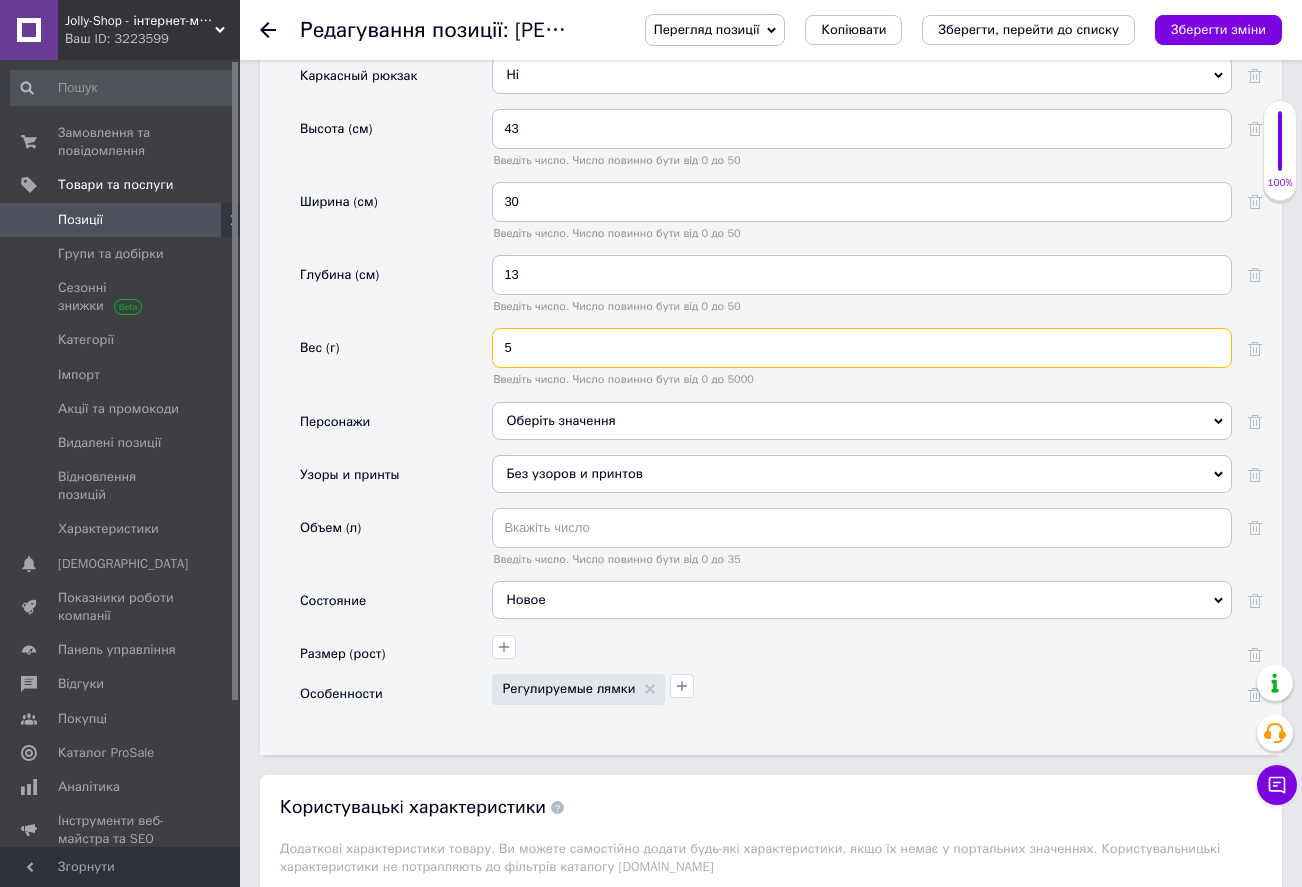 type 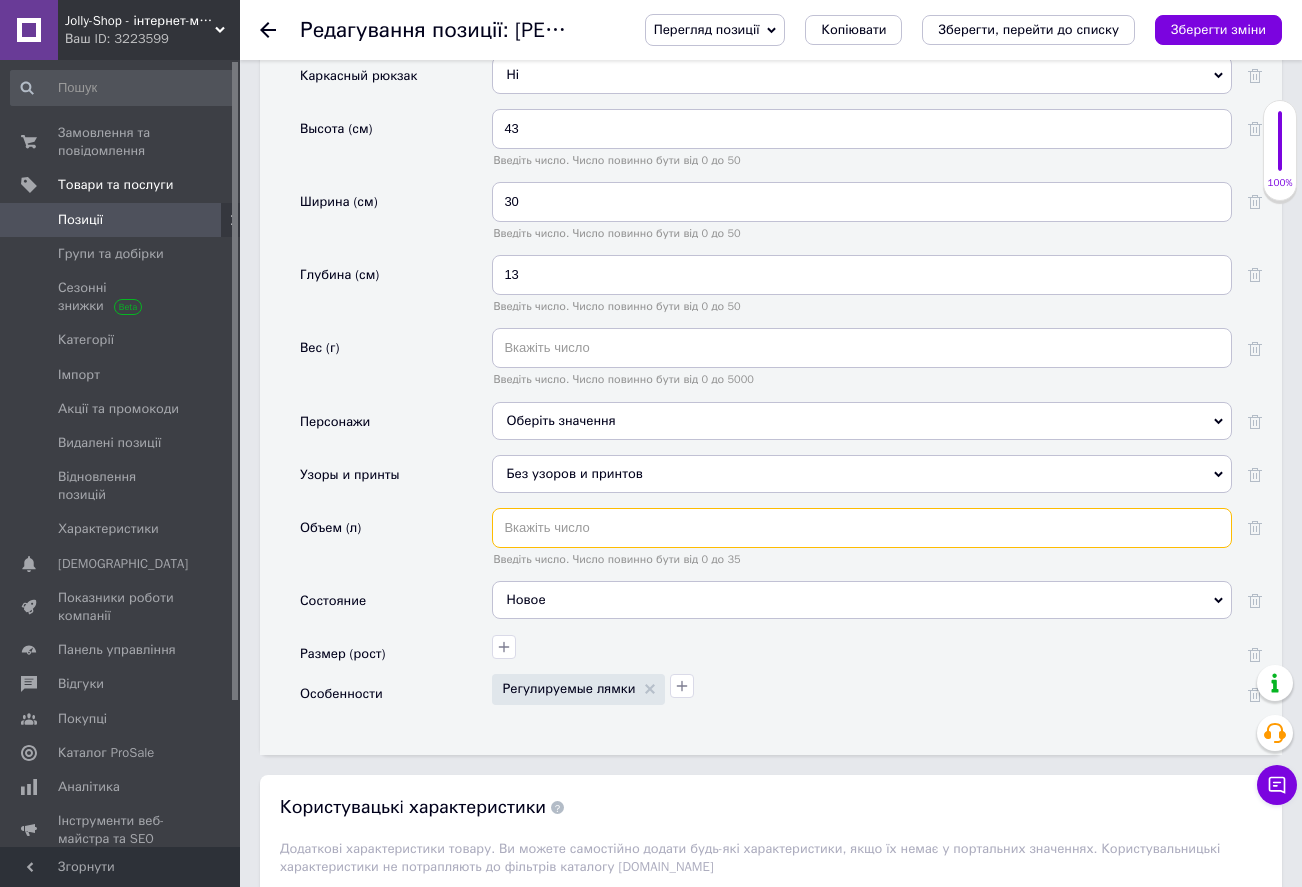 click at bounding box center [862, 528] 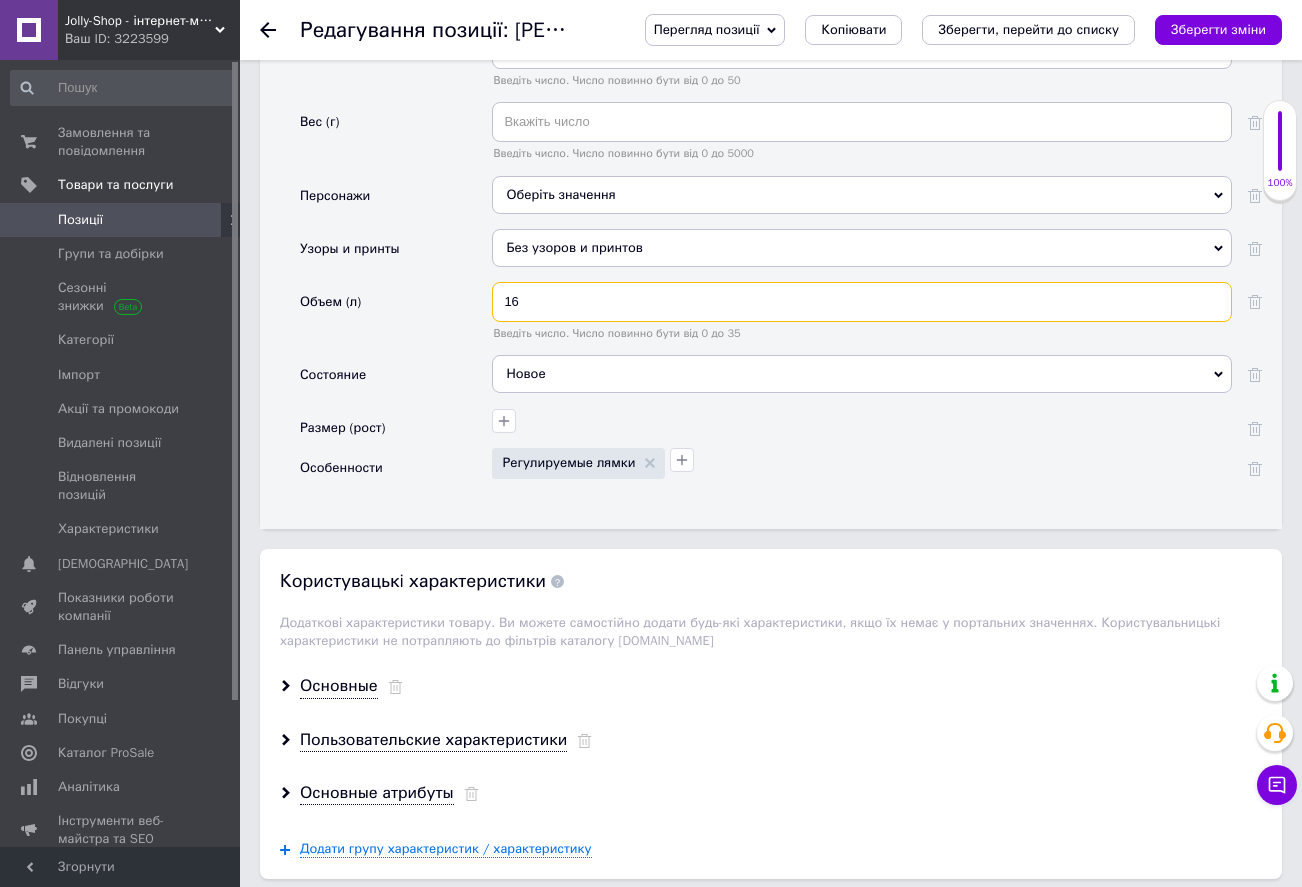 scroll, scrollTop: 2800, scrollLeft: 0, axis: vertical 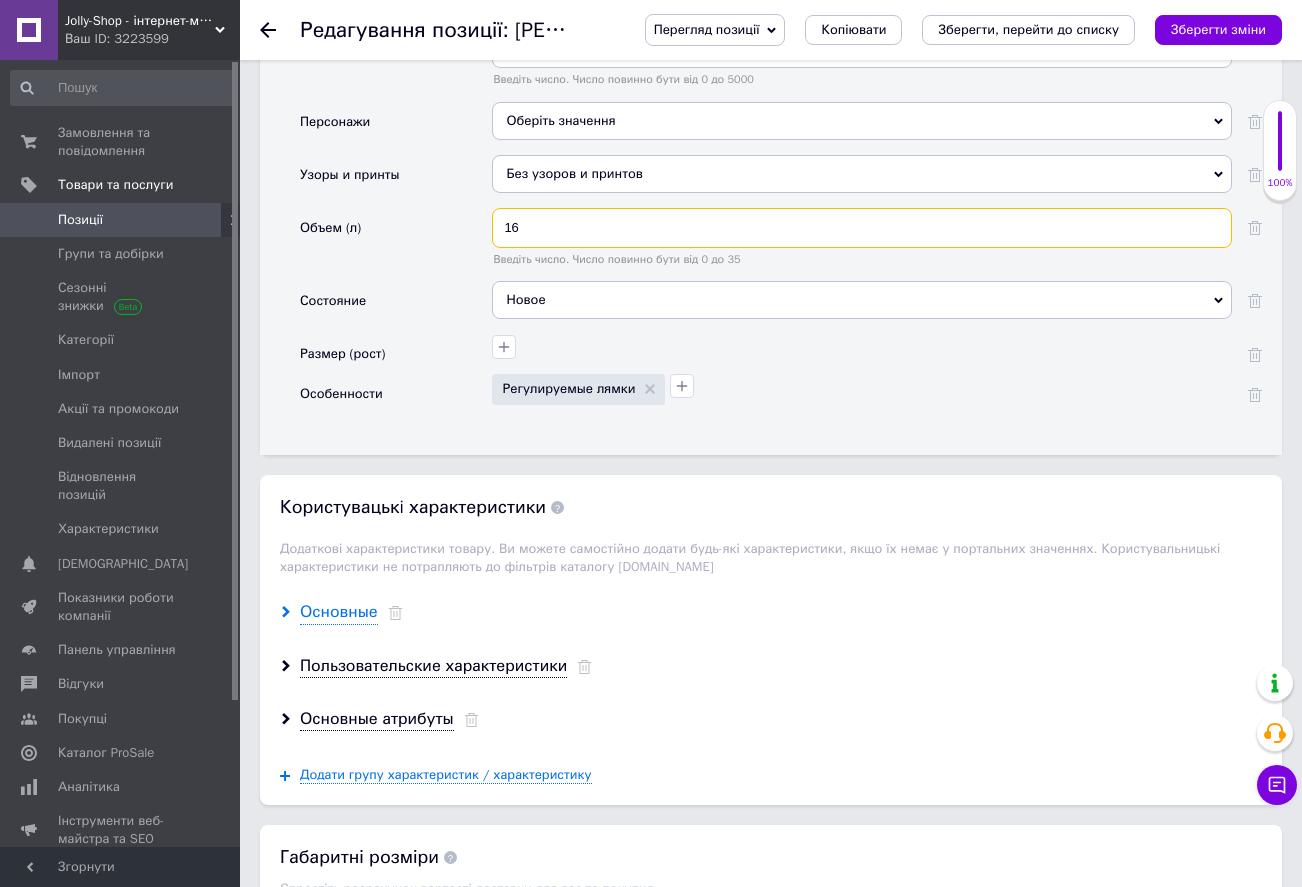 type on "16" 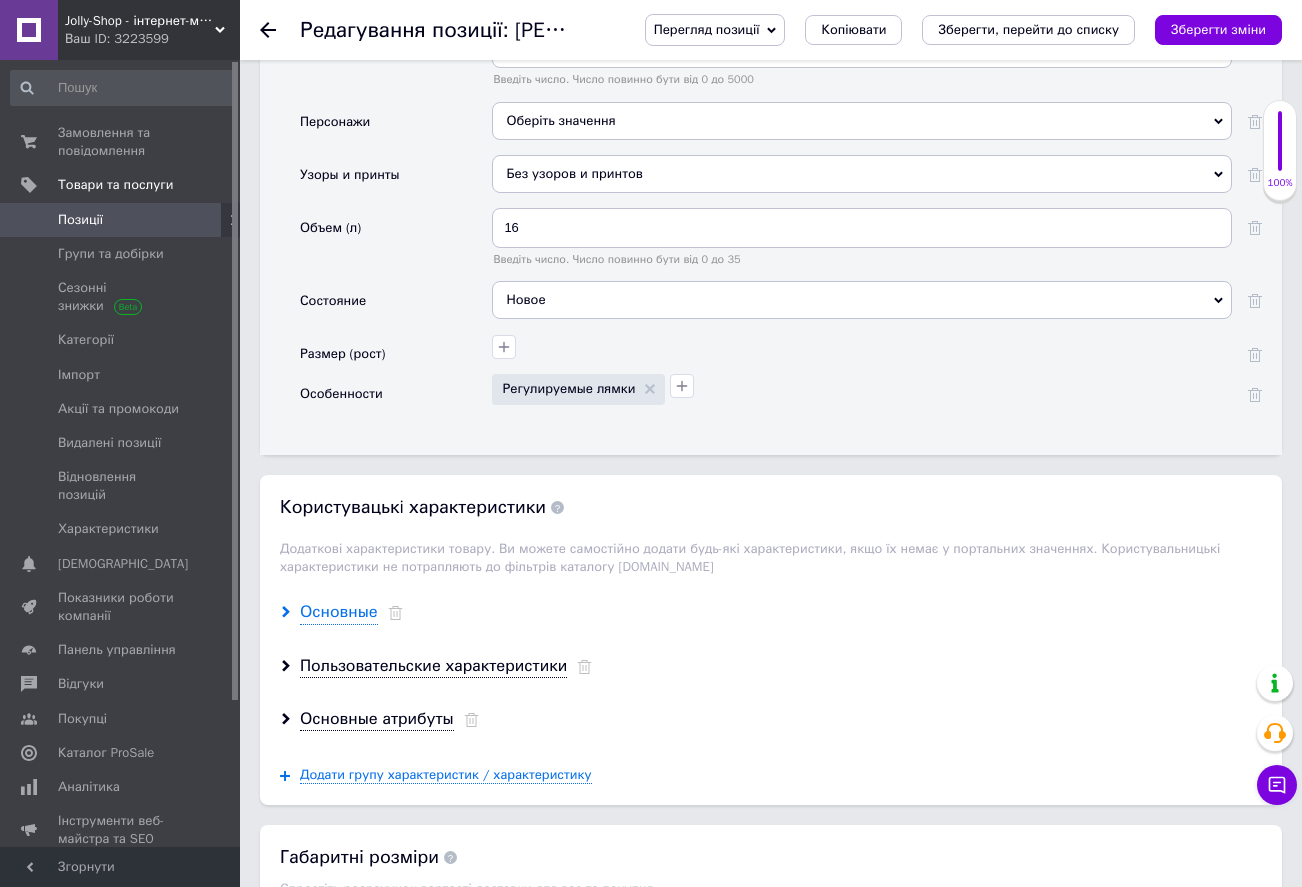 click on "Основные" at bounding box center (339, 612) 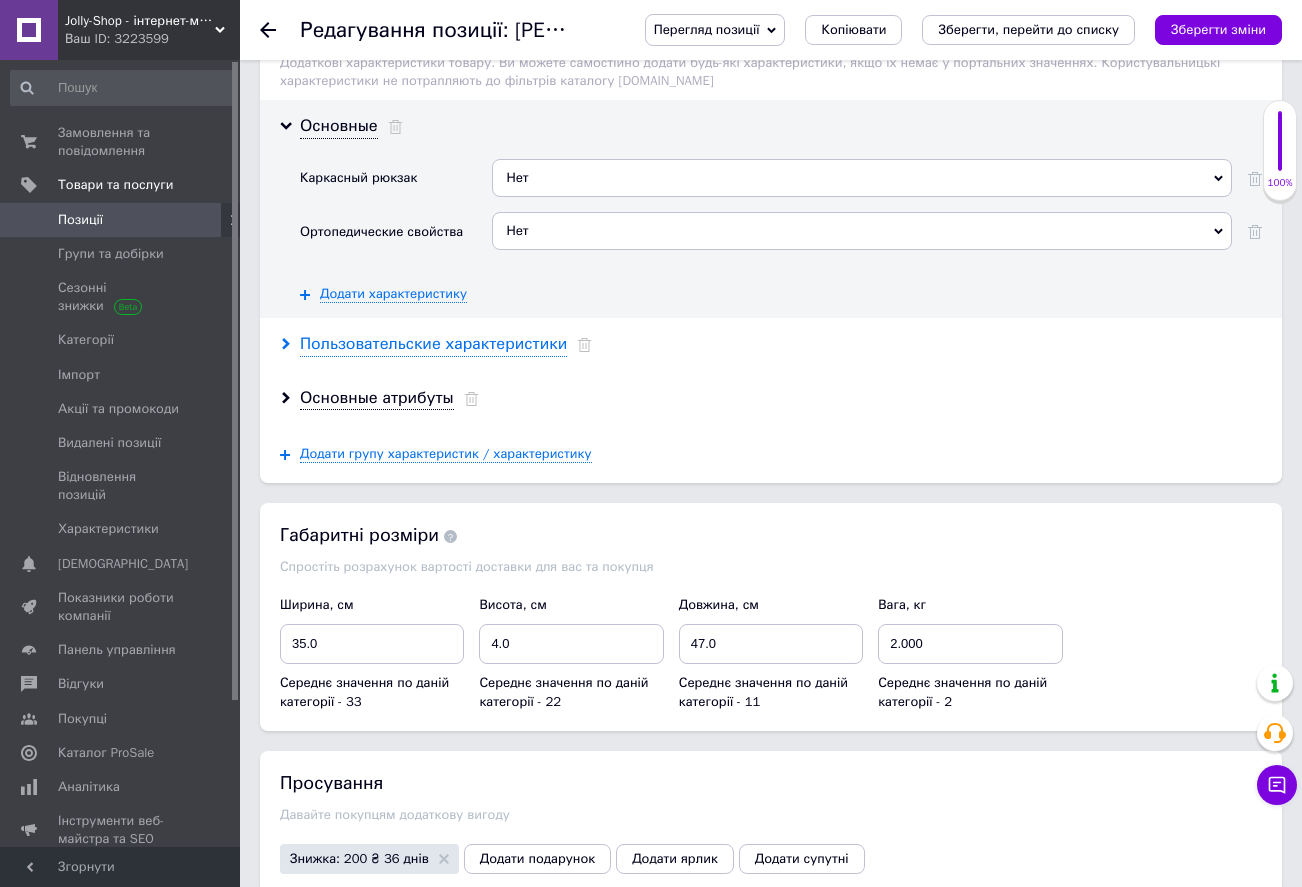 scroll, scrollTop: 3300, scrollLeft: 0, axis: vertical 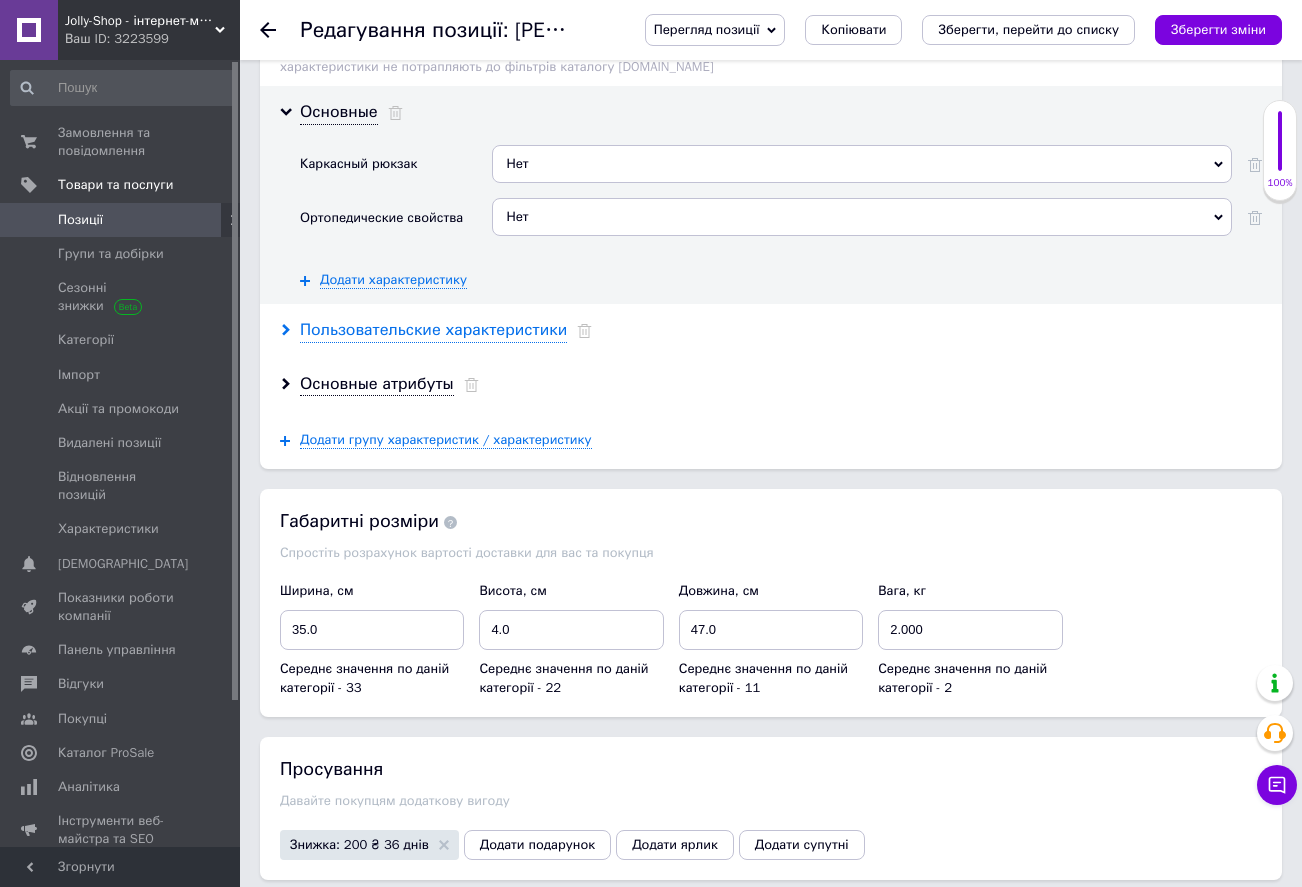 click on "Пользовательские характеристики" at bounding box center [433, 330] 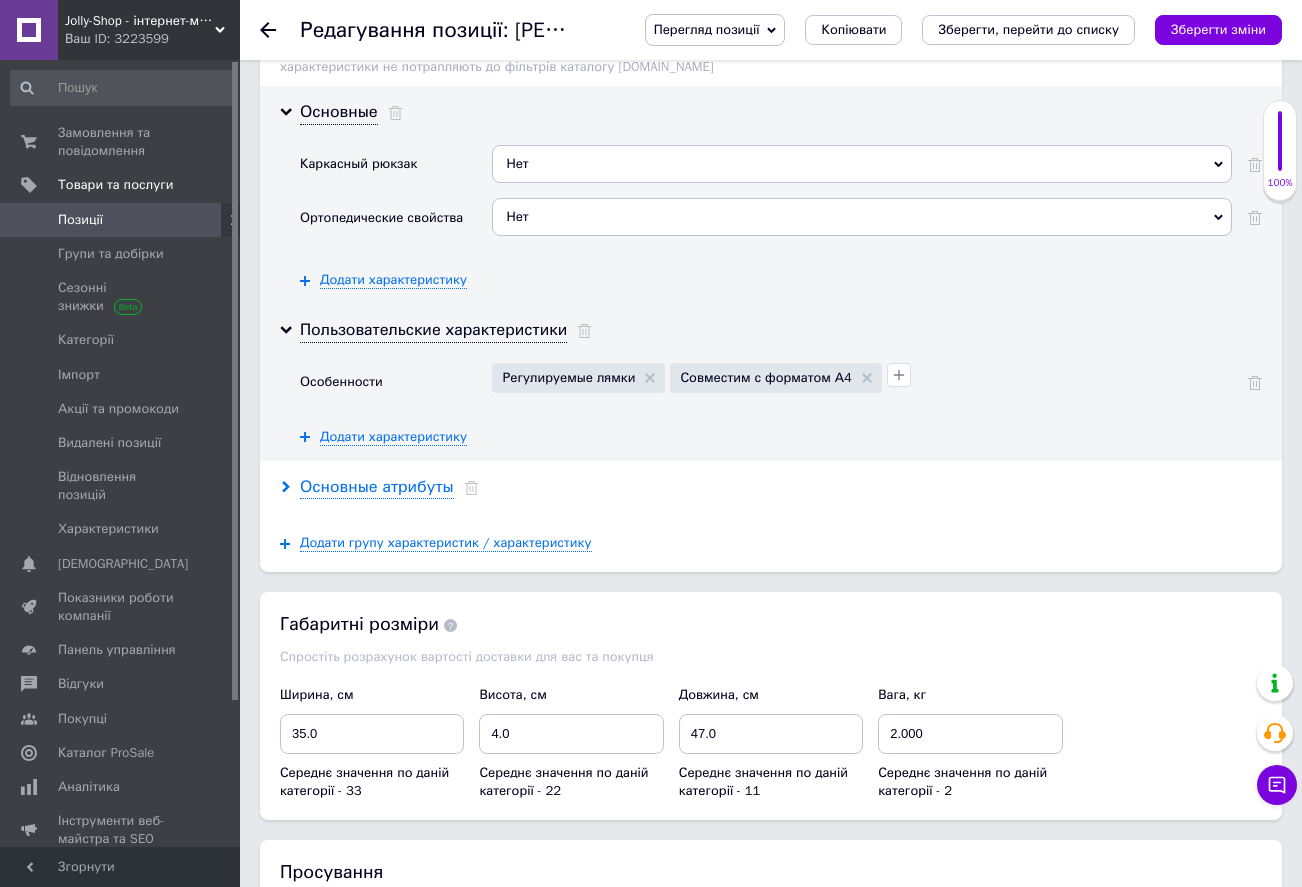click on "Основные атрибуты" at bounding box center [377, 487] 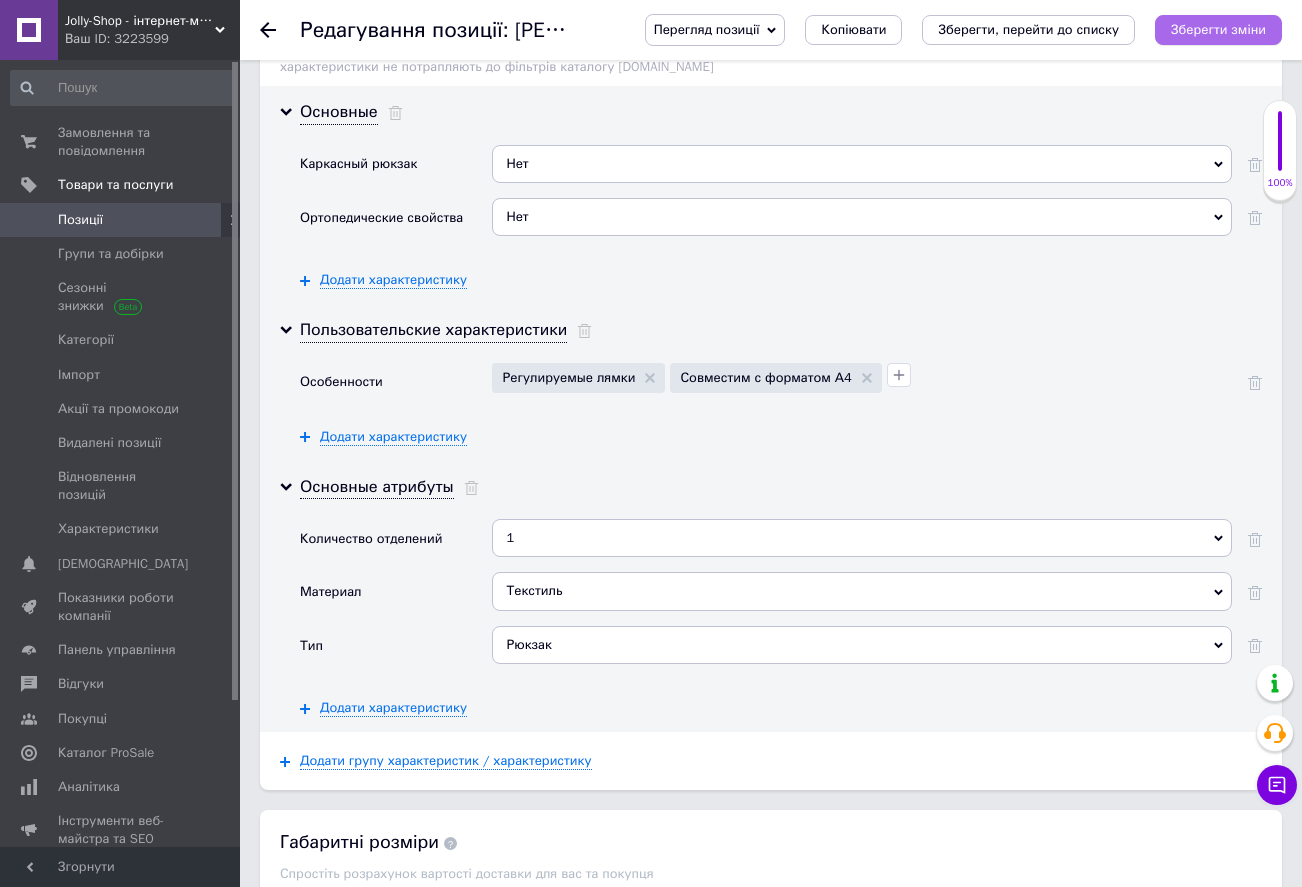 click on "Зберегти зміни" at bounding box center (1218, 29) 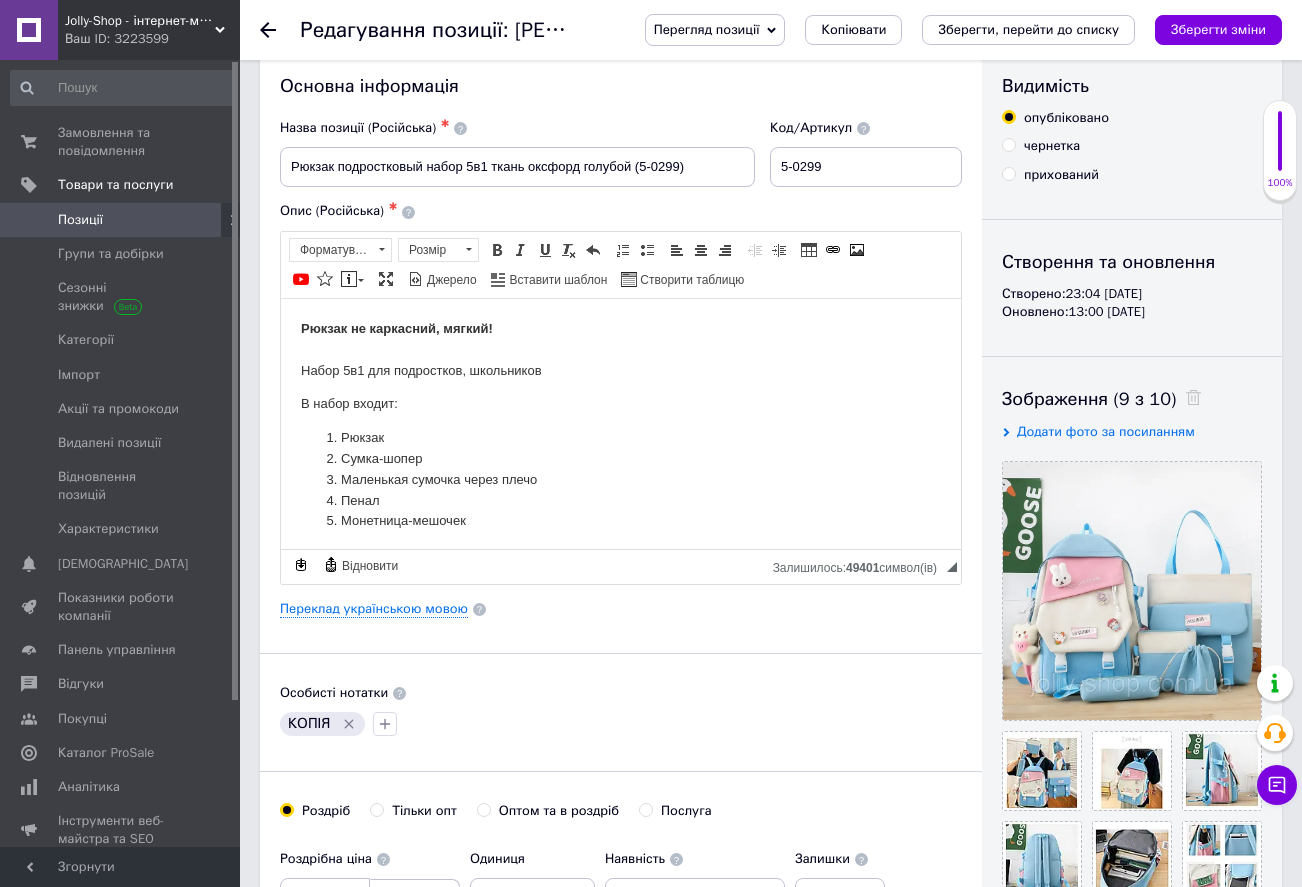 scroll, scrollTop: 0, scrollLeft: 0, axis: both 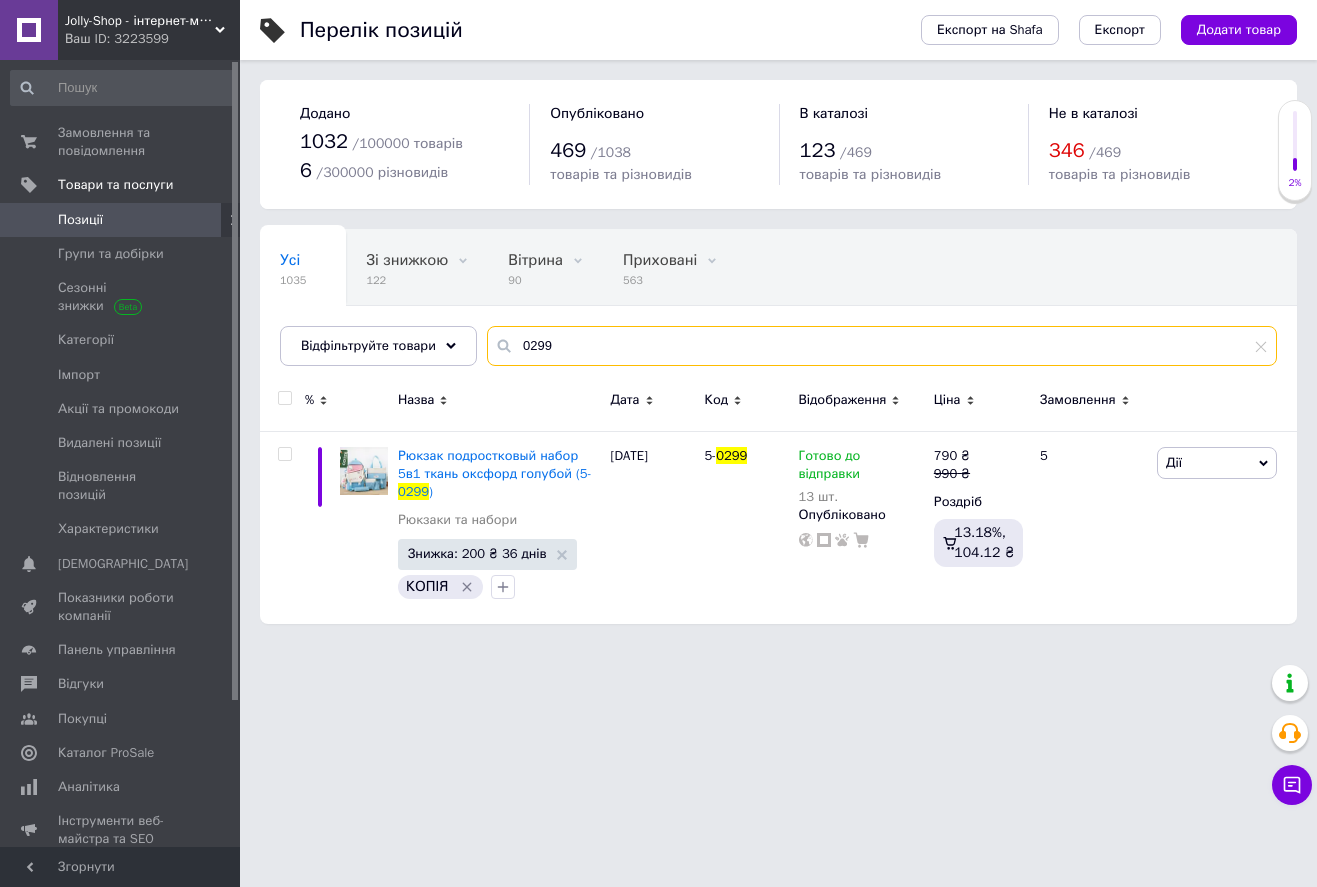 drag, startPoint x: 550, startPoint y: 345, endPoint x: 511, endPoint y: 342, distance: 39.115215 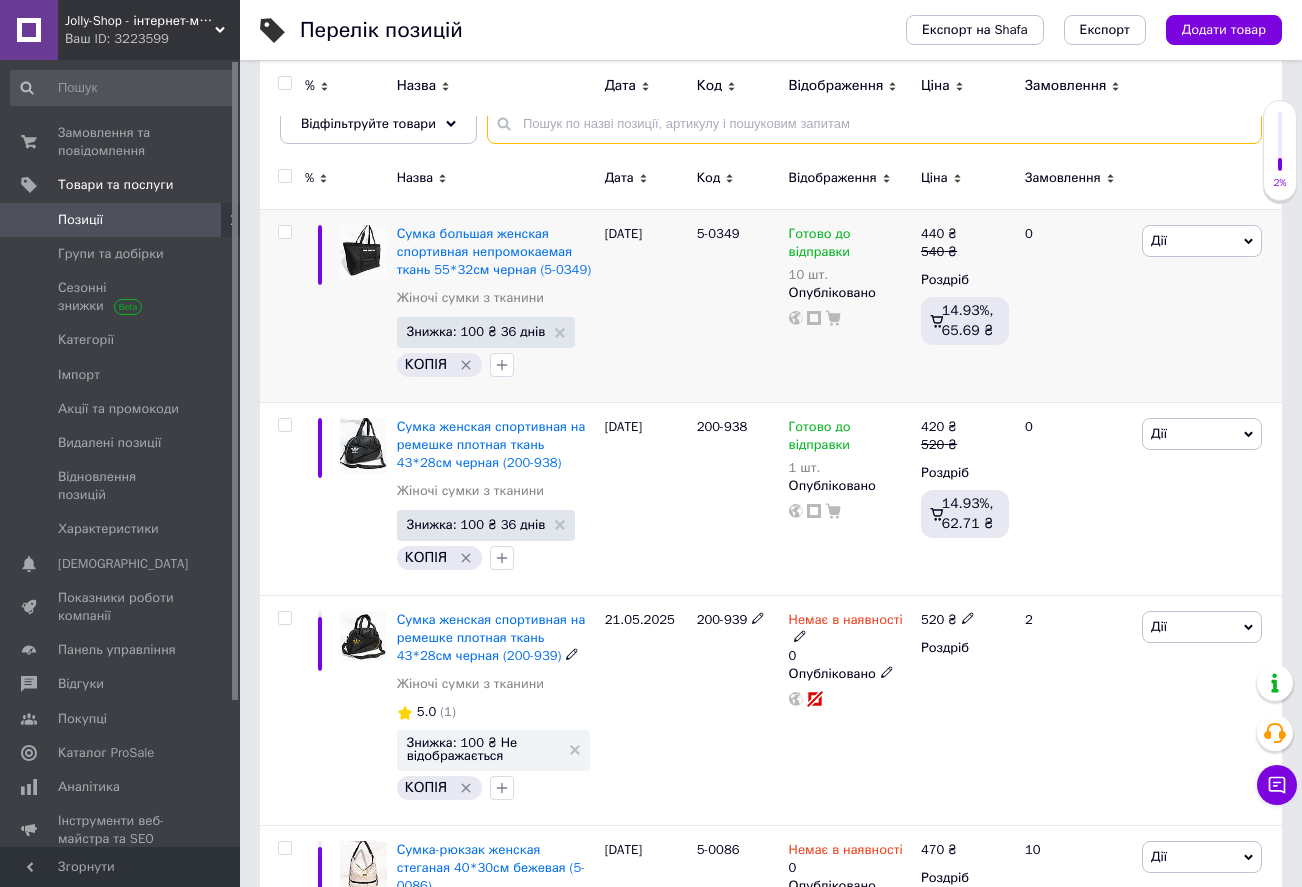 scroll, scrollTop: 0, scrollLeft: 0, axis: both 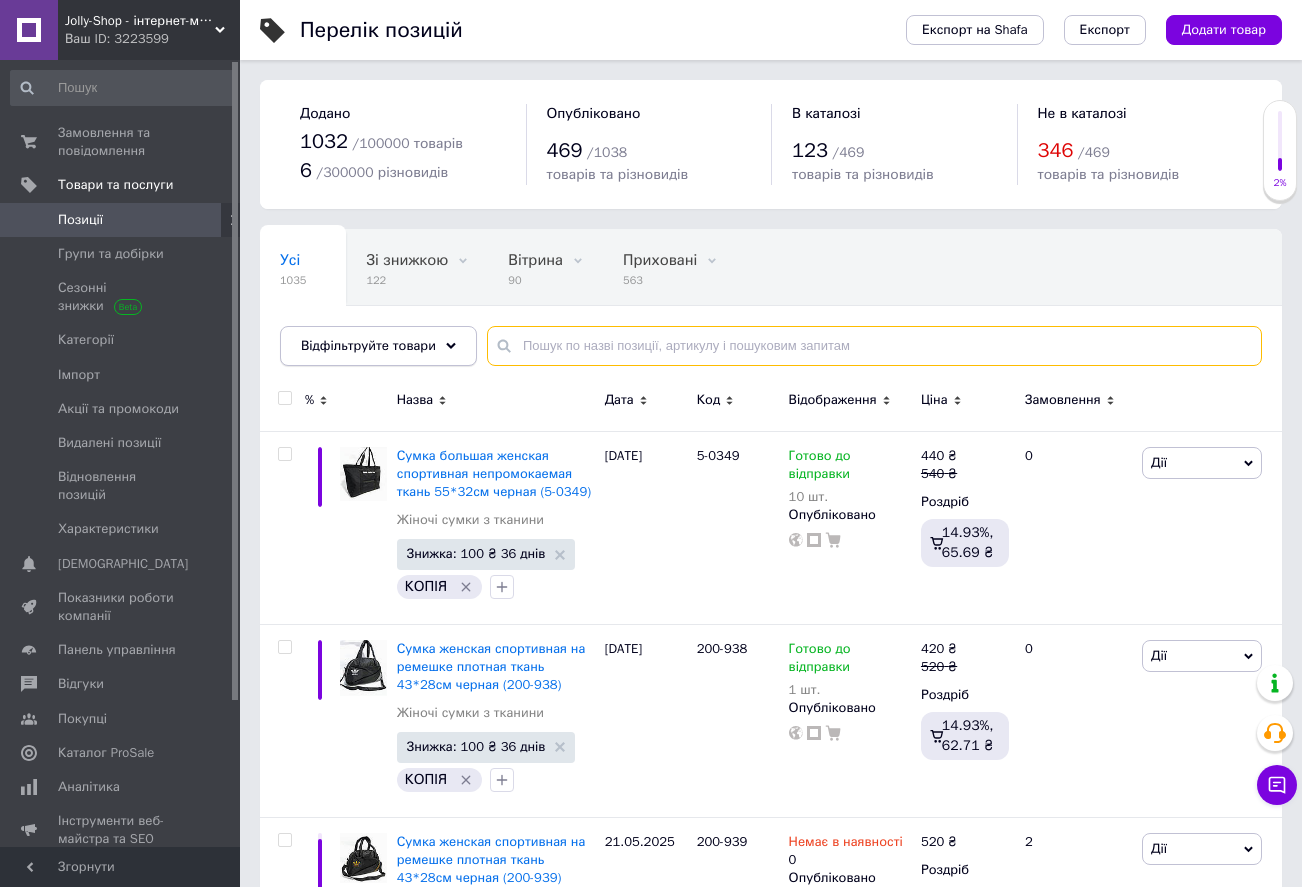 type 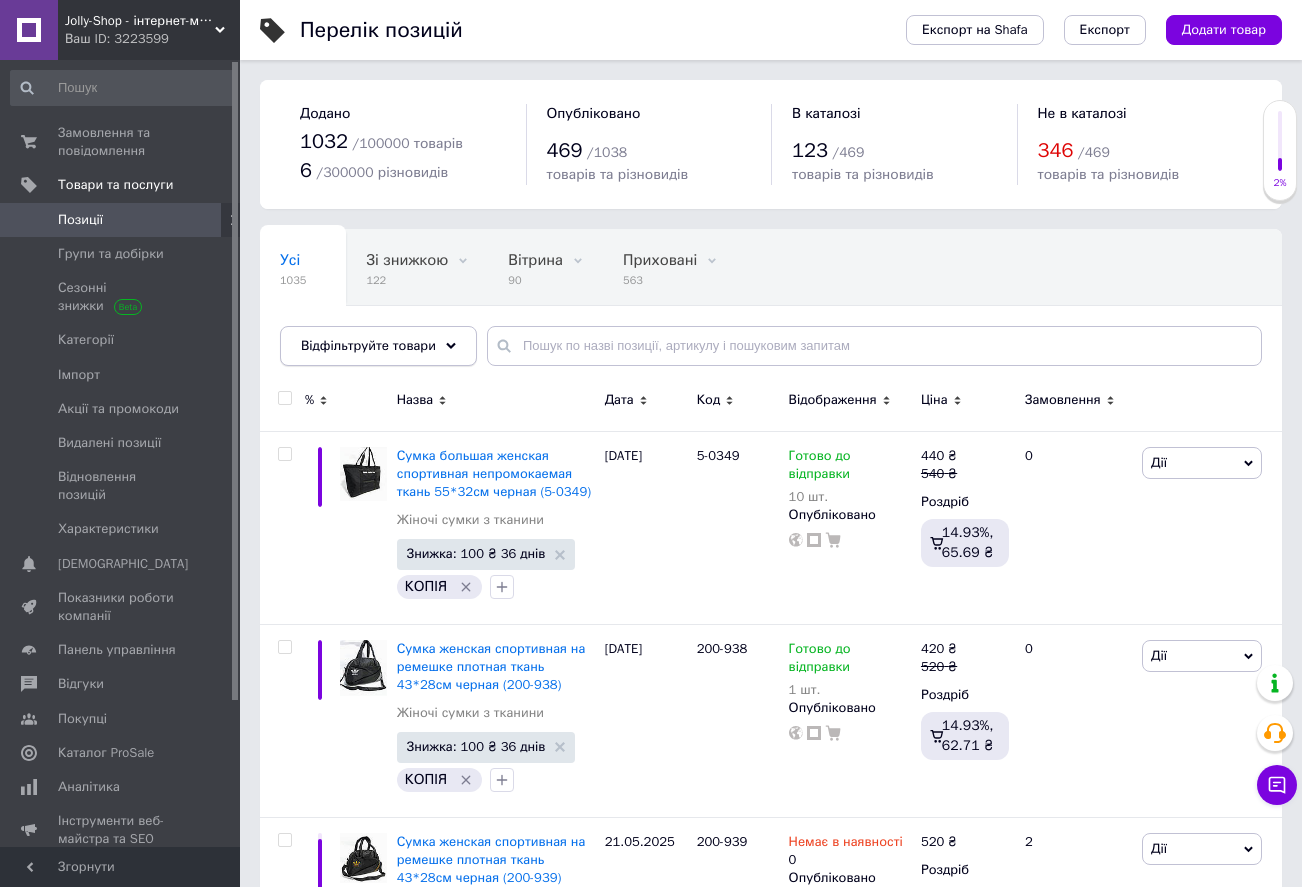 click on "Відфільтруйте товари" at bounding box center [378, 346] 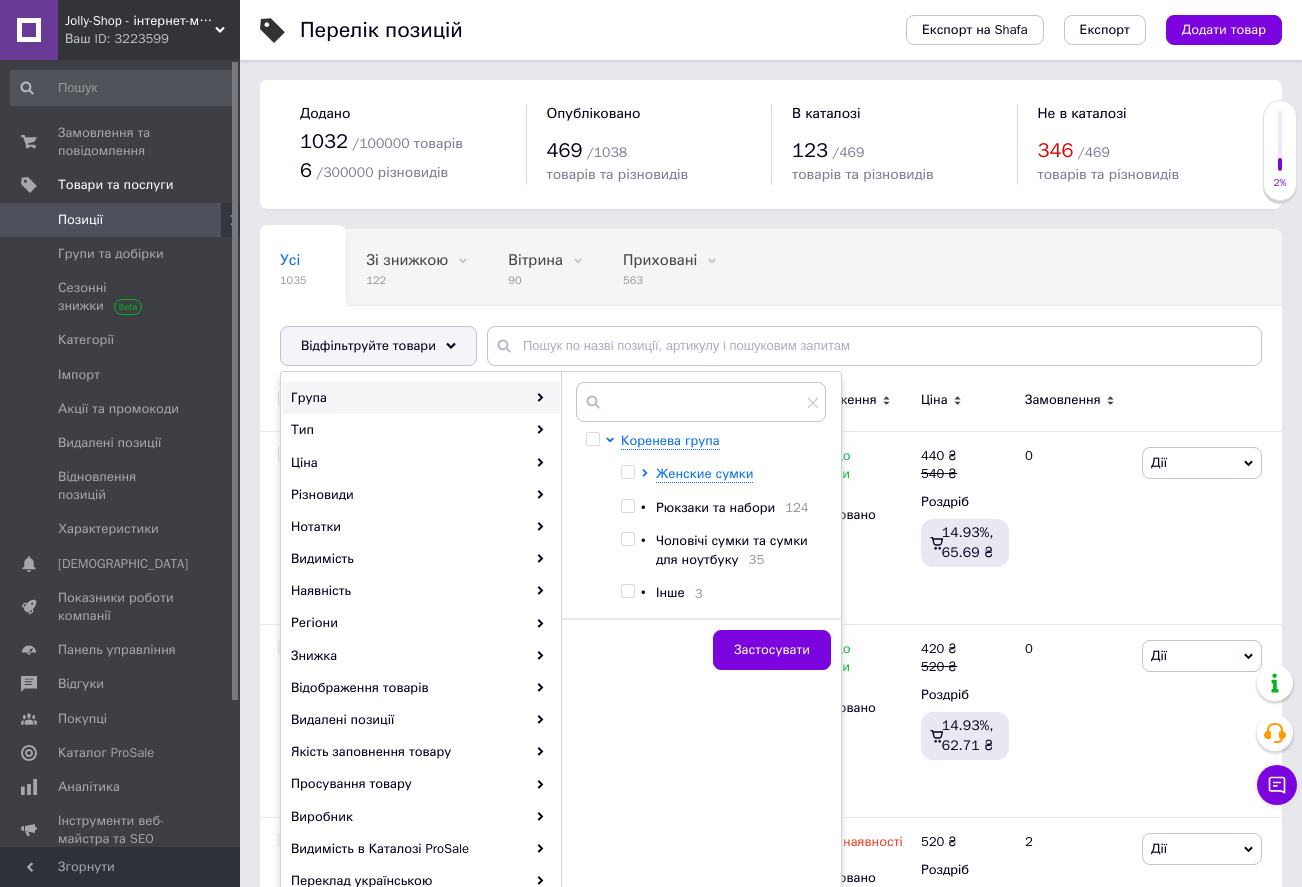 click at bounding box center (627, 506) 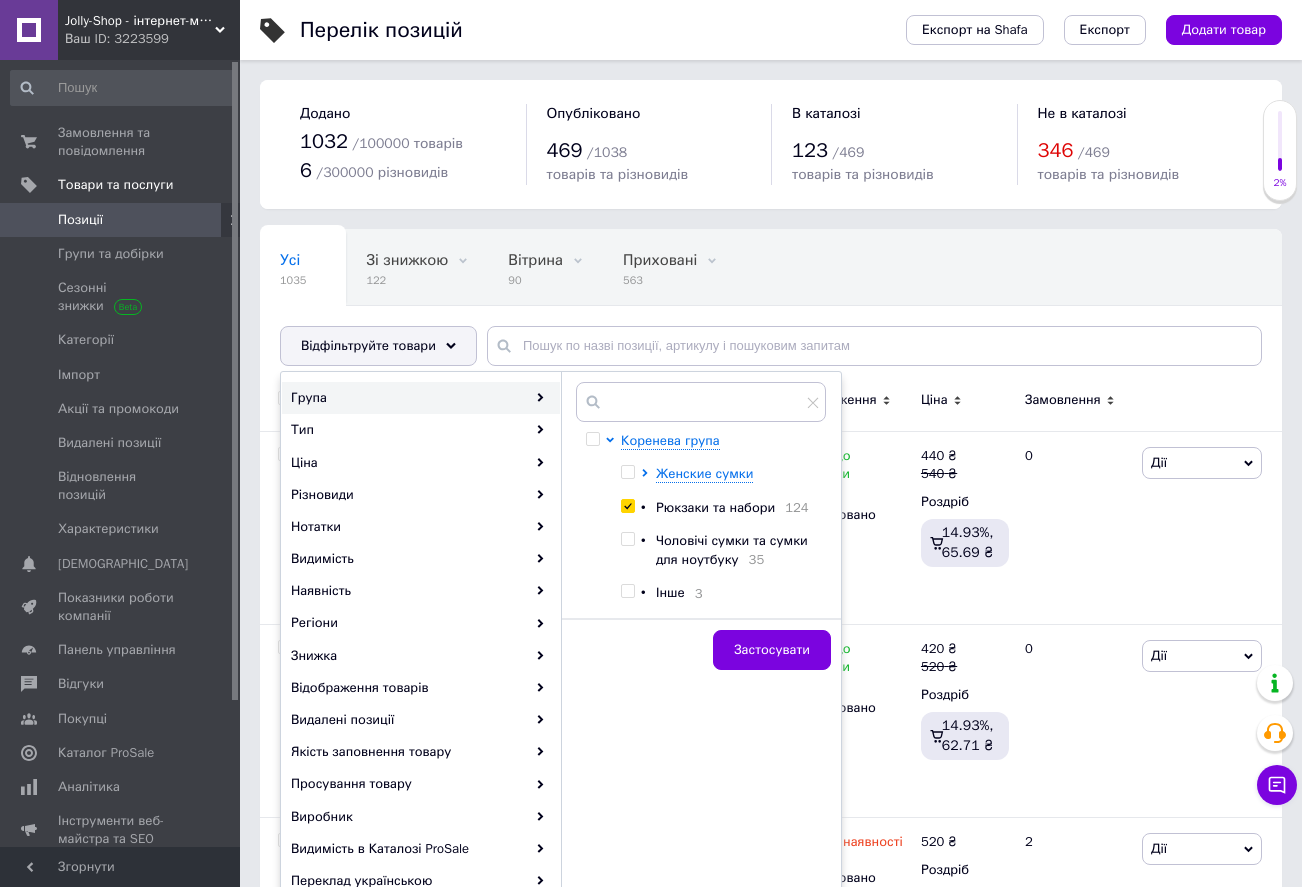checkbox on "true" 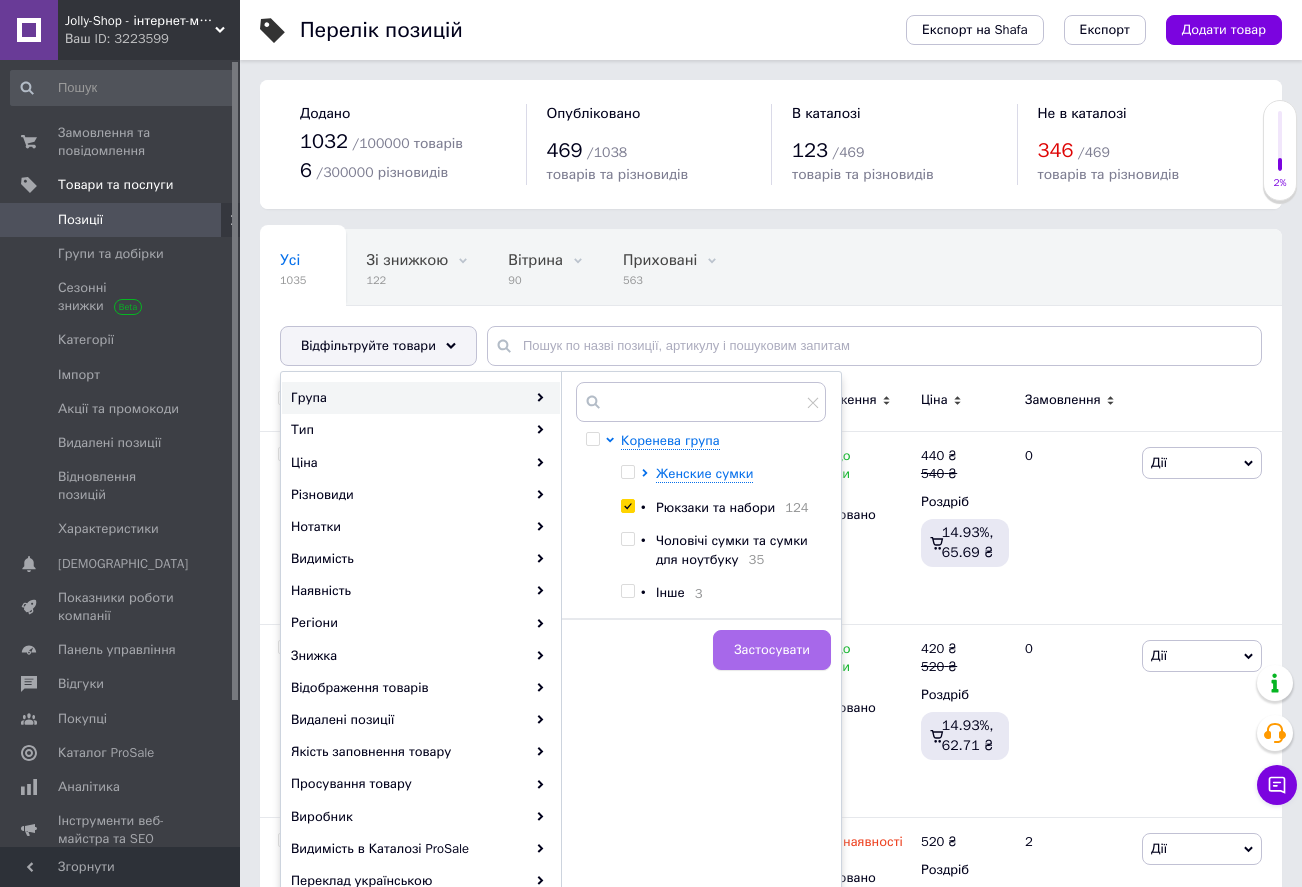click on "Застосувати" at bounding box center [772, 650] 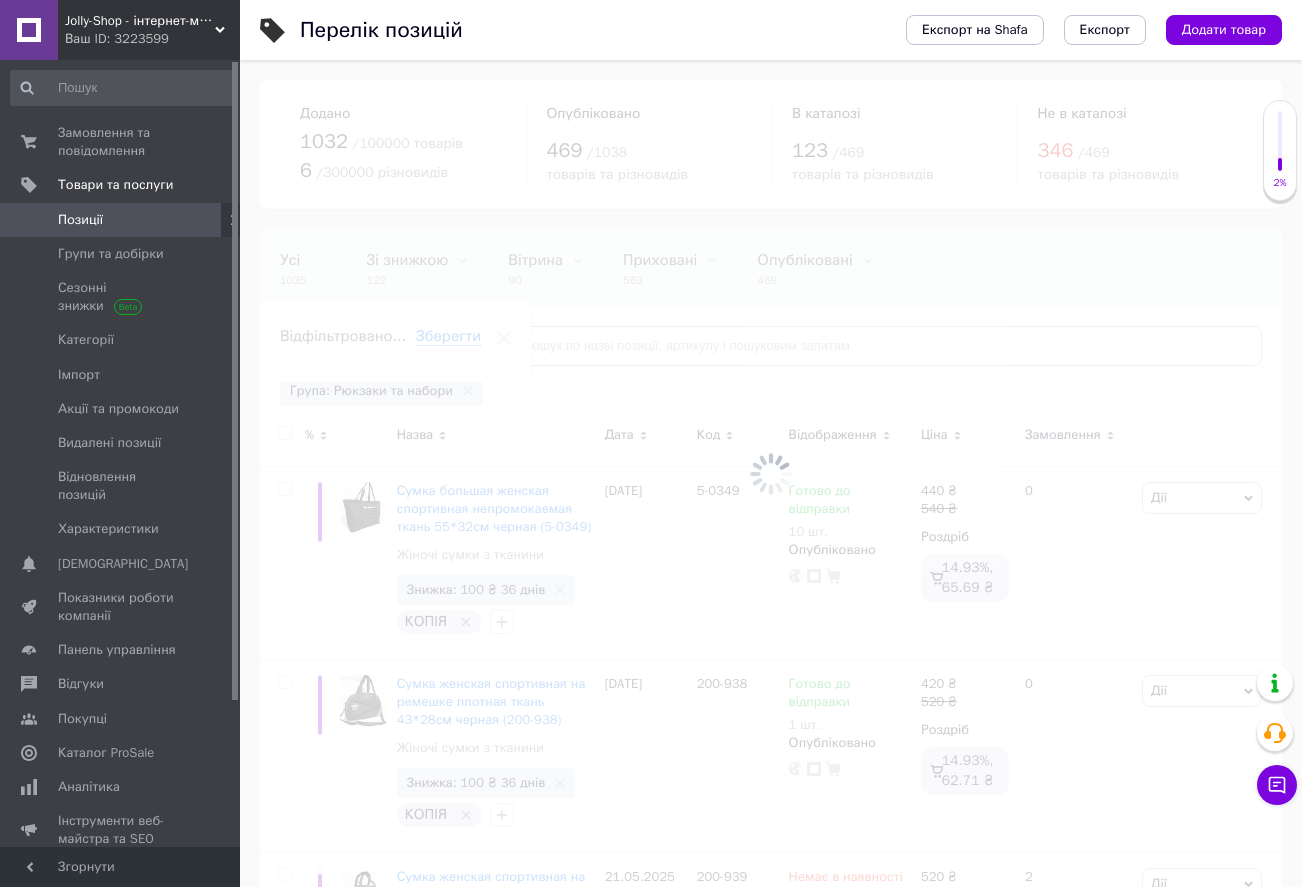 scroll, scrollTop: 0, scrollLeft: 40, axis: horizontal 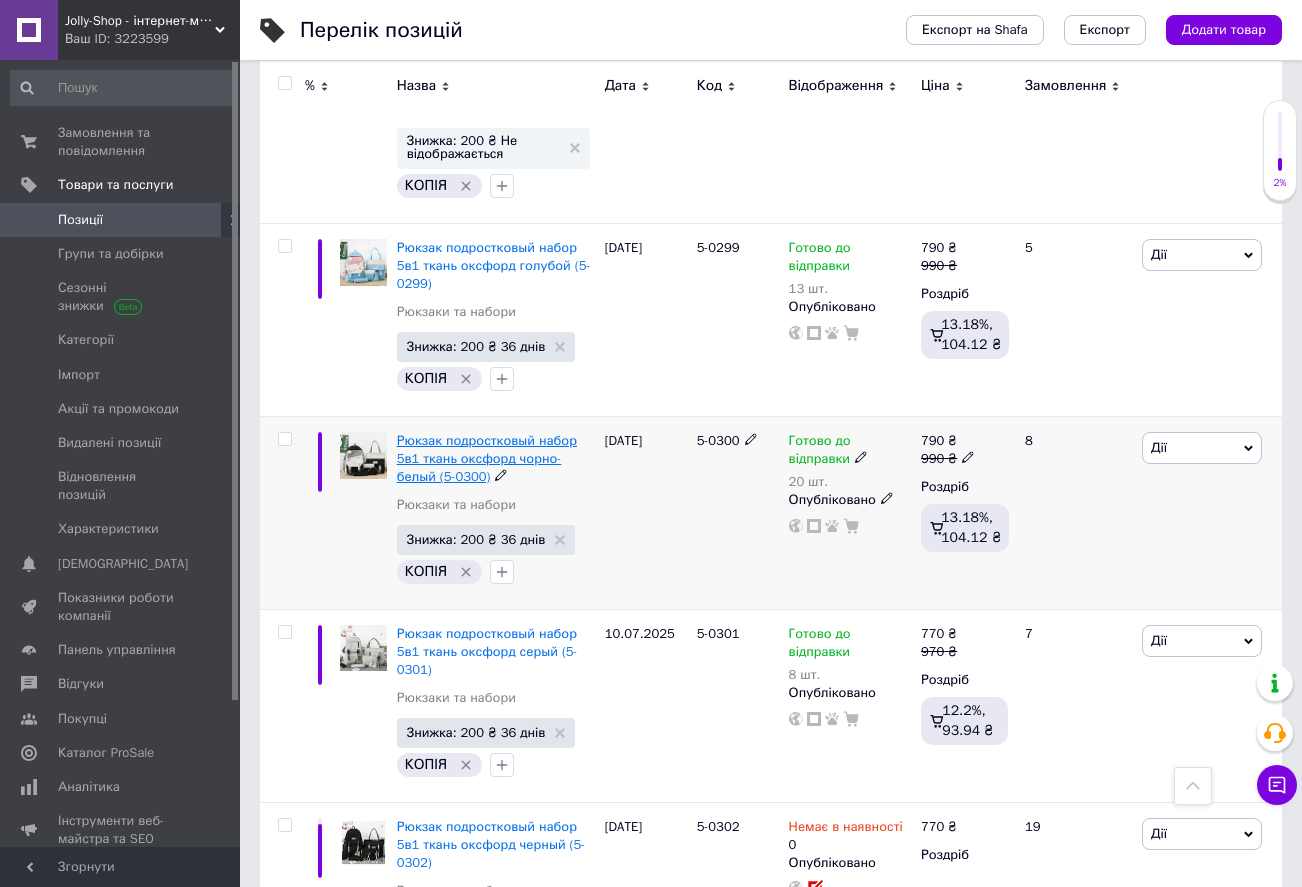 click on "Рюкзак подростковый набор 5в1 ткань оксфорд чорно-белый (5-0300)" at bounding box center [487, 458] 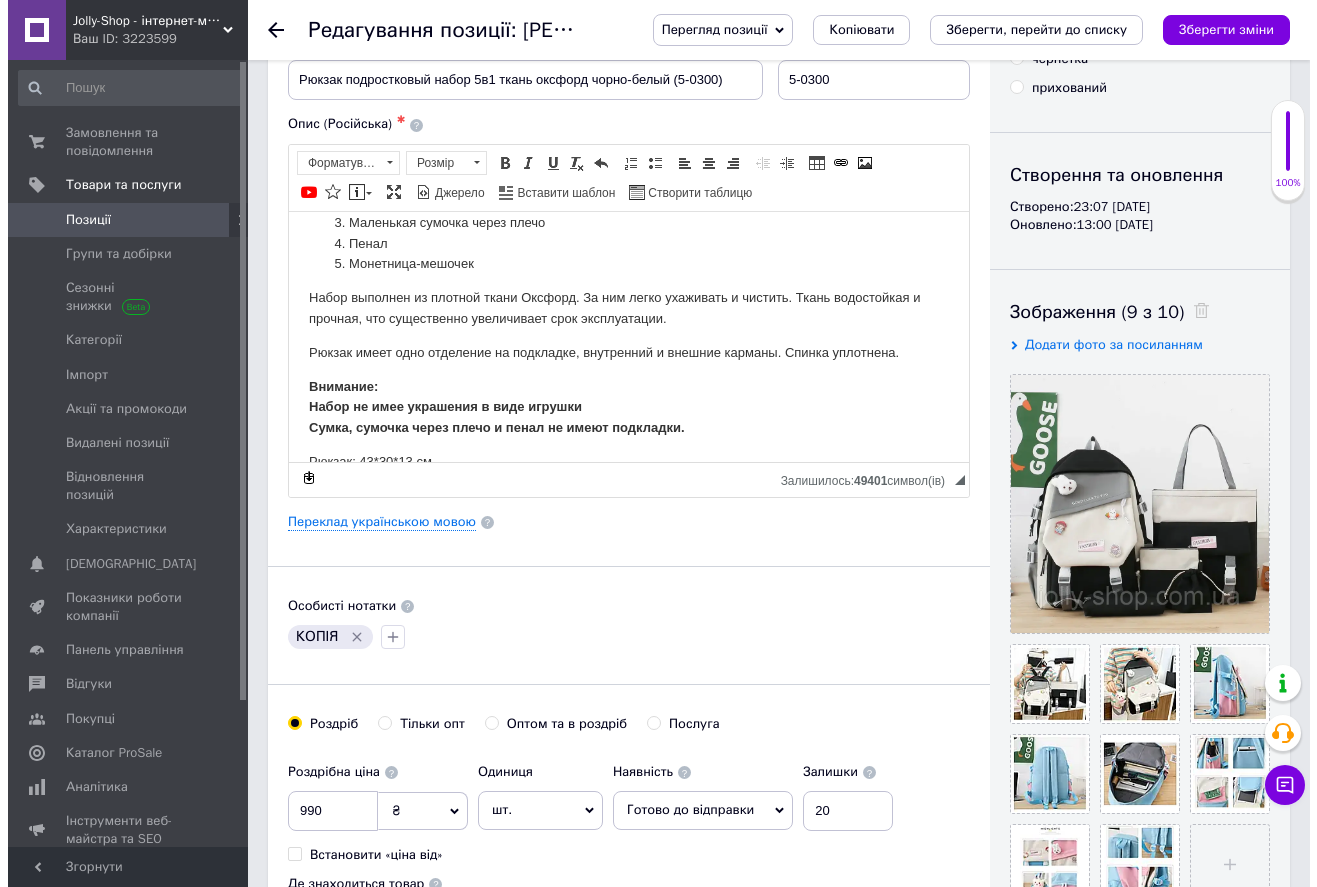scroll, scrollTop: 0, scrollLeft: 0, axis: both 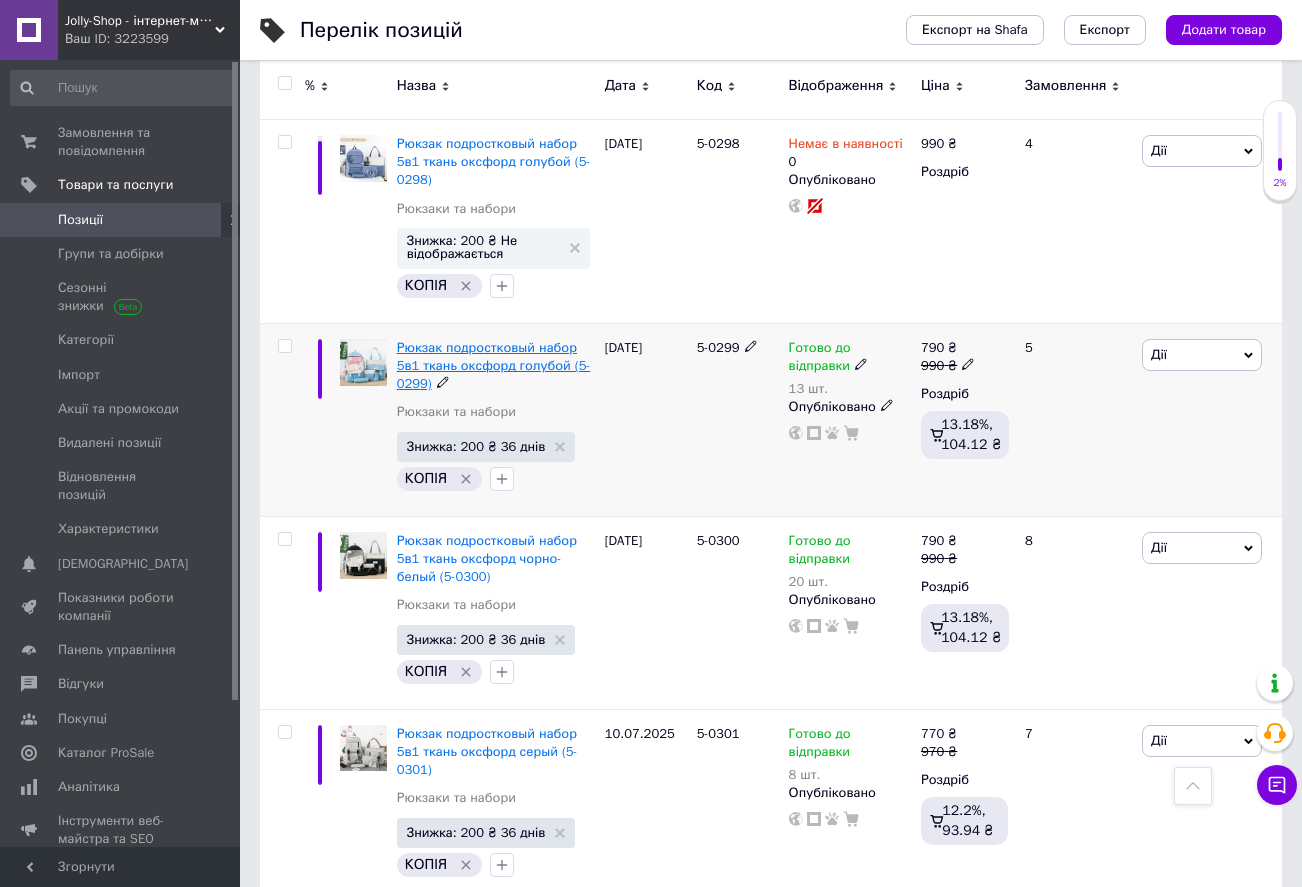 click on "Рюкзак подростковый набор 5в1 ткань оксфорд голубой (5-0299)" at bounding box center [494, 365] 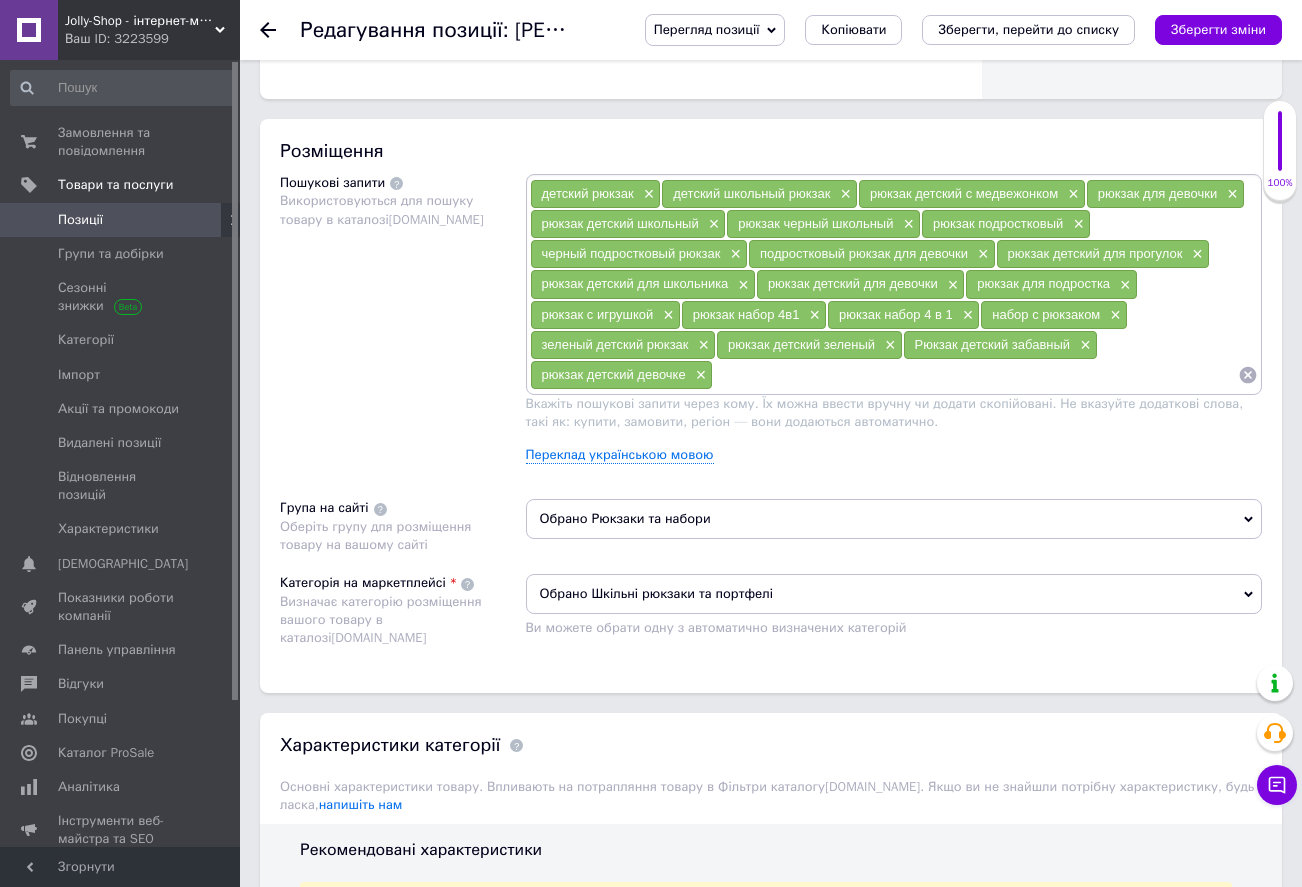 scroll, scrollTop: 1300, scrollLeft: 0, axis: vertical 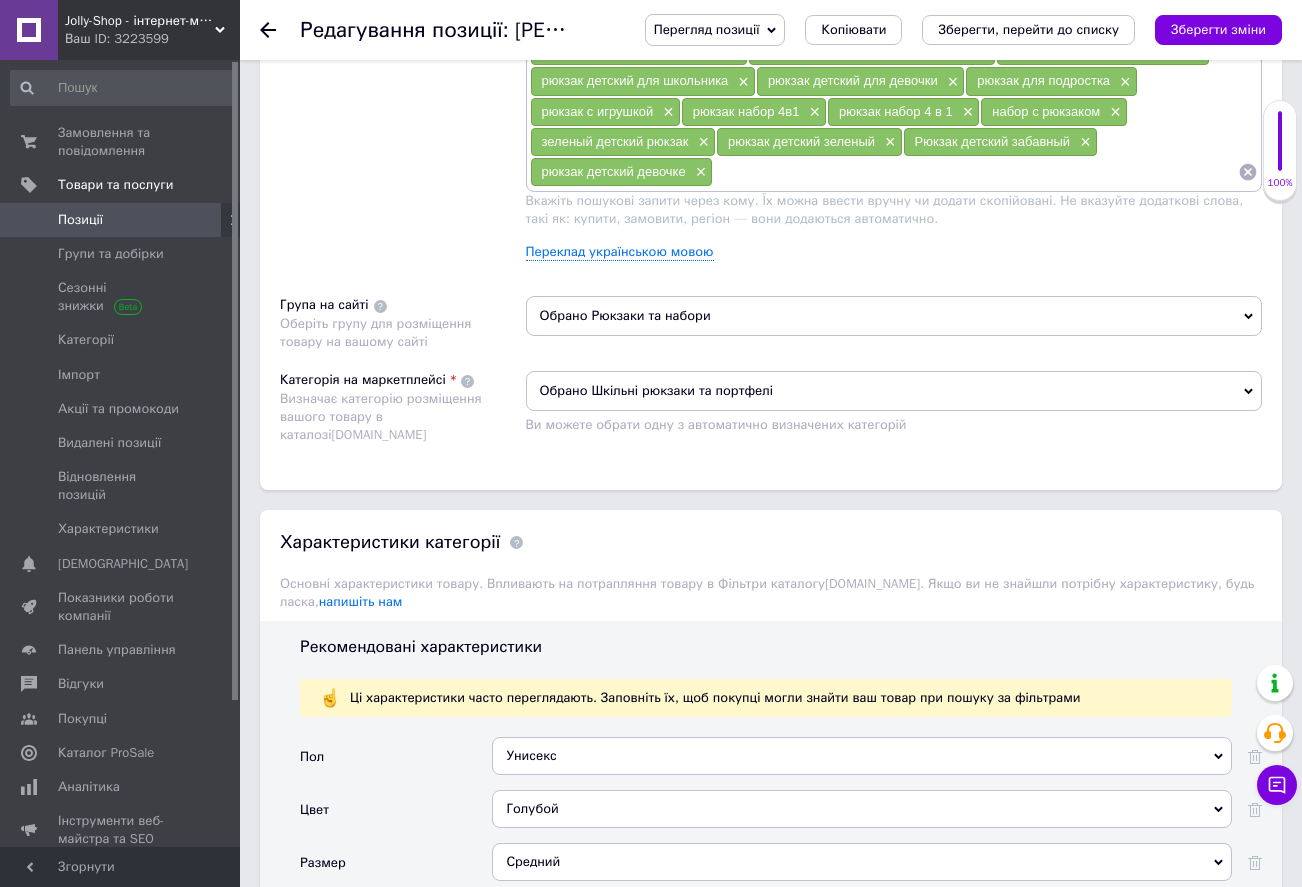 click on "Обрано Шкільні рюкзаки та портфелі" at bounding box center [894, 391] 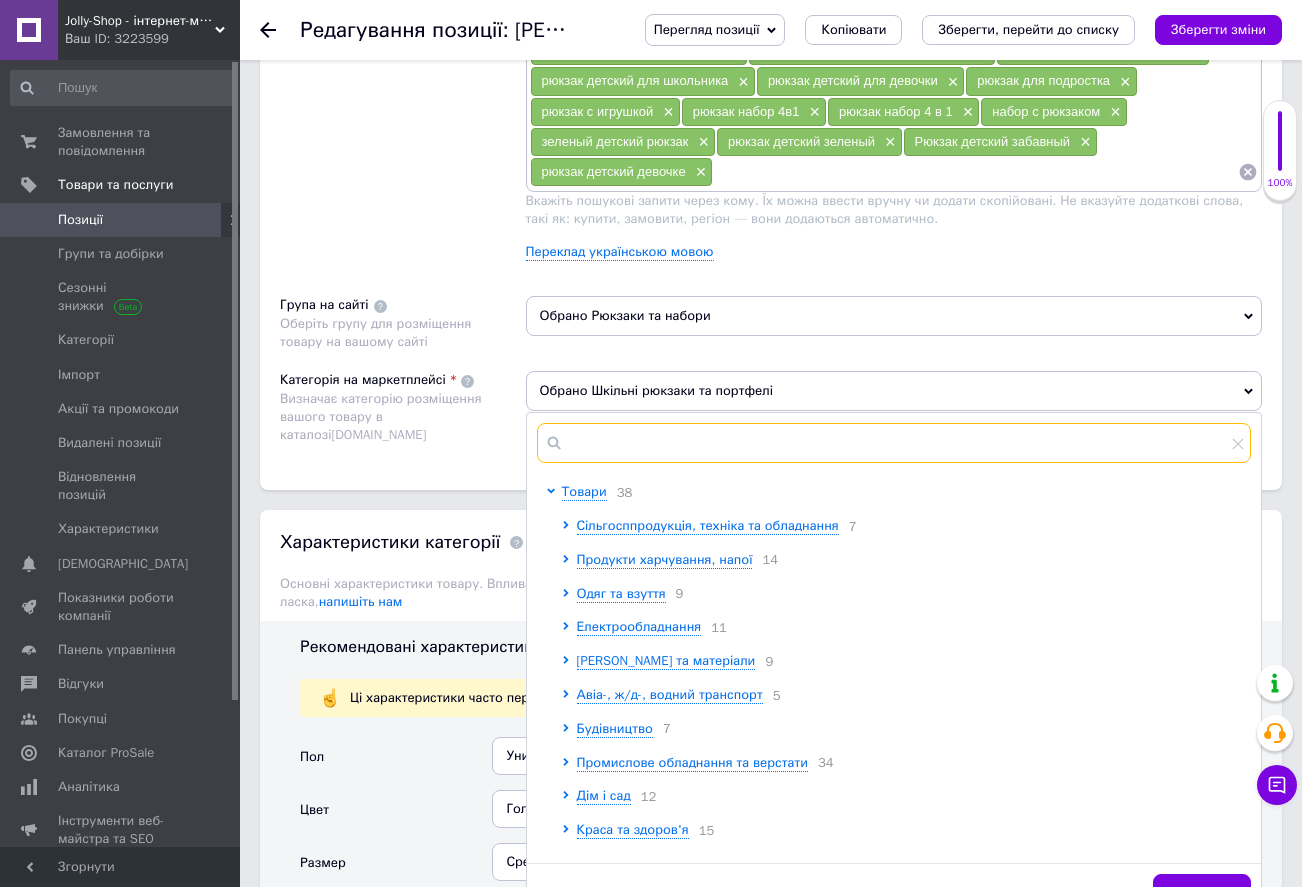 click at bounding box center (894, 443) 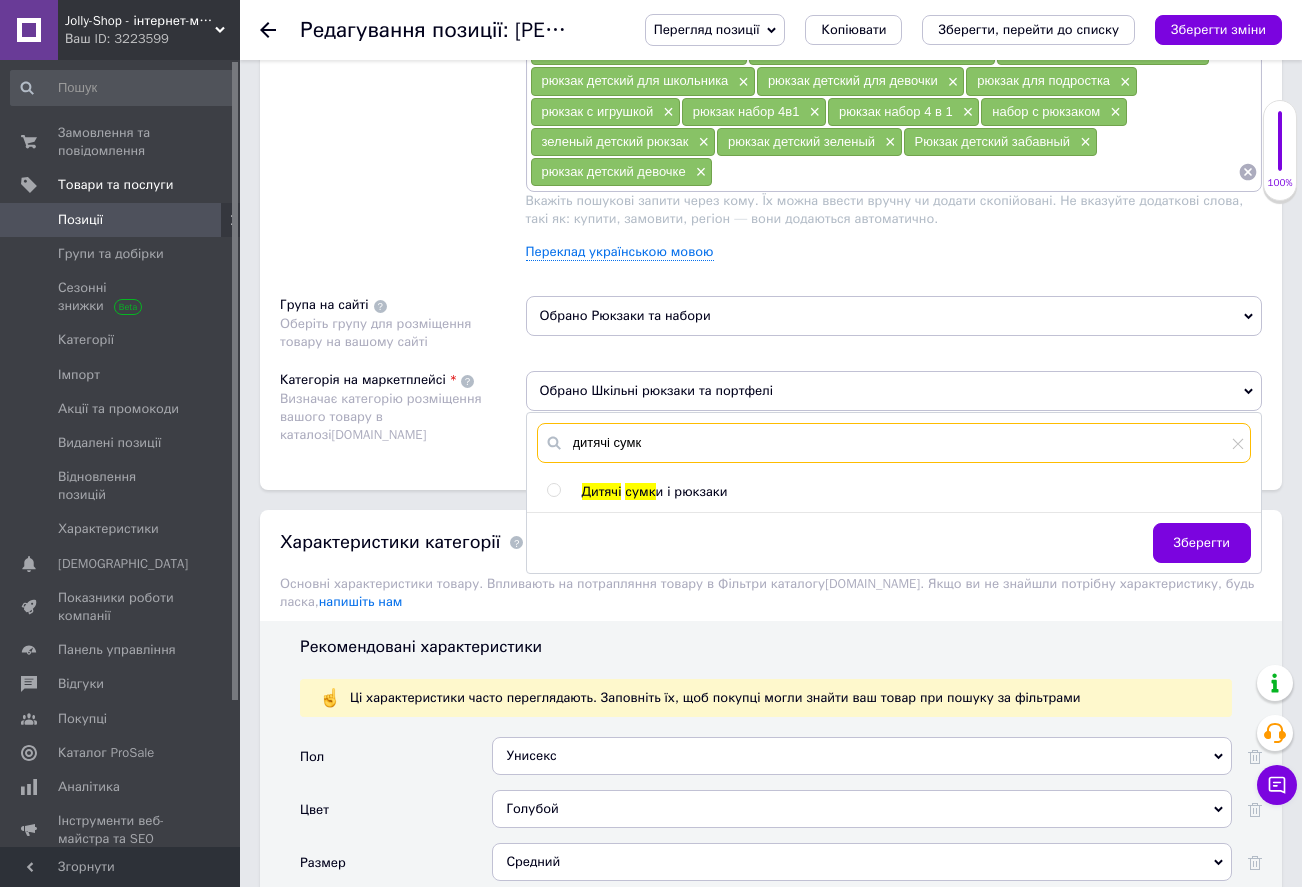 type on "дитячі сумк" 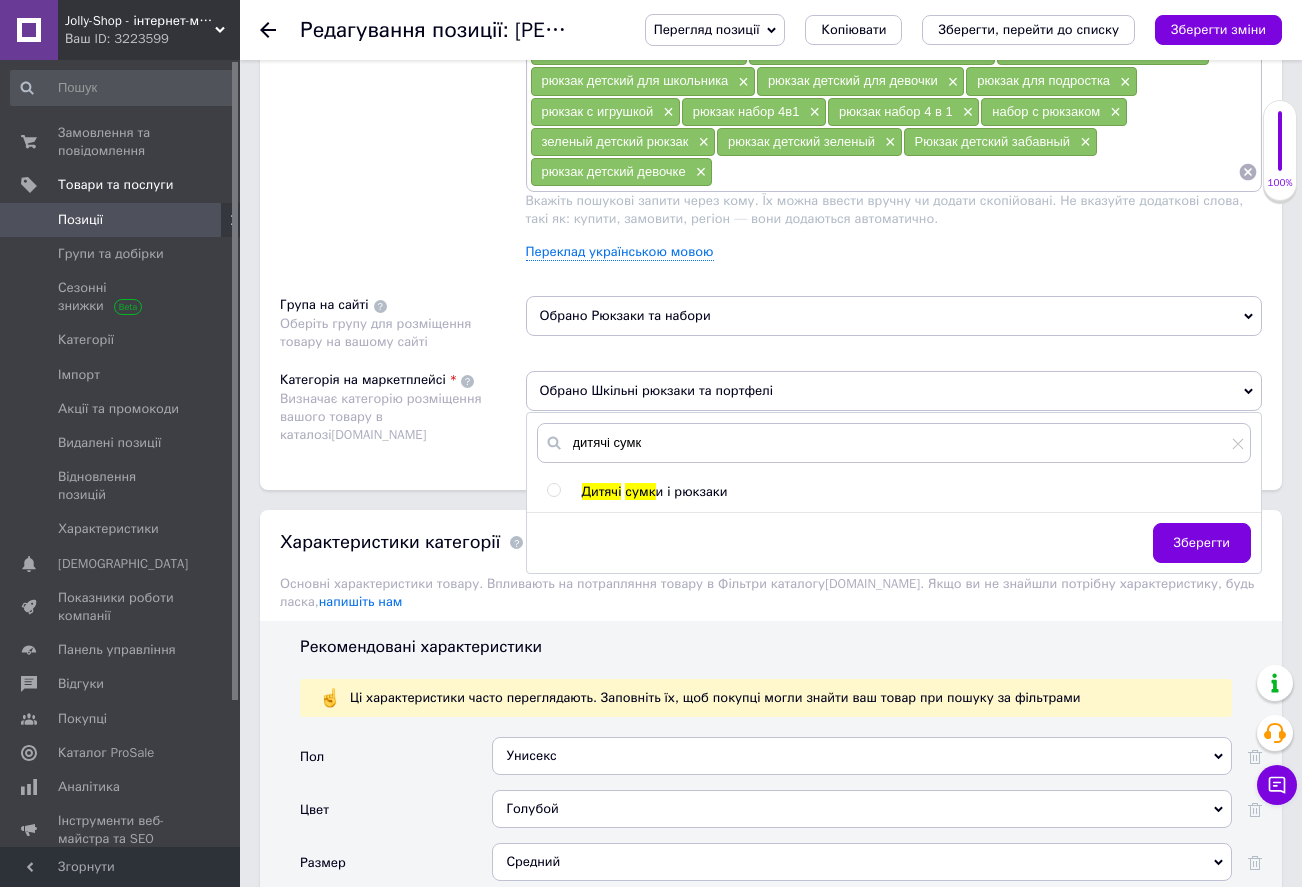 click at bounding box center [553, 490] 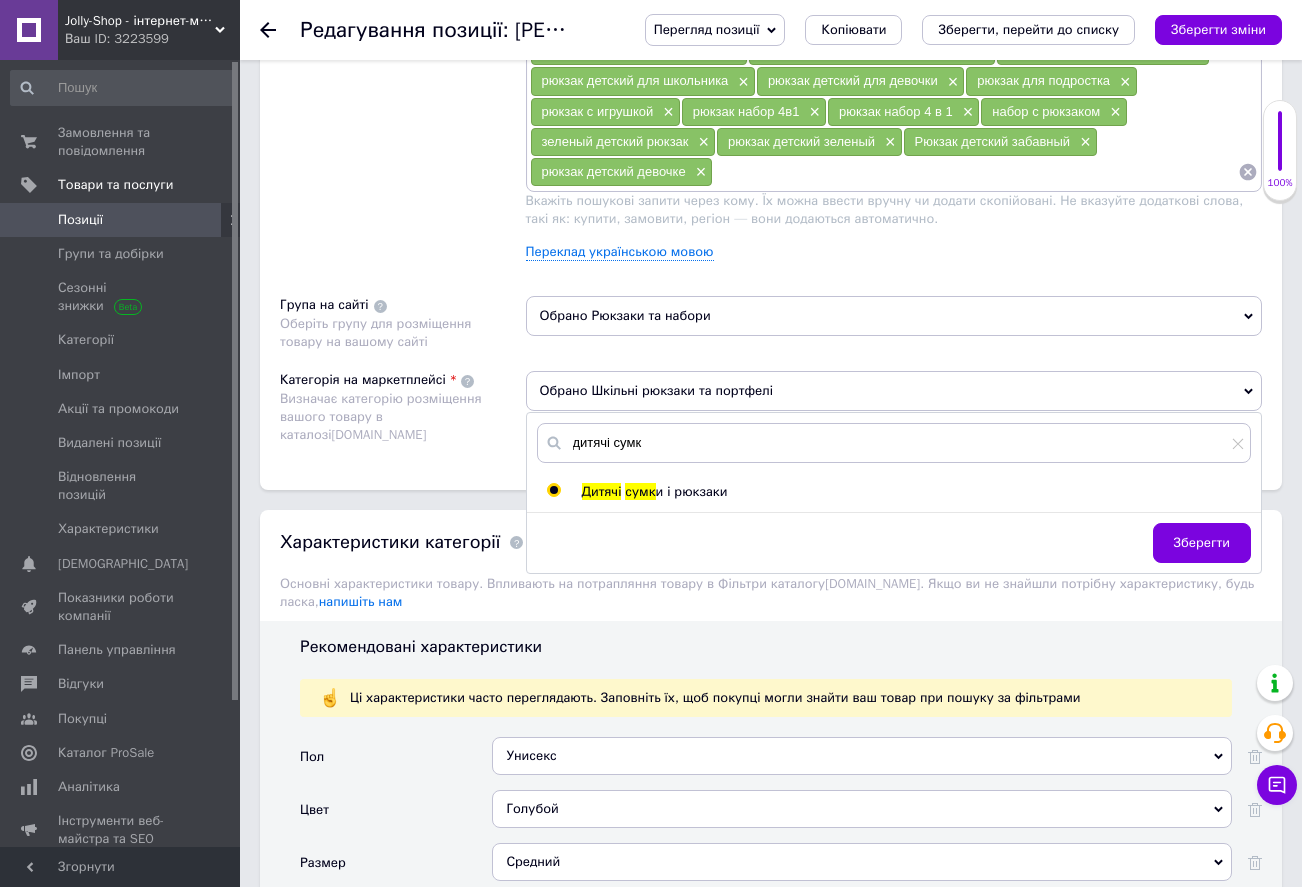 radio on "true" 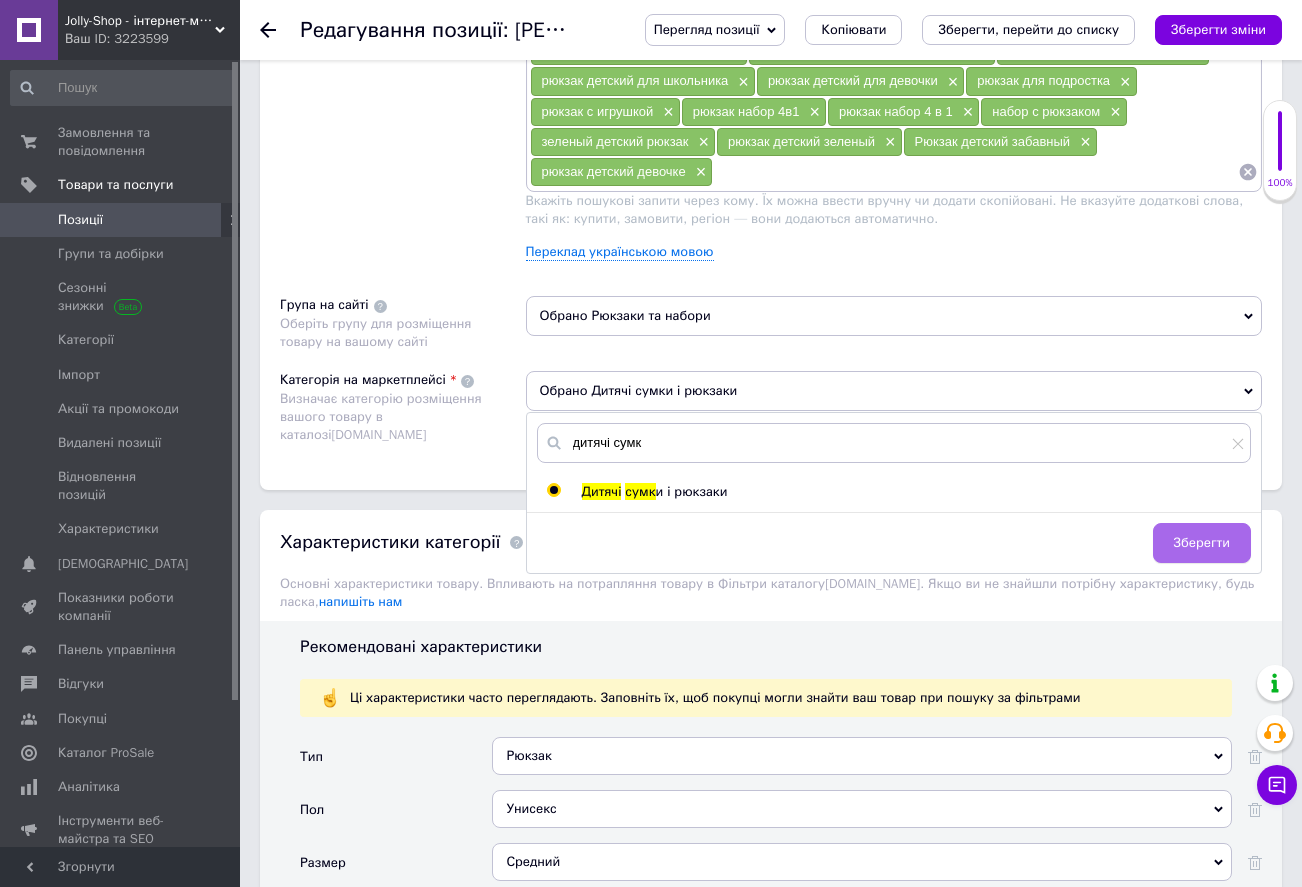 click on "Зберегти" at bounding box center [1202, 543] 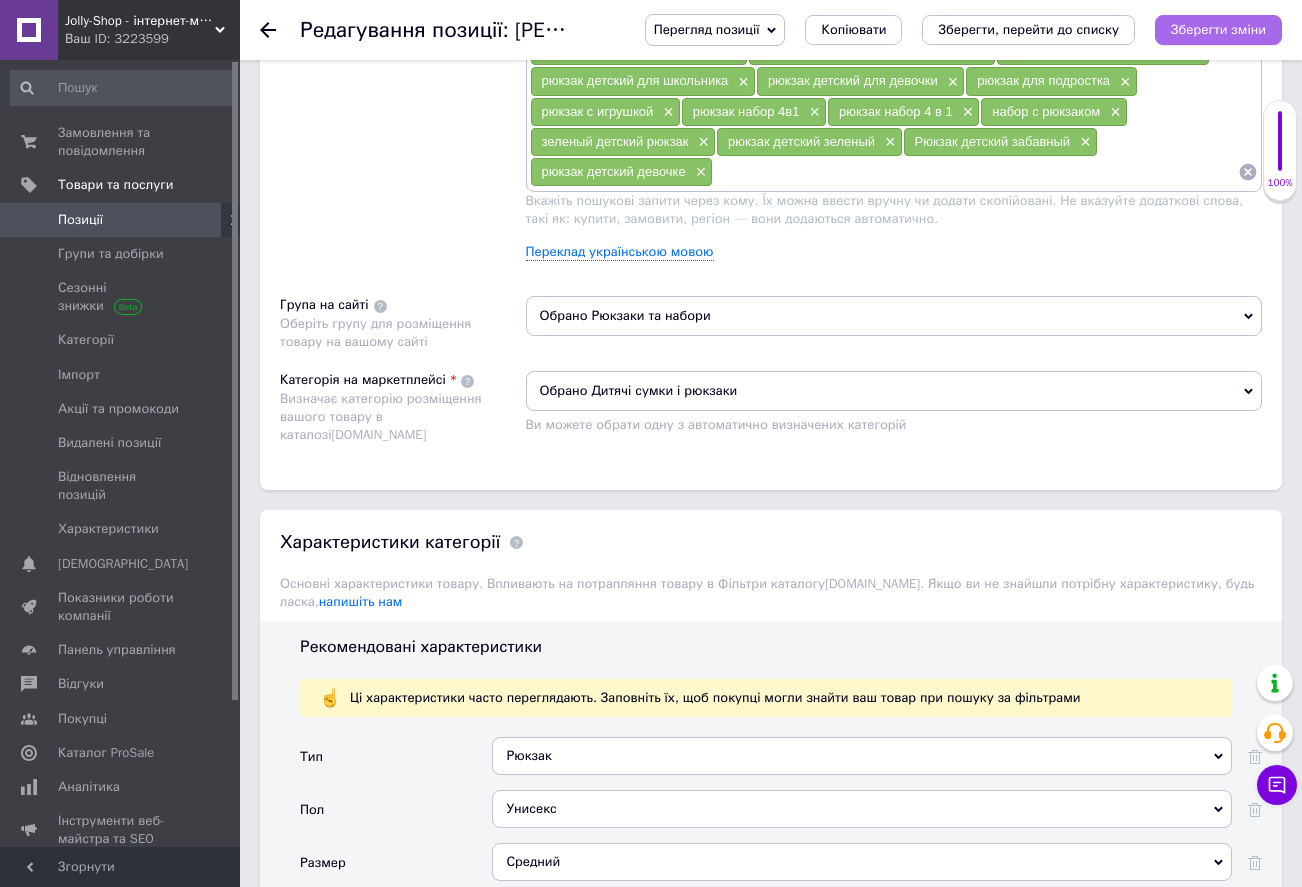 click on "Зберегти зміни" at bounding box center [1218, 29] 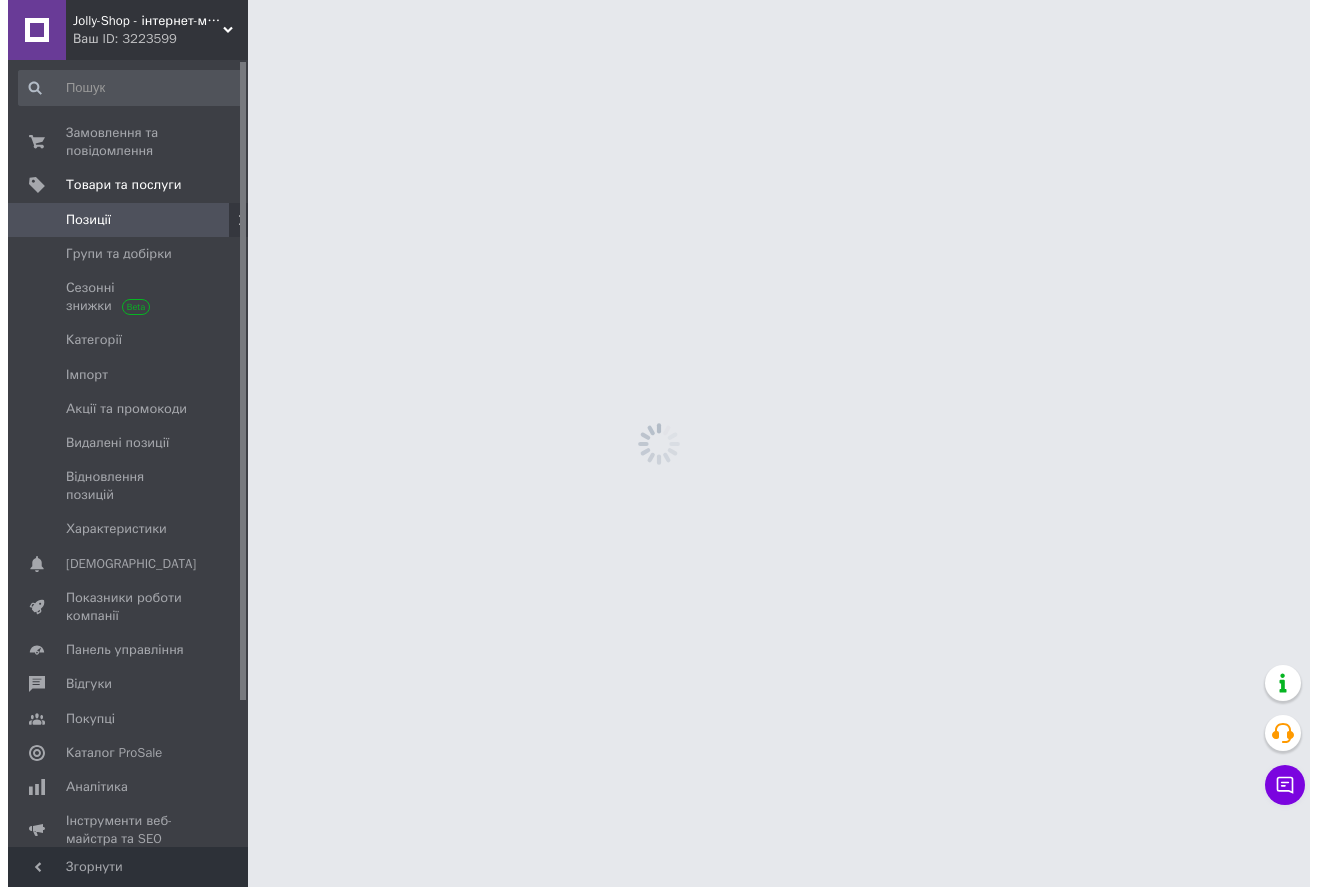 scroll, scrollTop: 0, scrollLeft: 0, axis: both 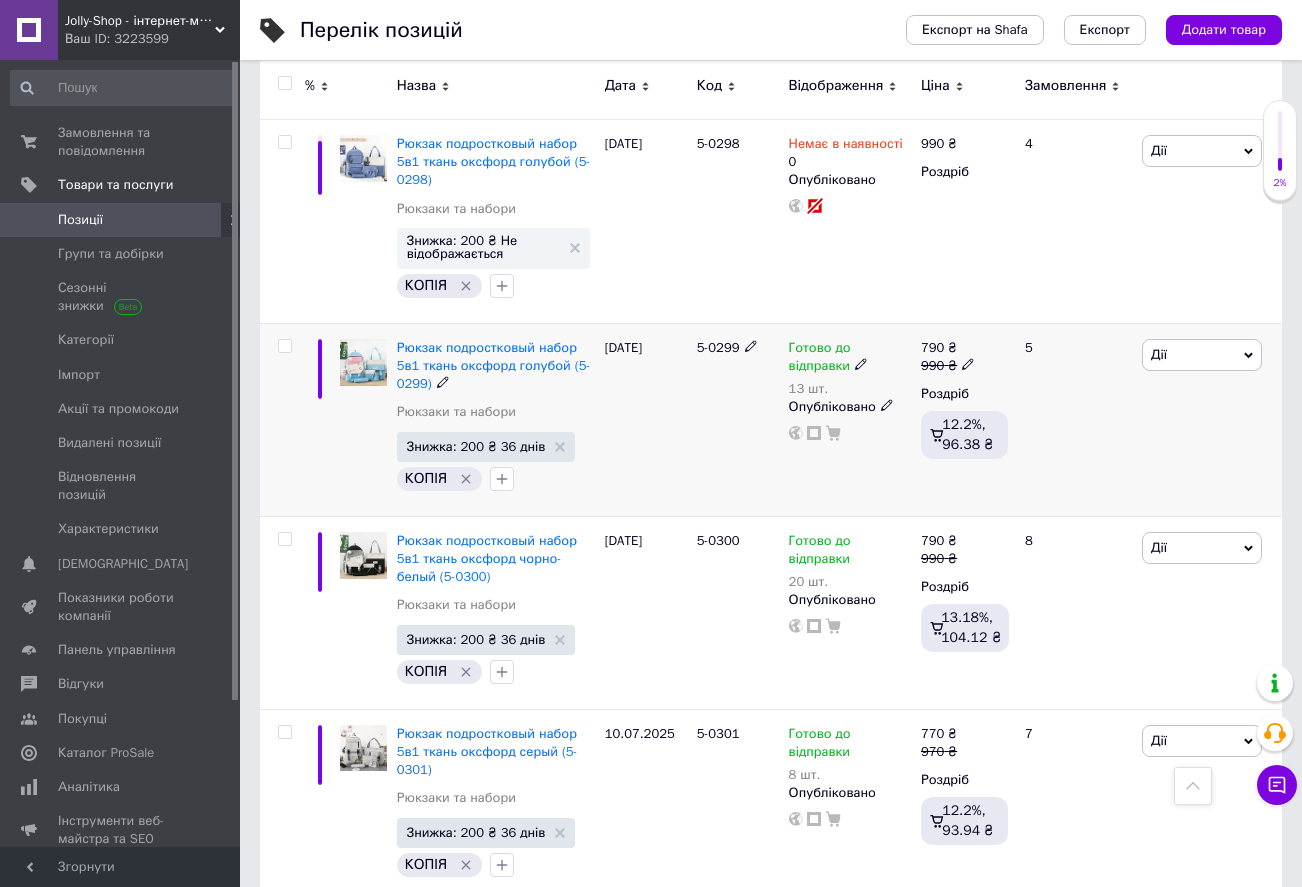 click on "Рюкзак подростковый набор 5в1 ткань оксфорд голубой (5-0299)" at bounding box center (496, 366) 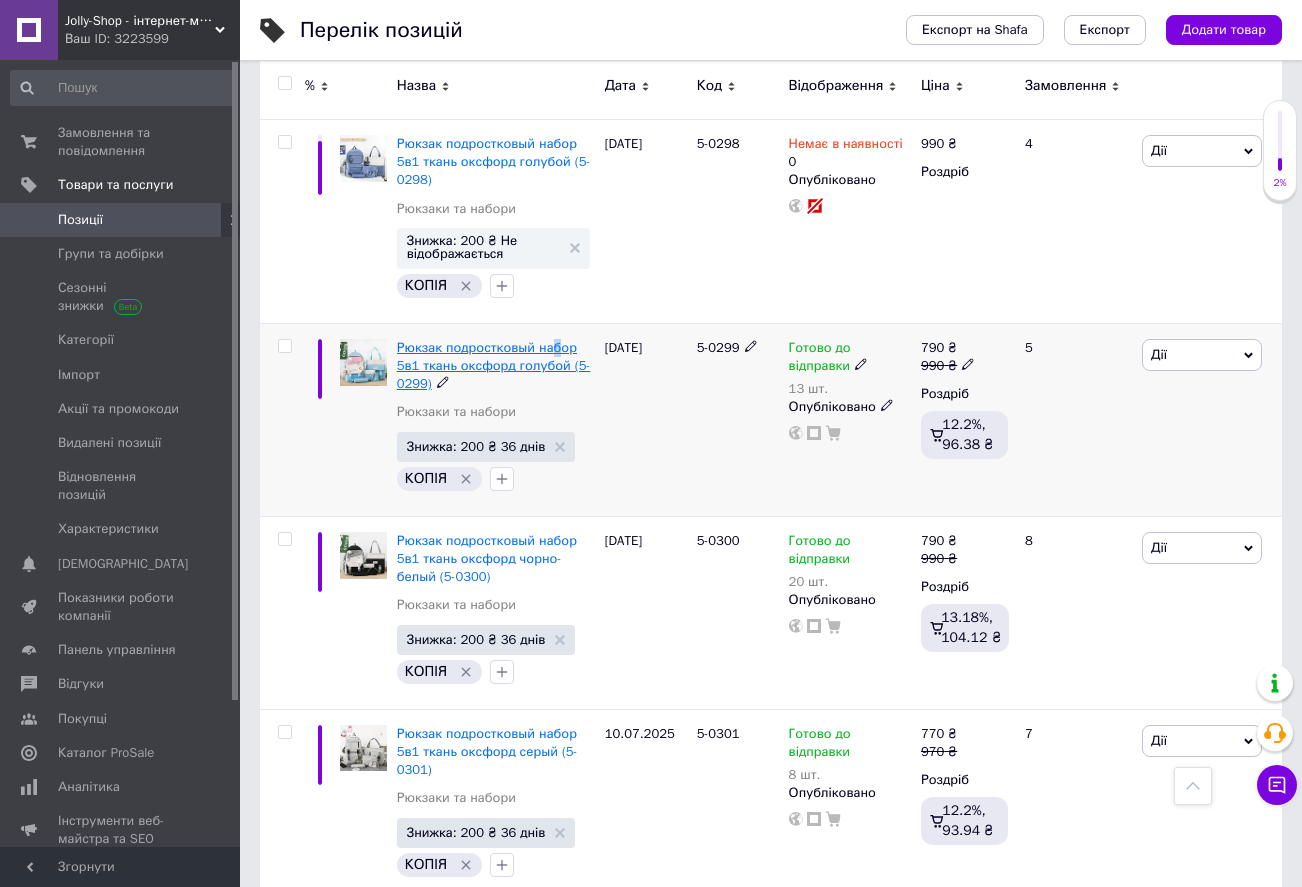 click on "Рюкзак подростковый набор 5в1 ткань оксфорд голубой (5-0299)" at bounding box center (494, 365) 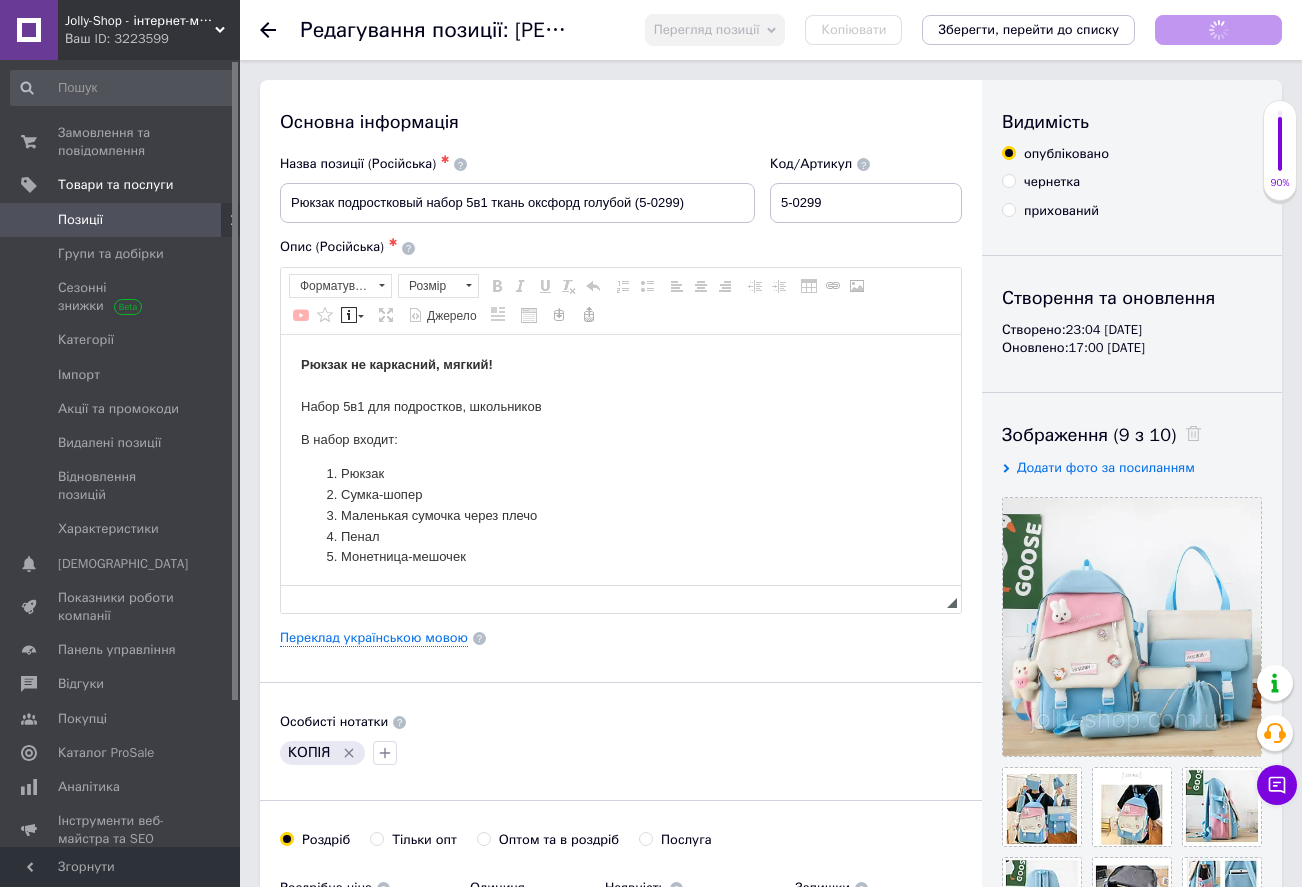 scroll, scrollTop: 0, scrollLeft: 0, axis: both 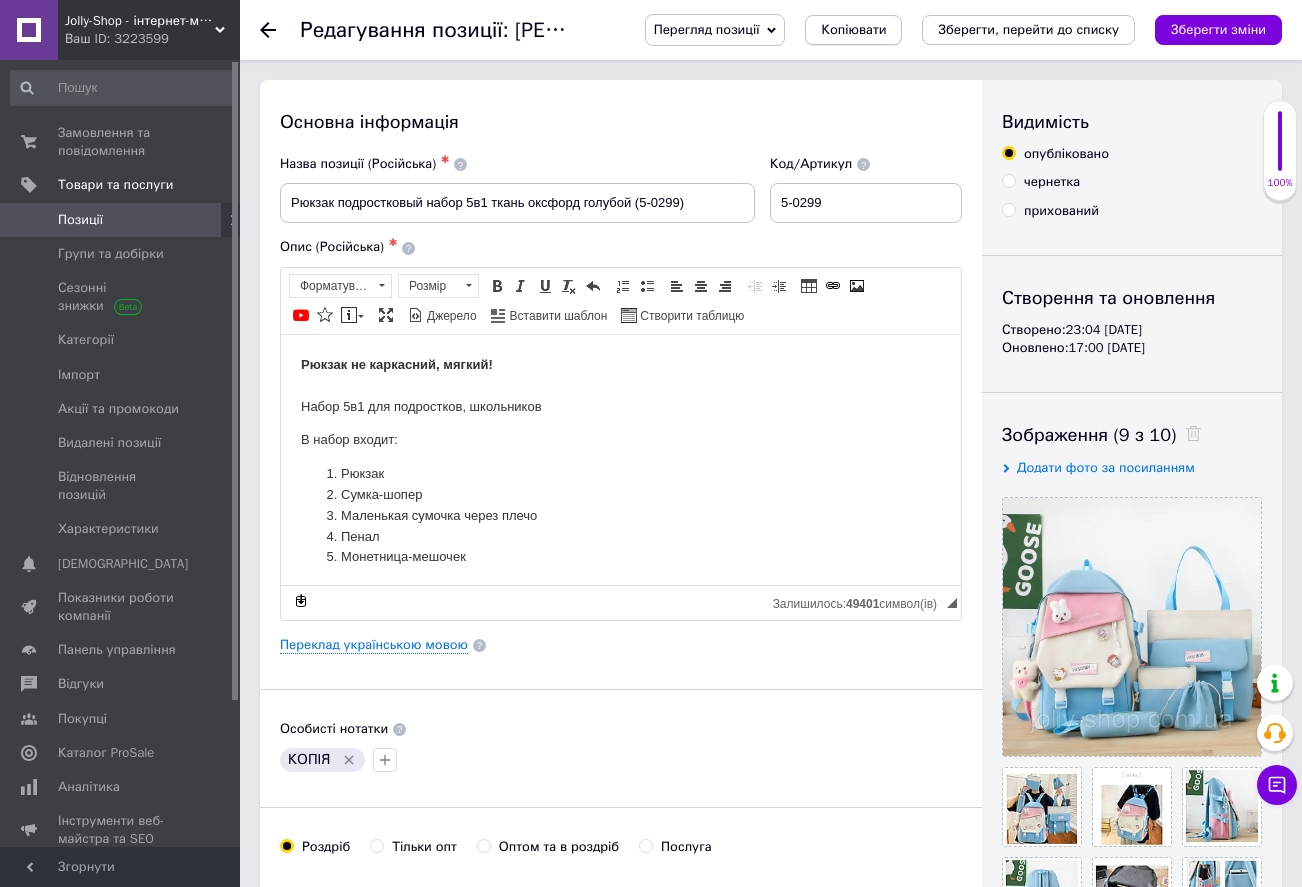 click on "Копіювати" at bounding box center (853, 30) 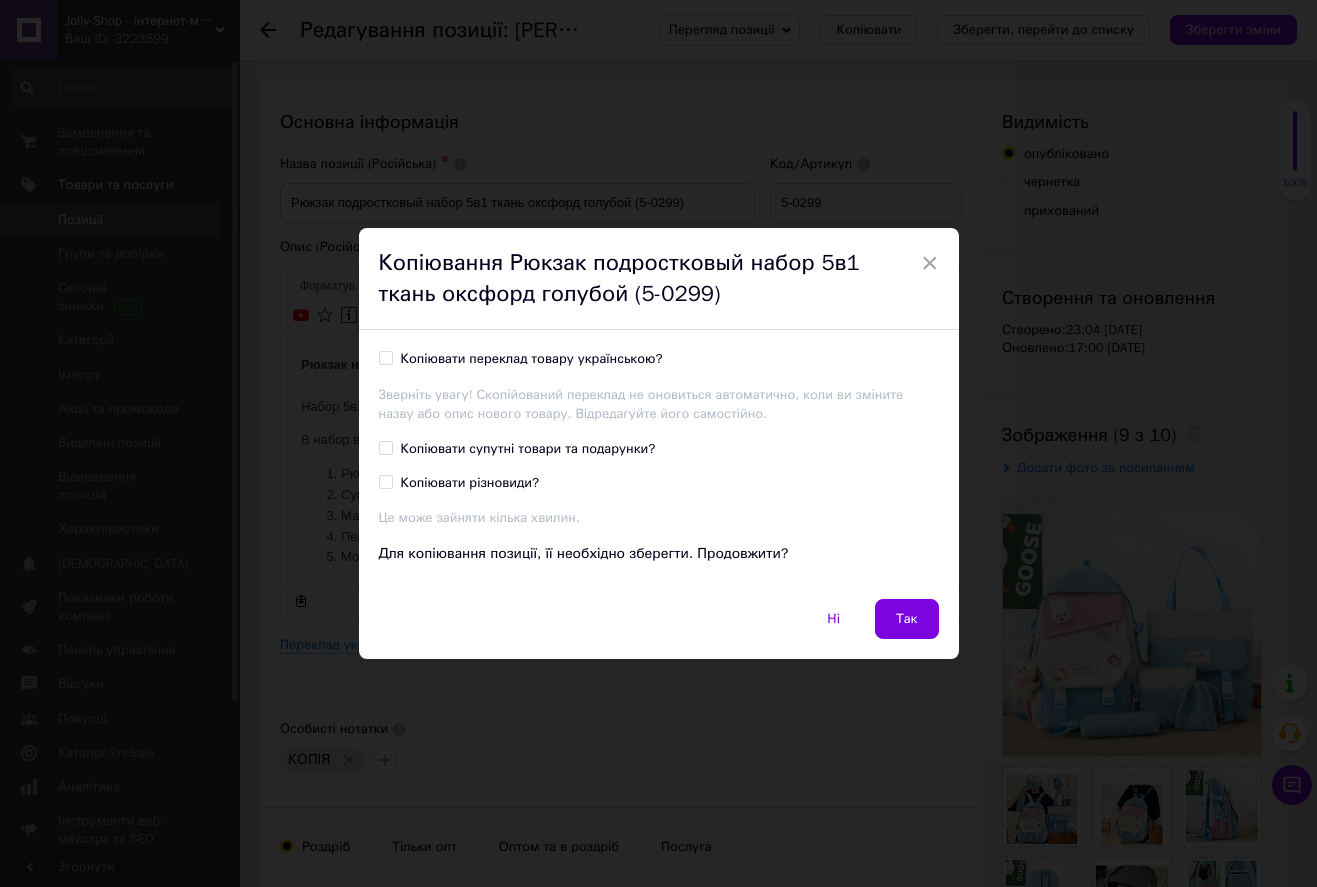 click on "Копіювати переклад товару українською?" at bounding box center (385, 357) 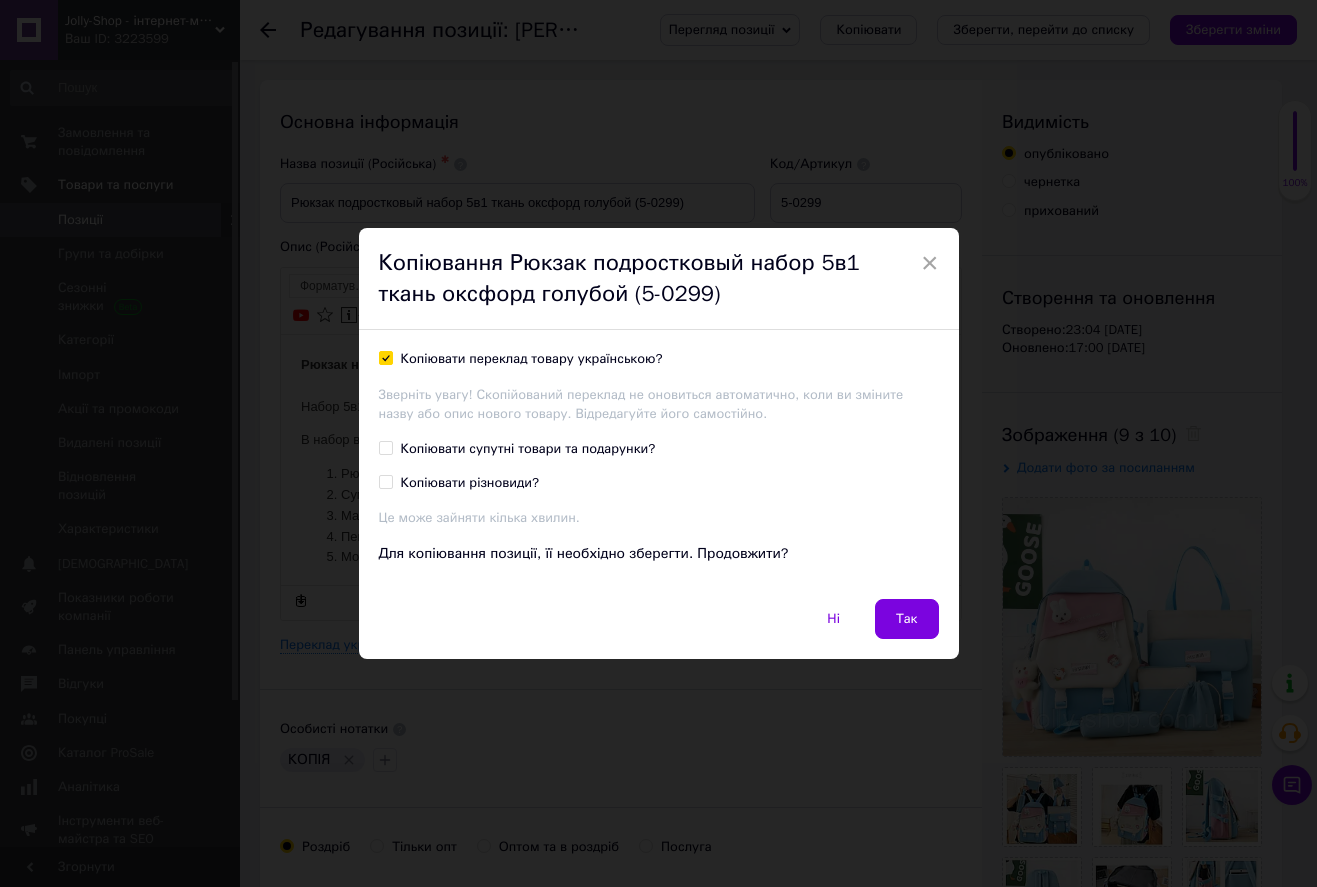 checkbox on "true" 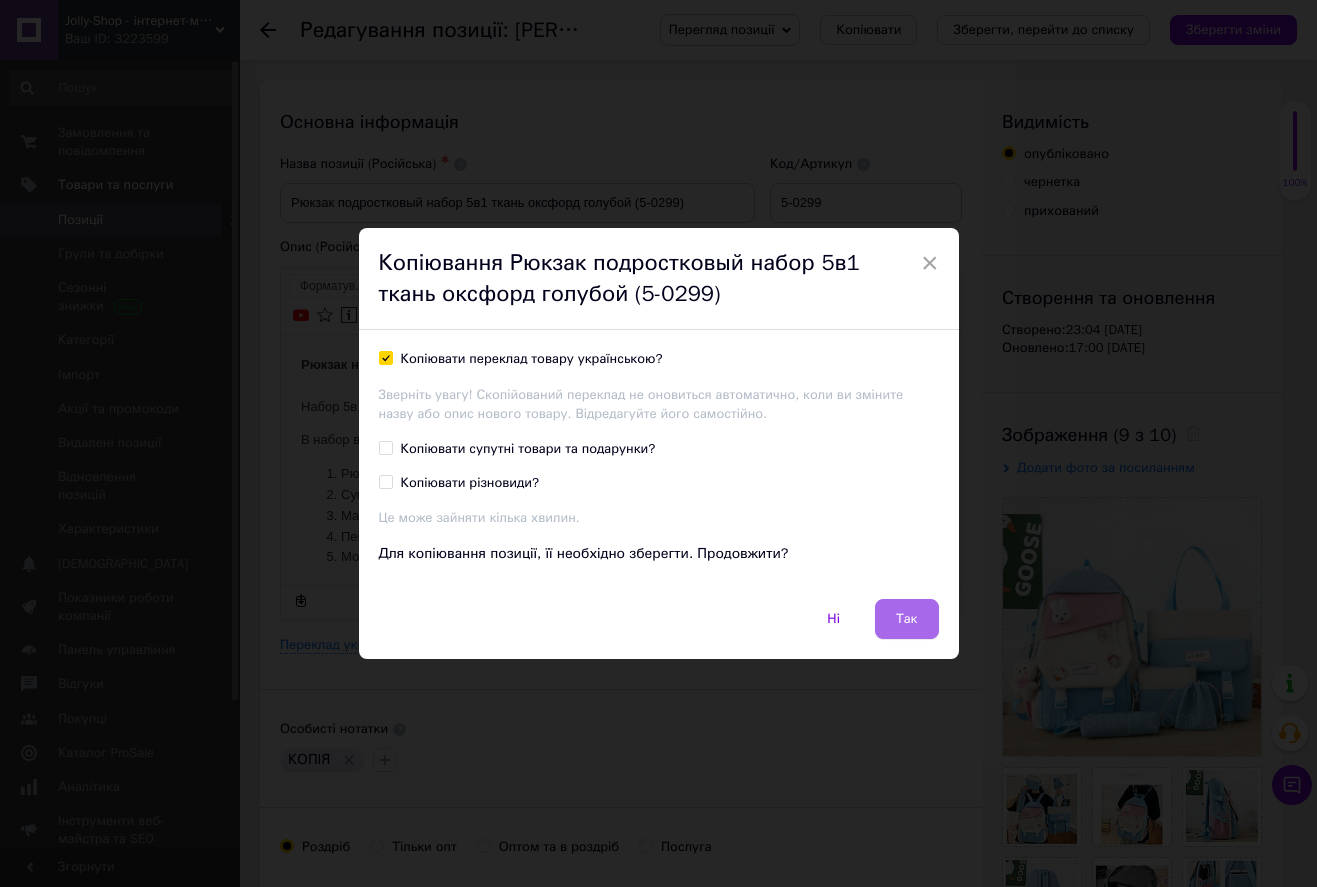 click on "Так" at bounding box center [907, 619] 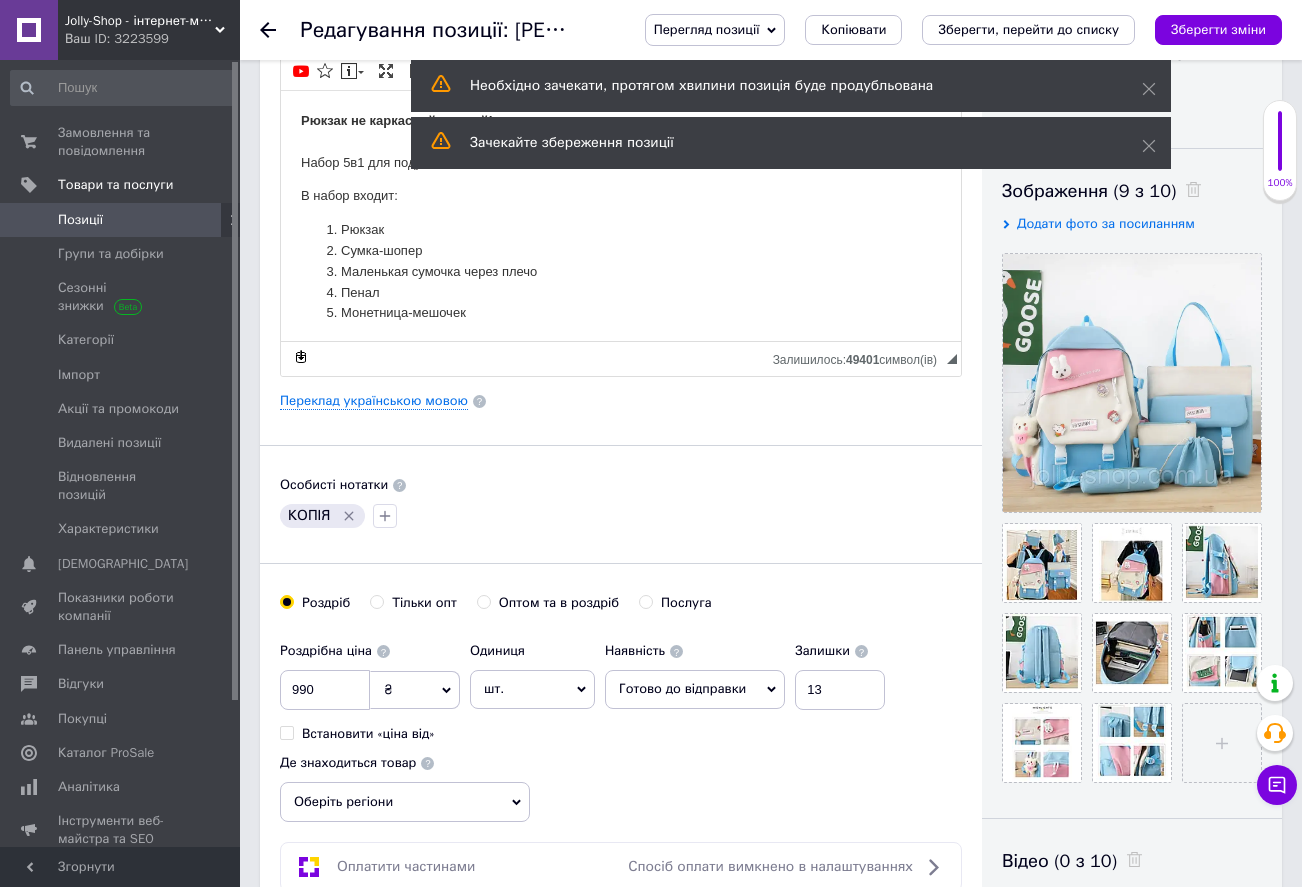 scroll, scrollTop: 300, scrollLeft: 0, axis: vertical 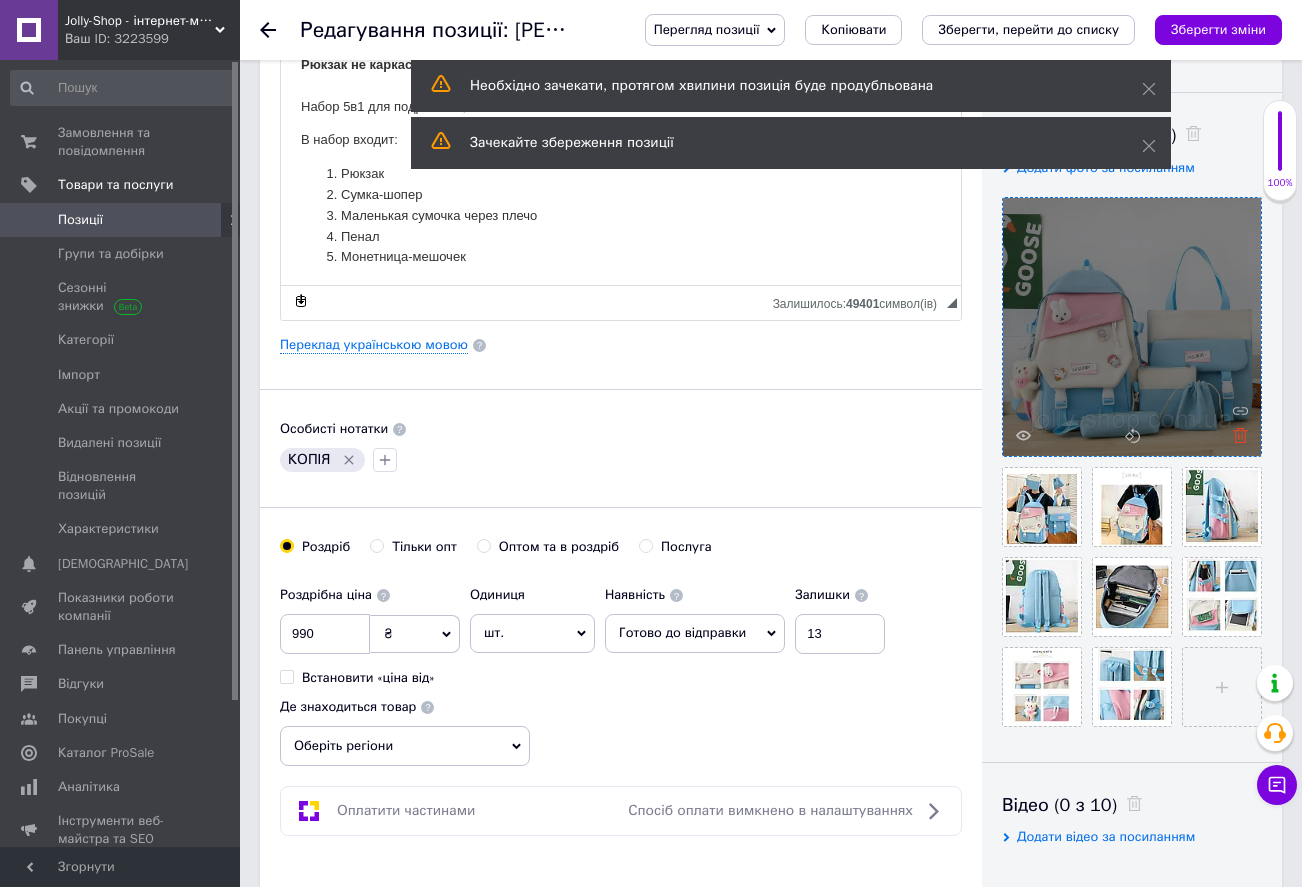 click 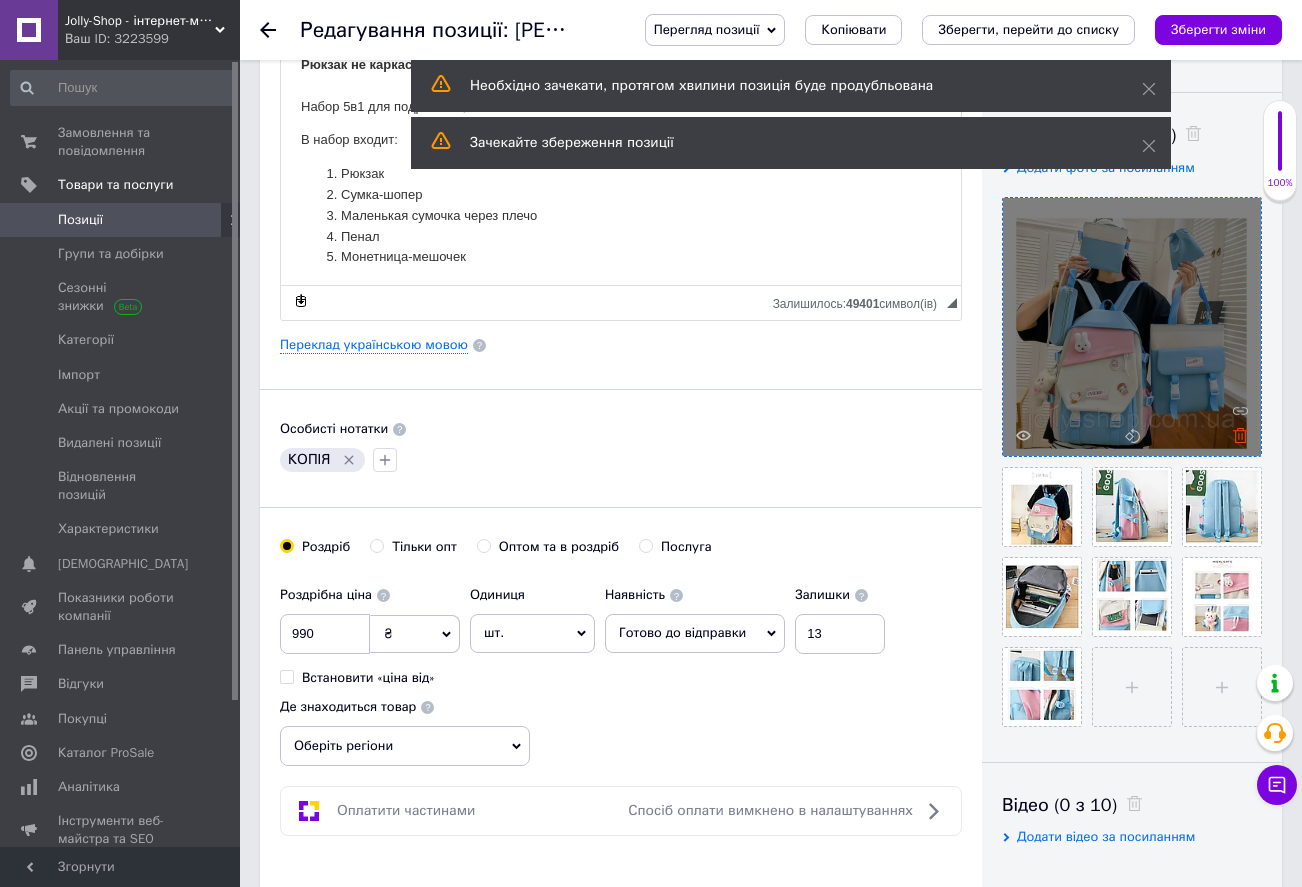 click 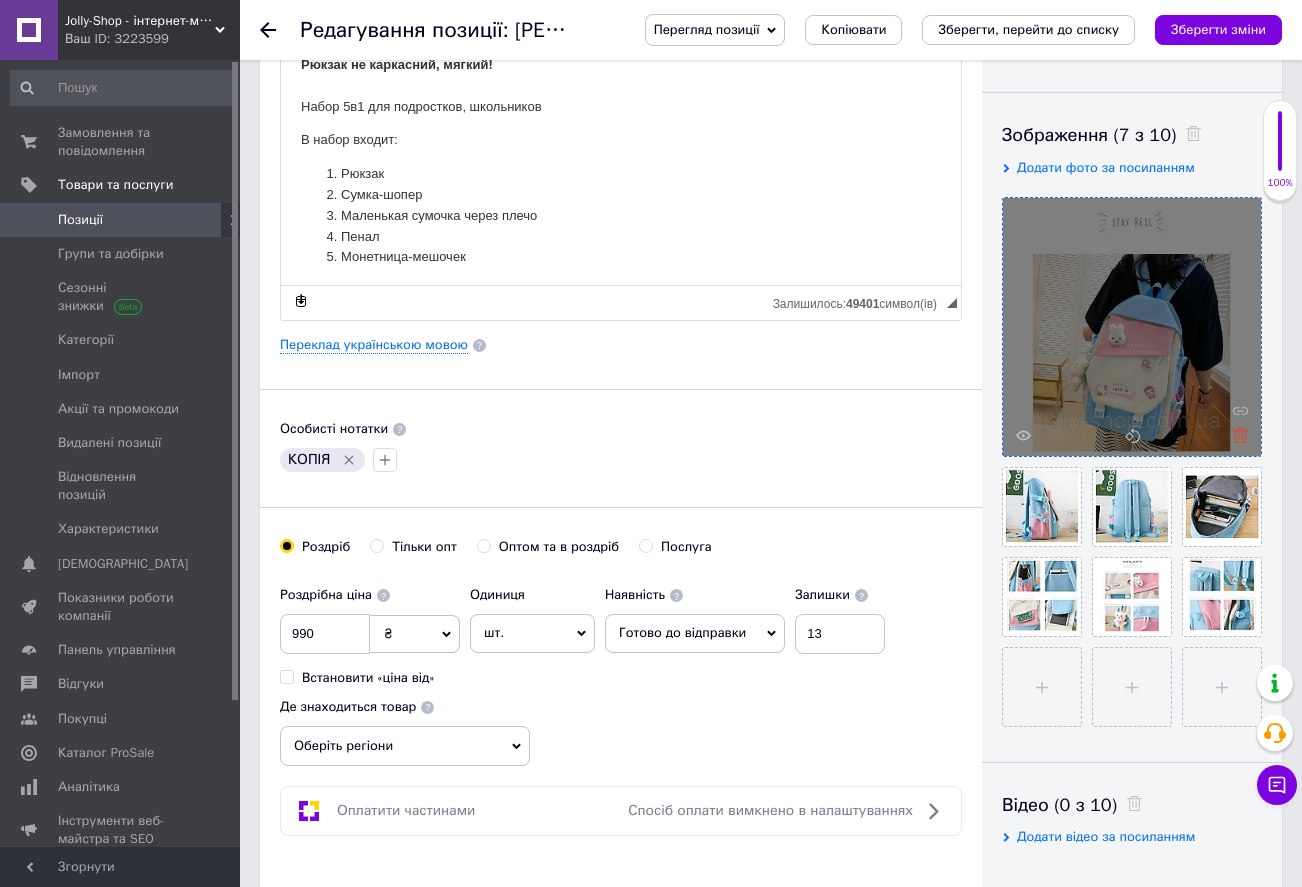click 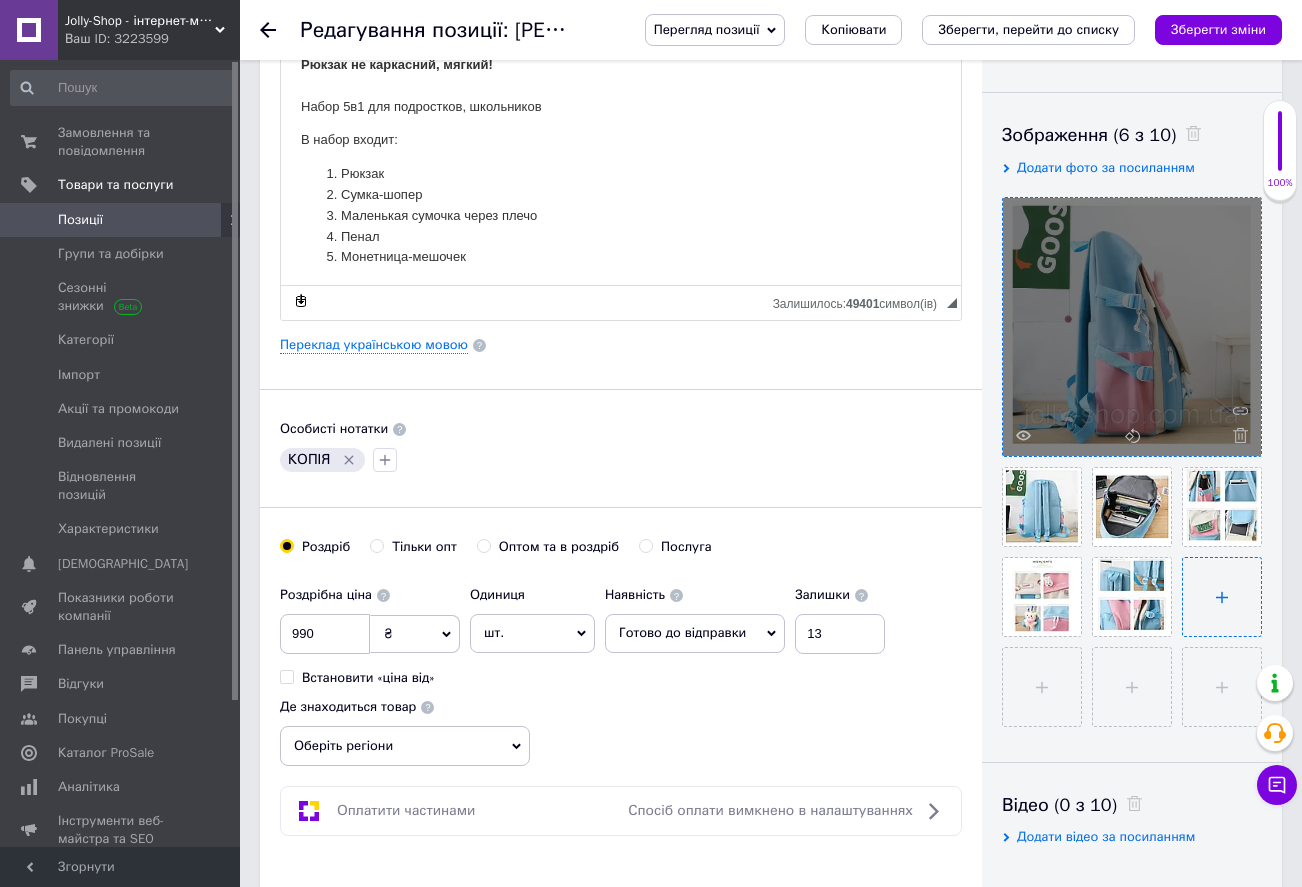 click at bounding box center [1222, 597] 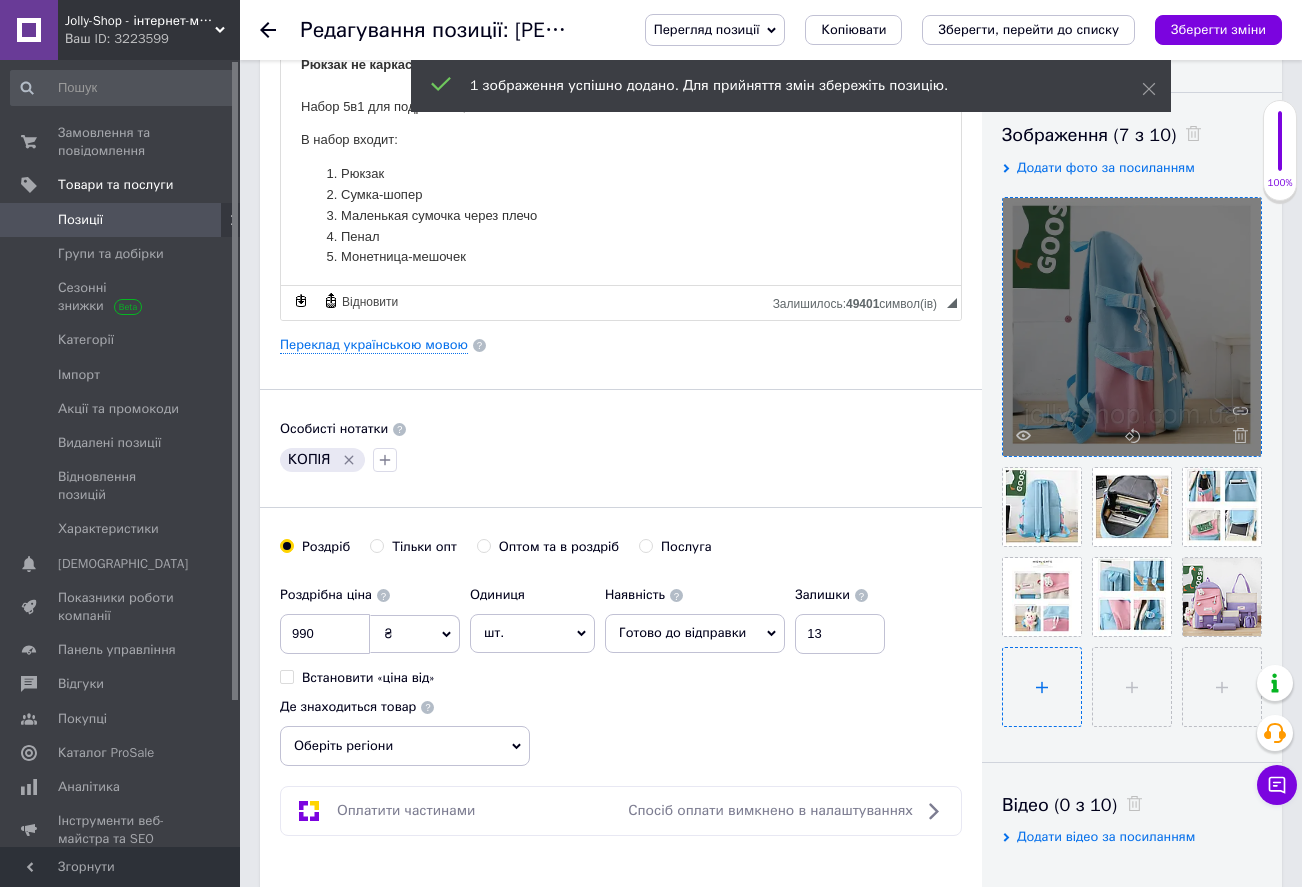 click at bounding box center (1042, 687) 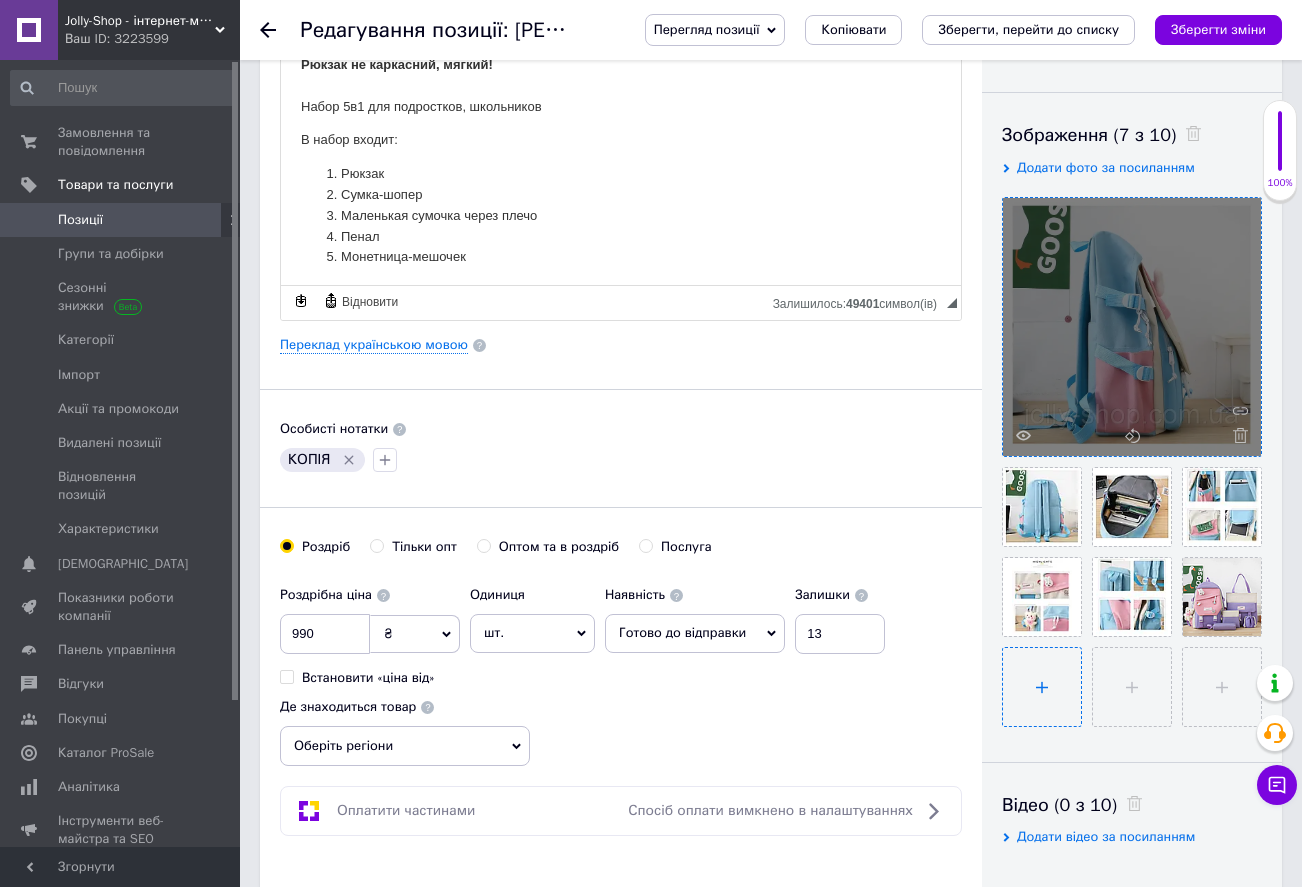 type on "C:\fakepath\6181253855_w640_h640_6181253855.jpg" 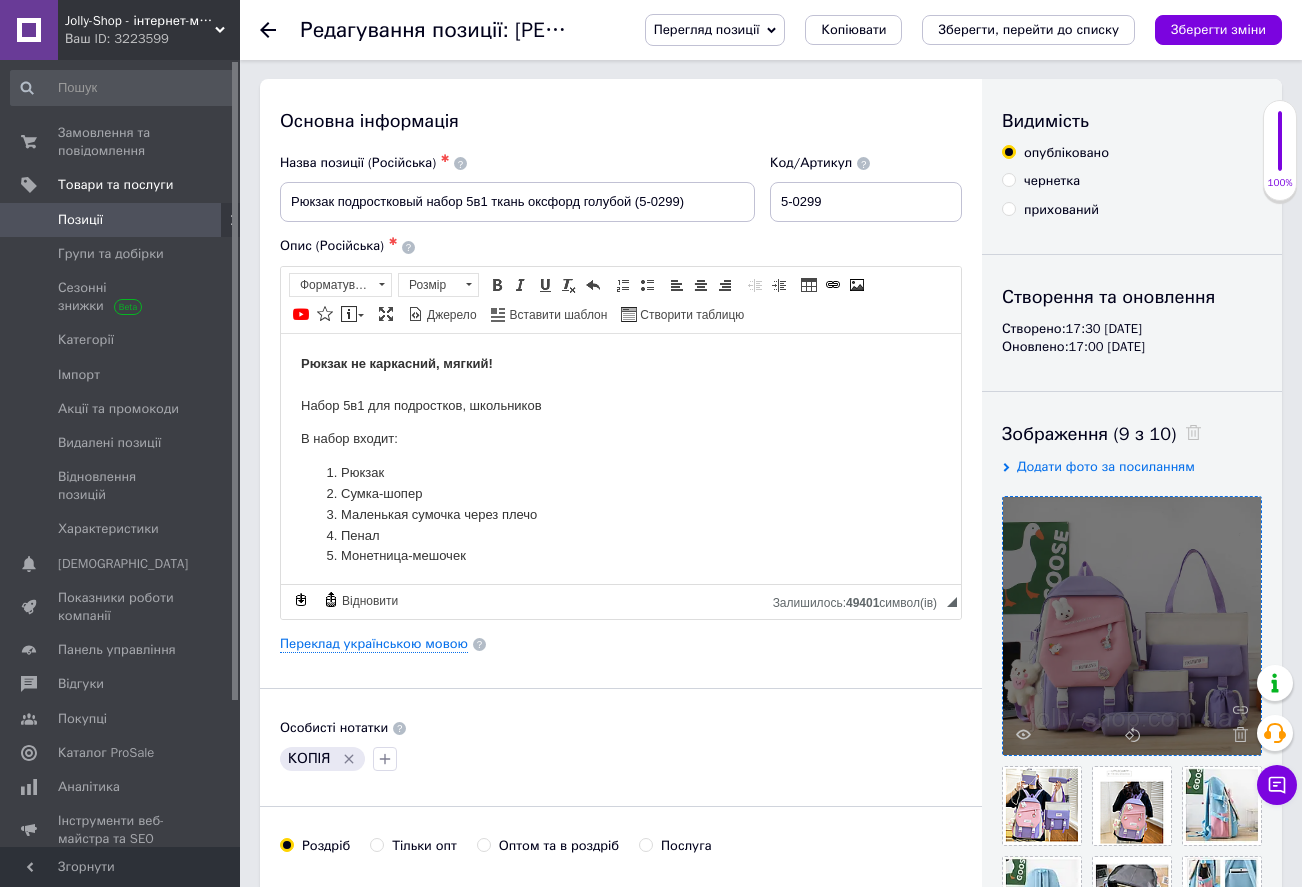 scroll, scrollTop: 0, scrollLeft: 0, axis: both 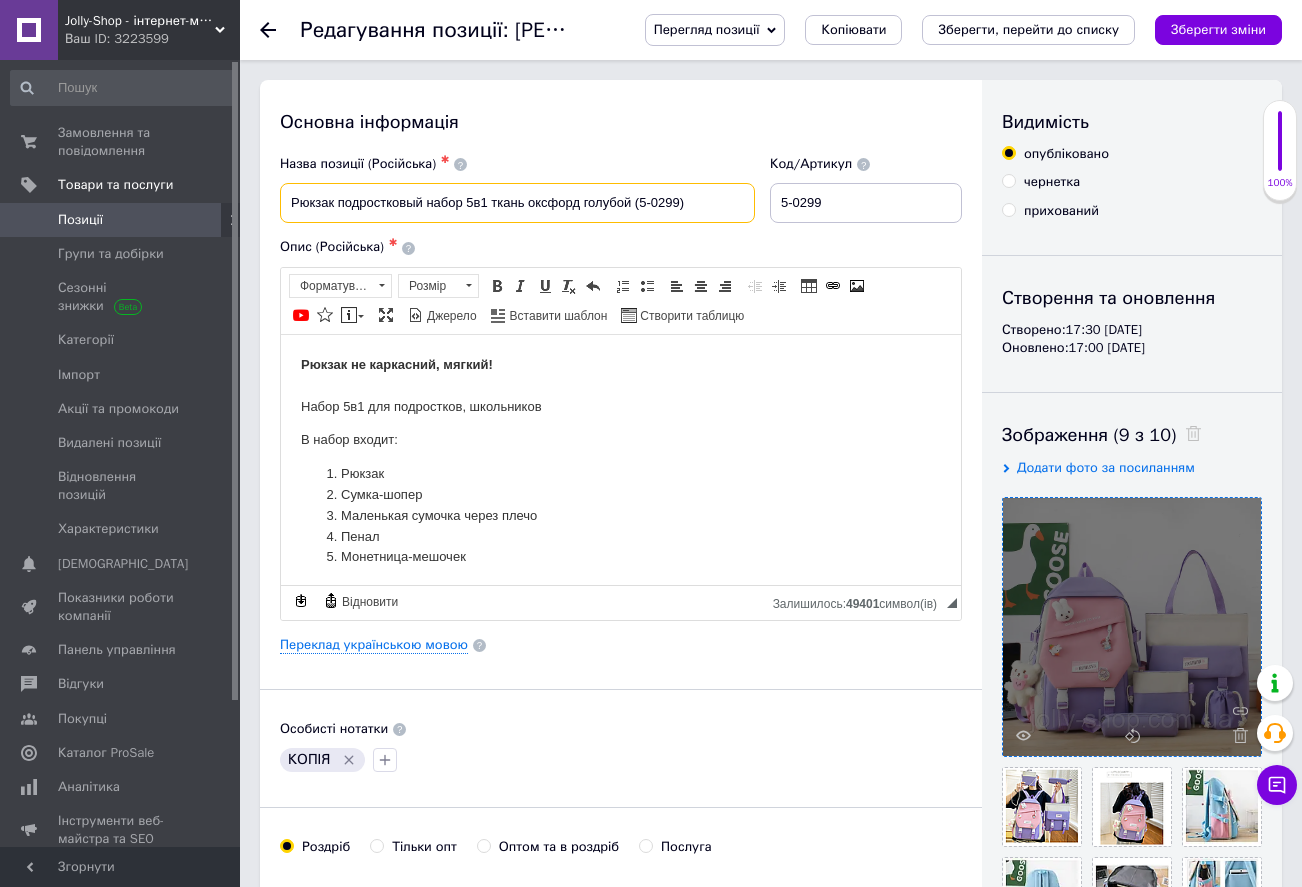 drag, startPoint x: 627, startPoint y: 207, endPoint x: 589, endPoint y: 199, distance: 38.832977 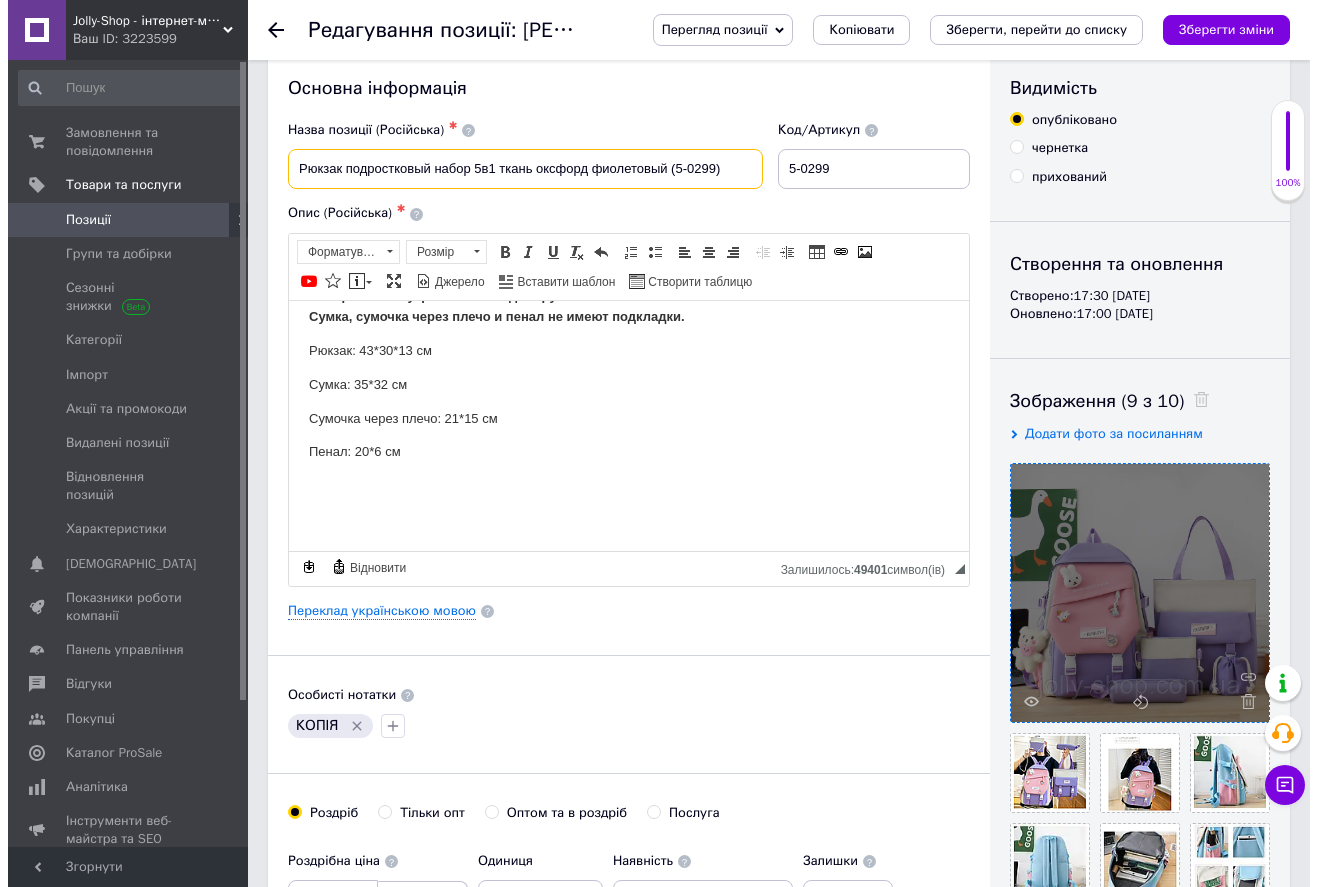 scroll, scrollTop: 0, scrollLeft: 0, axis: both 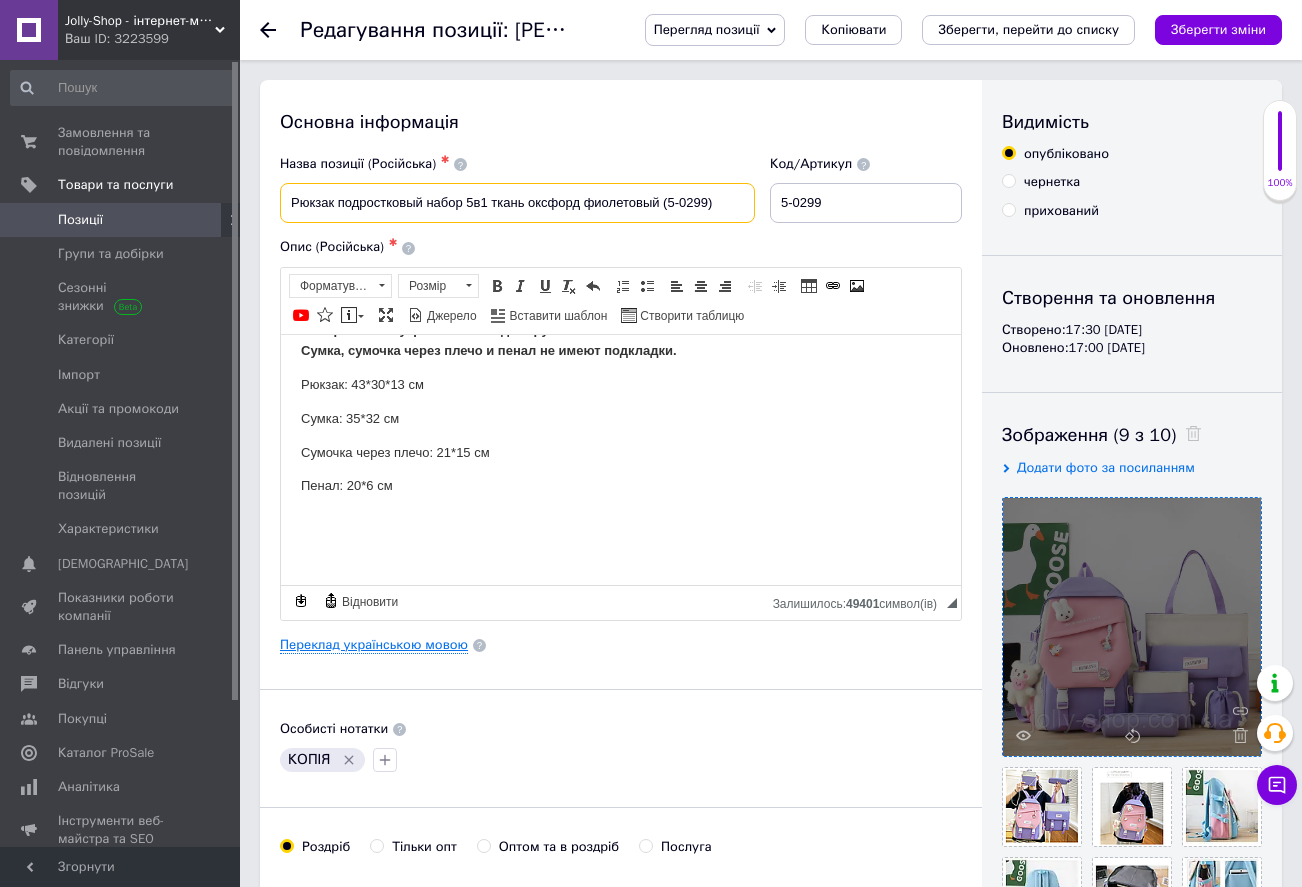 type on "Рюкзак подростковый набор 5в1 ткань оксфорд фиолетовый (5-0299)" 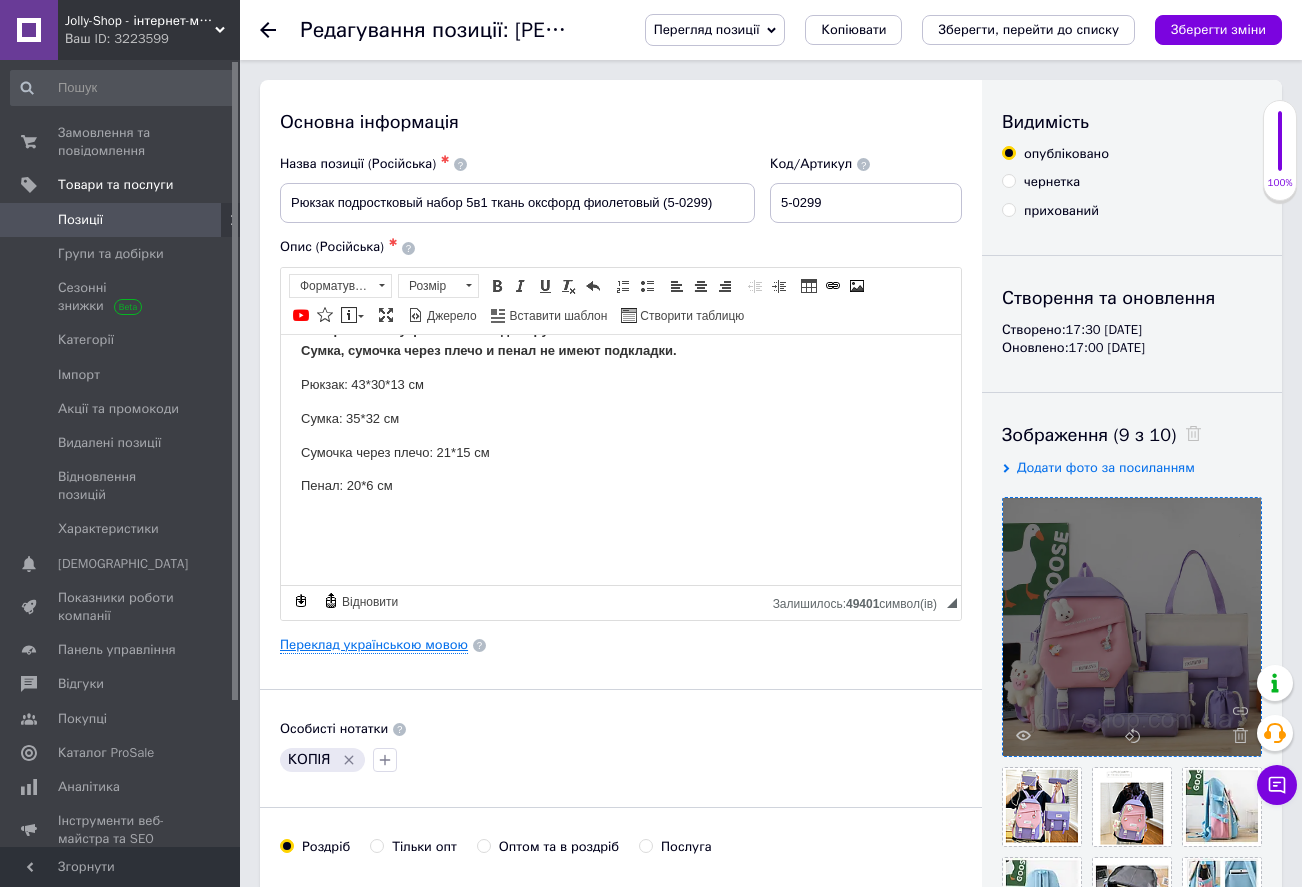 click on "Переклад українською мовою" at bounding box center (374, 645) 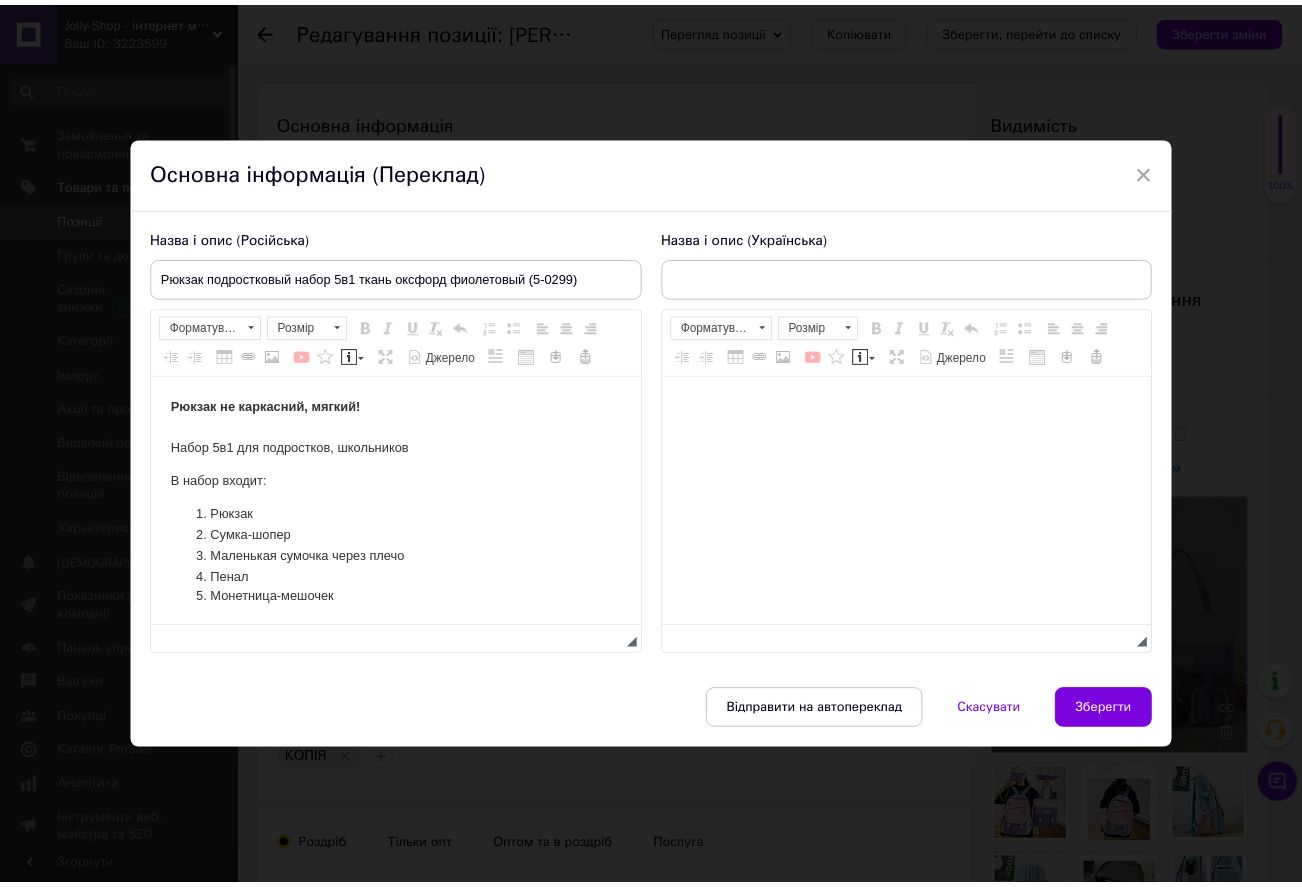 scroll, scrollTop: 0, scrollLeft: 0, axis: both 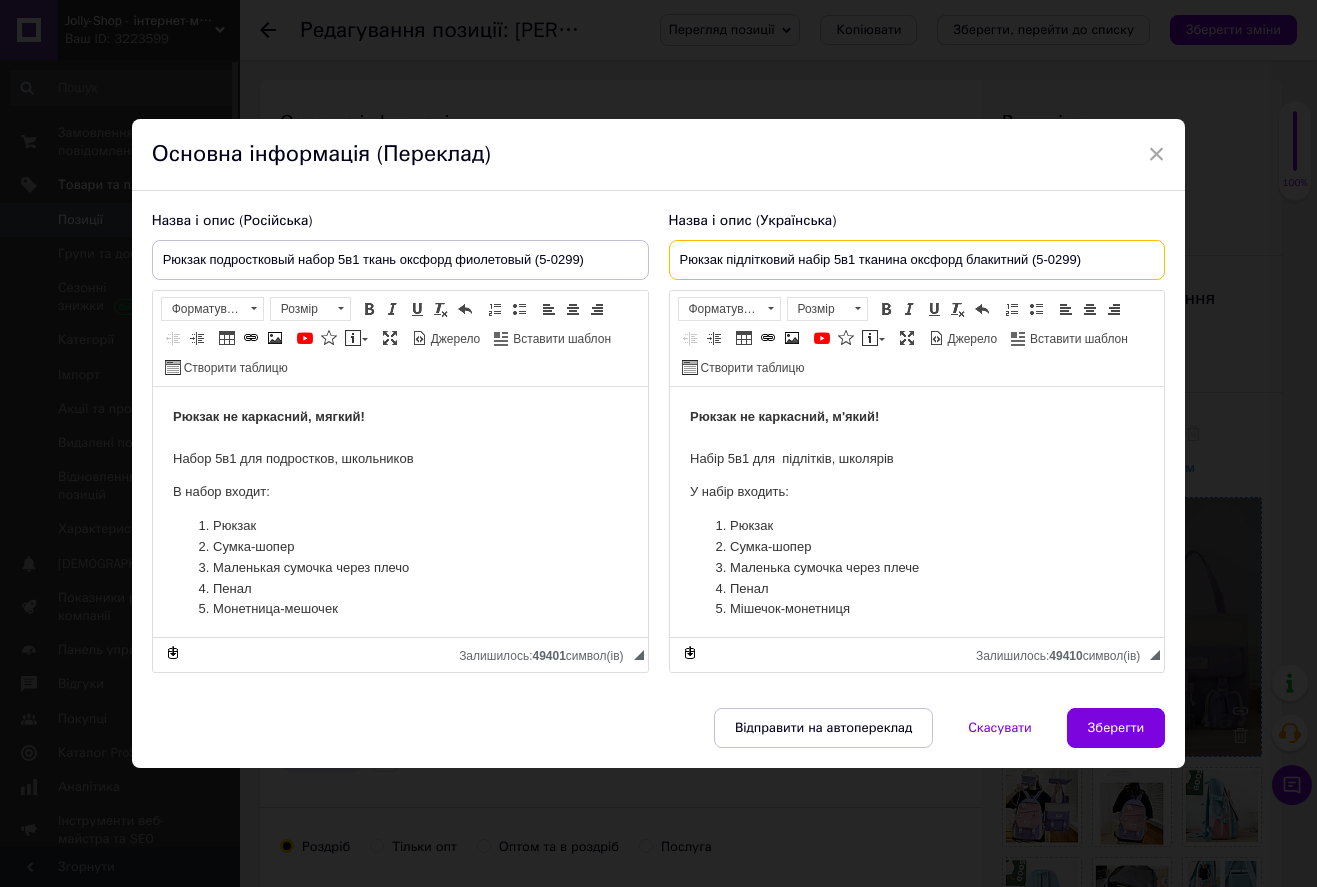 drag, startPoint x: 1025, startPoint y: 264, endPoint x: 966, endPoint y: 259, distance: 59.211487 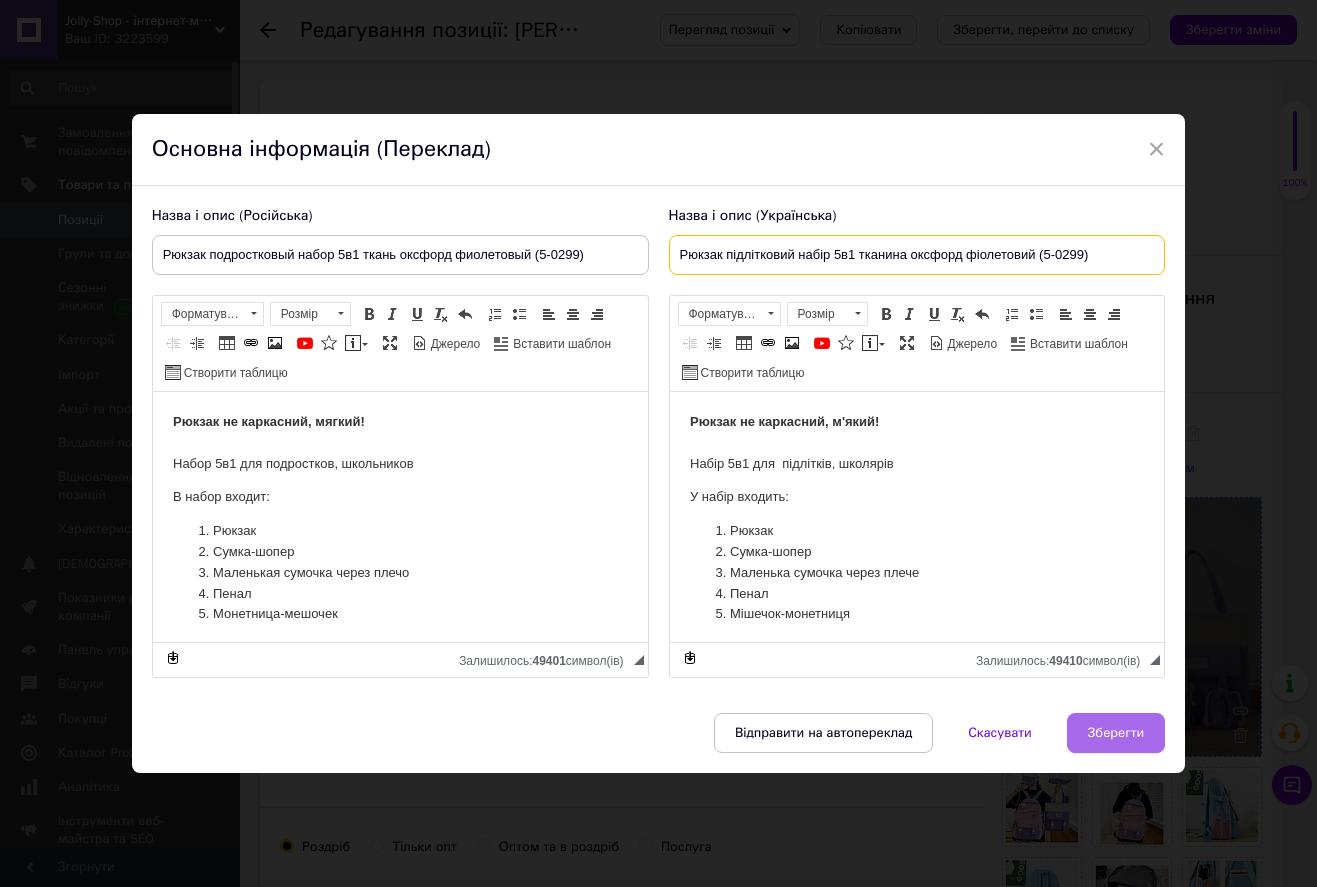 type on "Рюкзак підлітковий набір 5в1 тканина оксфорд фіолетовий (5-0299)" 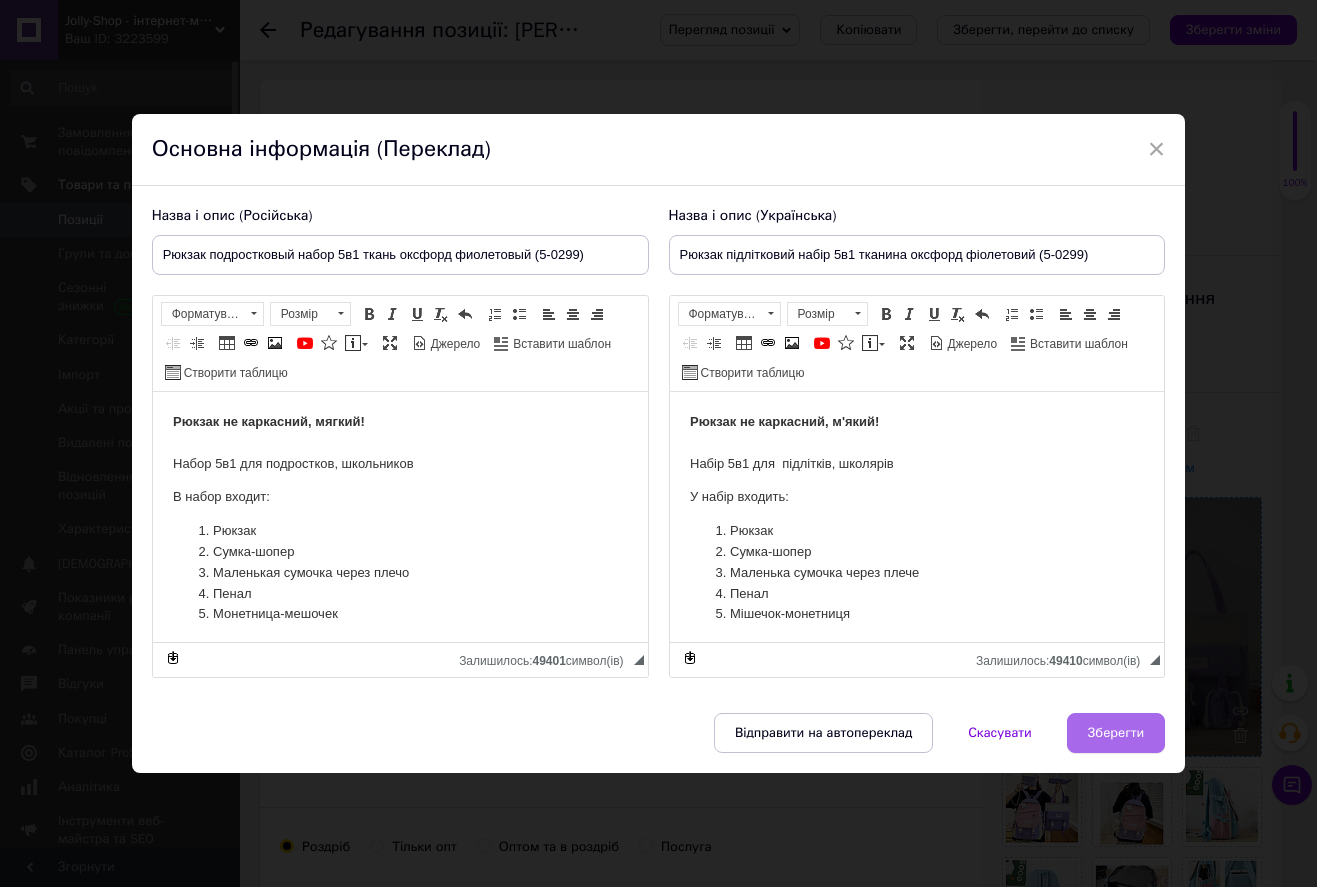 click on "Зберегти" at bounding box center [1116, 733] 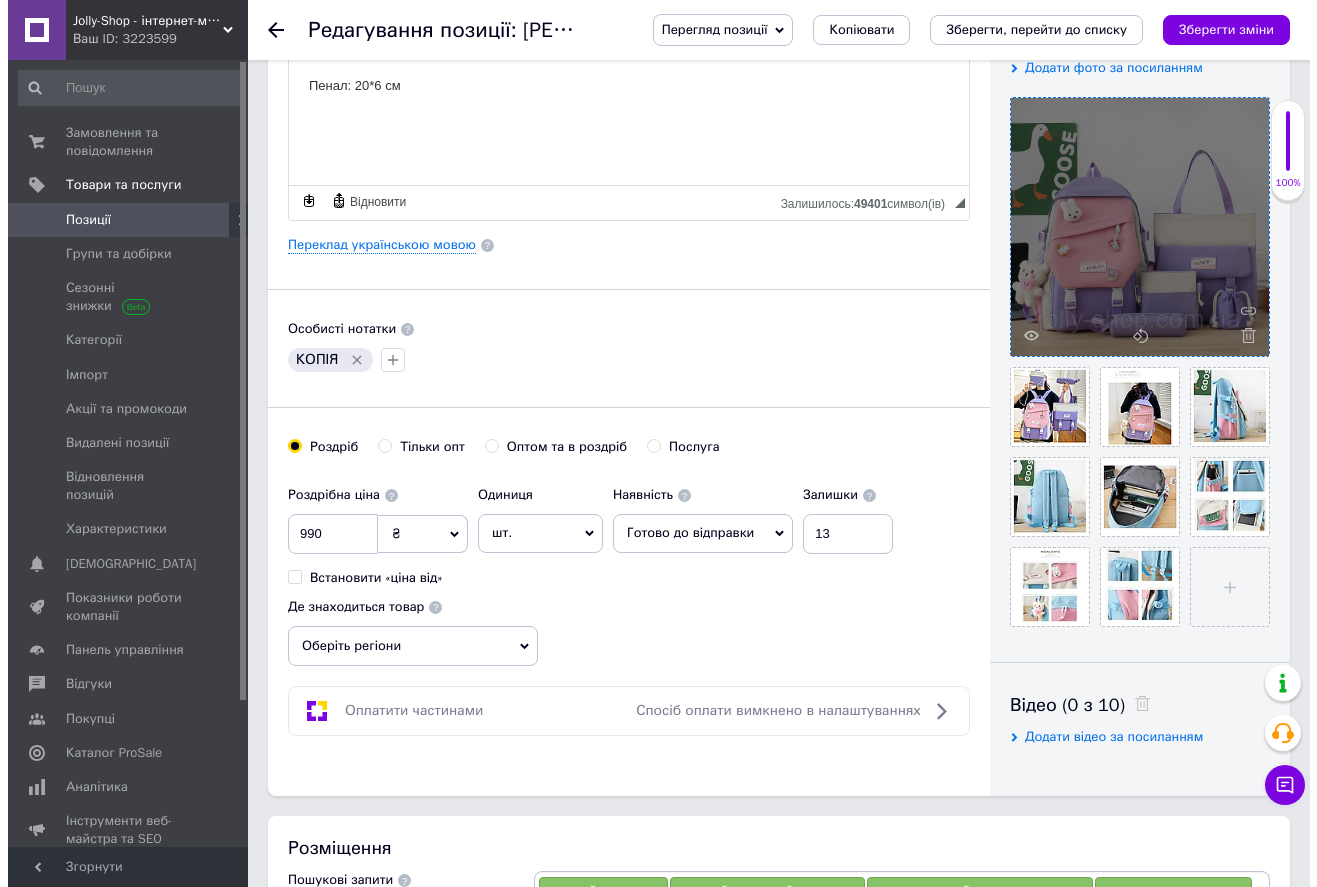 scroll, scrollTop: 0, scrollLeft: 0, axis: both 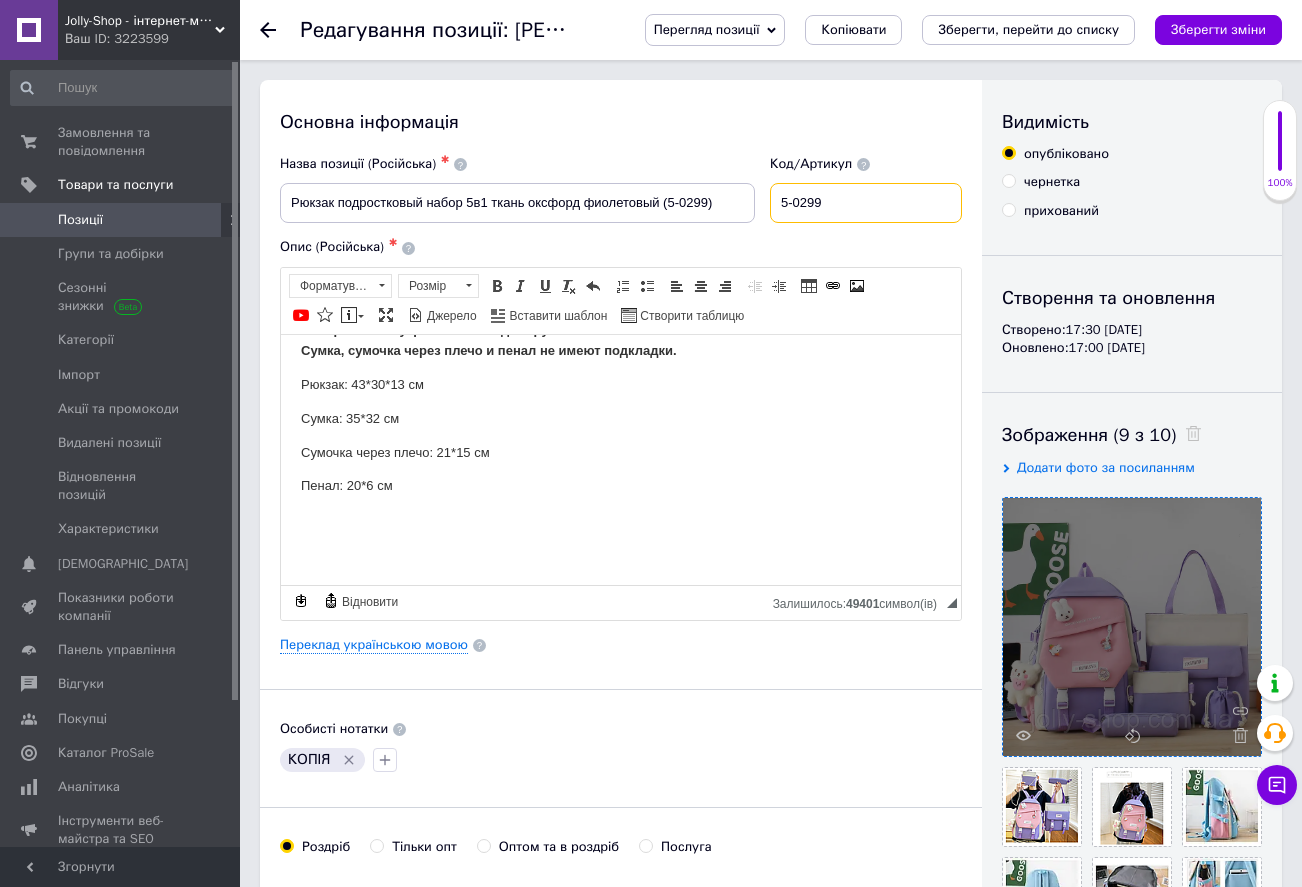 drag, startPoint x: 821, startPoint y: 206, endPoint x: 801, endPoint y: 201, distance: 20.615528 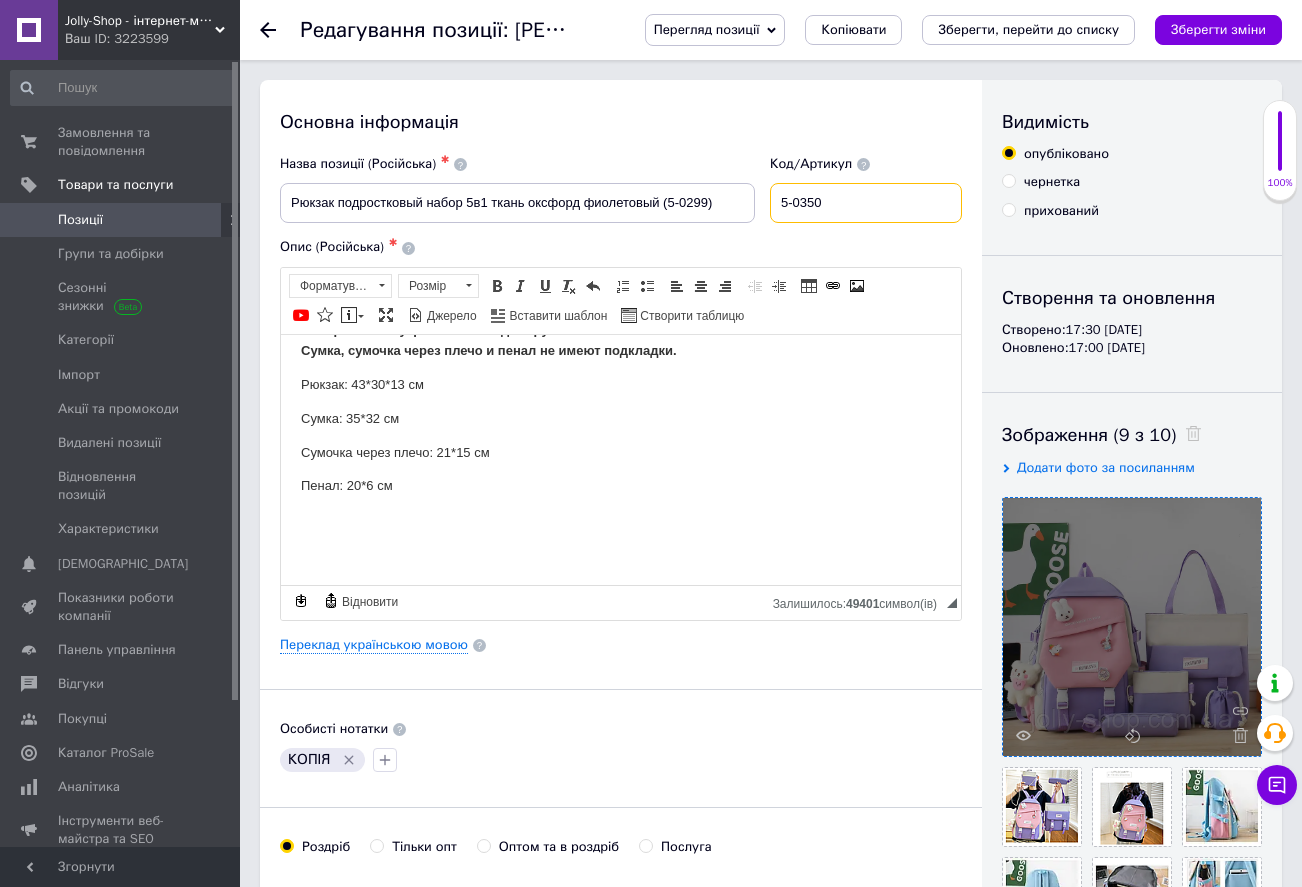 drag, startPoint x: 806, startPoint y: 208, endPoint x: 779, endPoint y: 201, distance: 27.89265 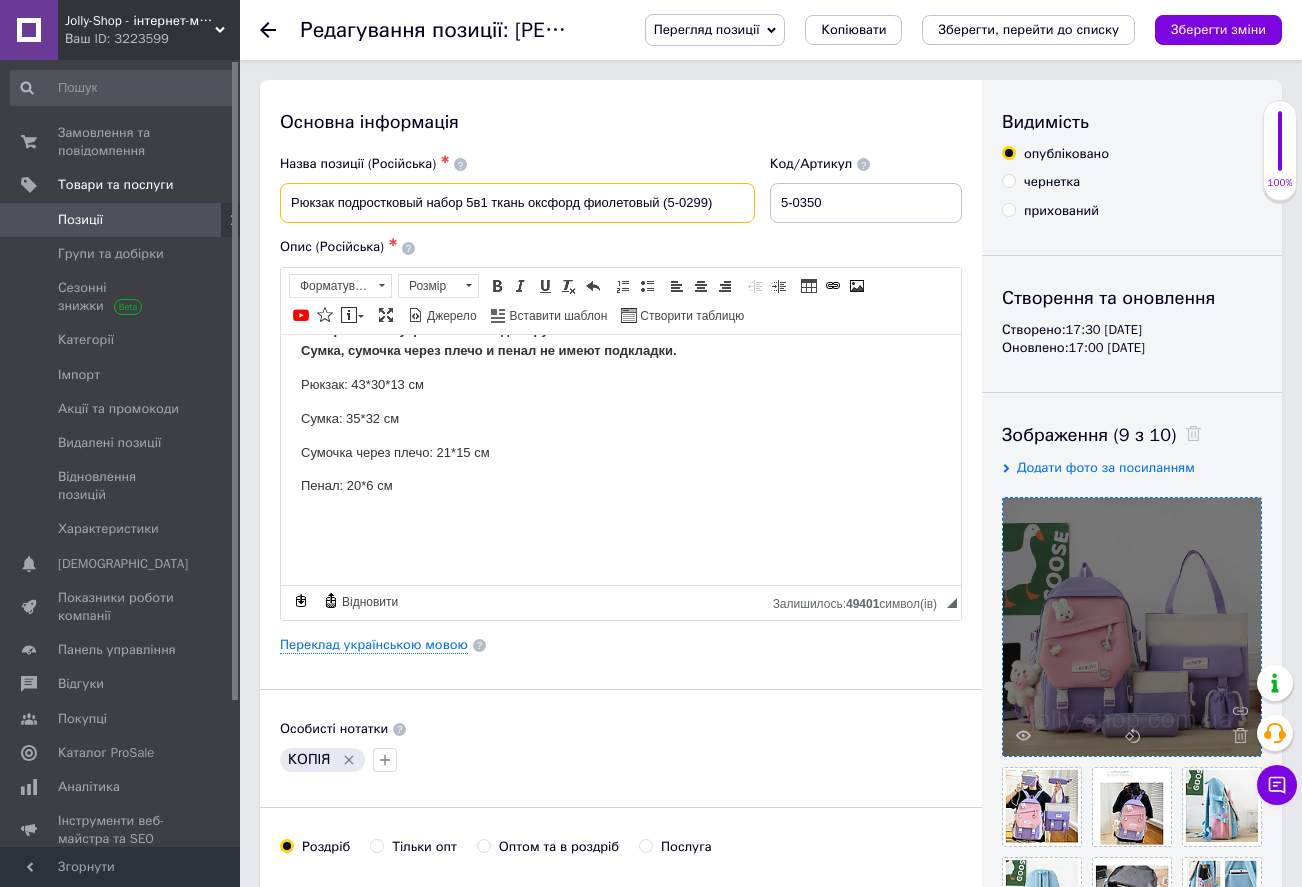 drag, startPoint x: 706, startPoint y: 201, endPoint x: 669, endPoint y: 200, distance: 37.01351 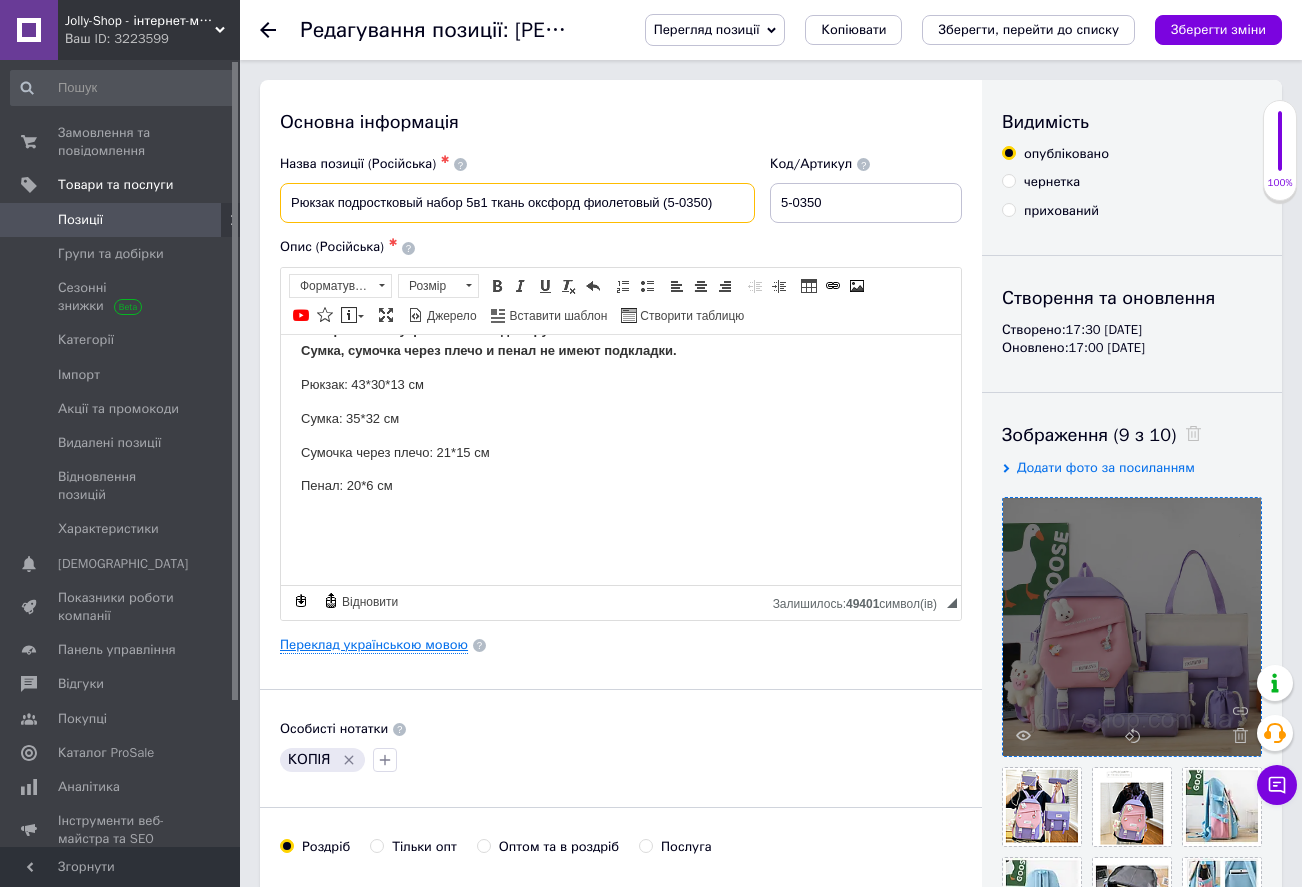 type on "Рюкзак подростковый набор 5в1 ткань оксфорд фиолетовый (5-0350)" 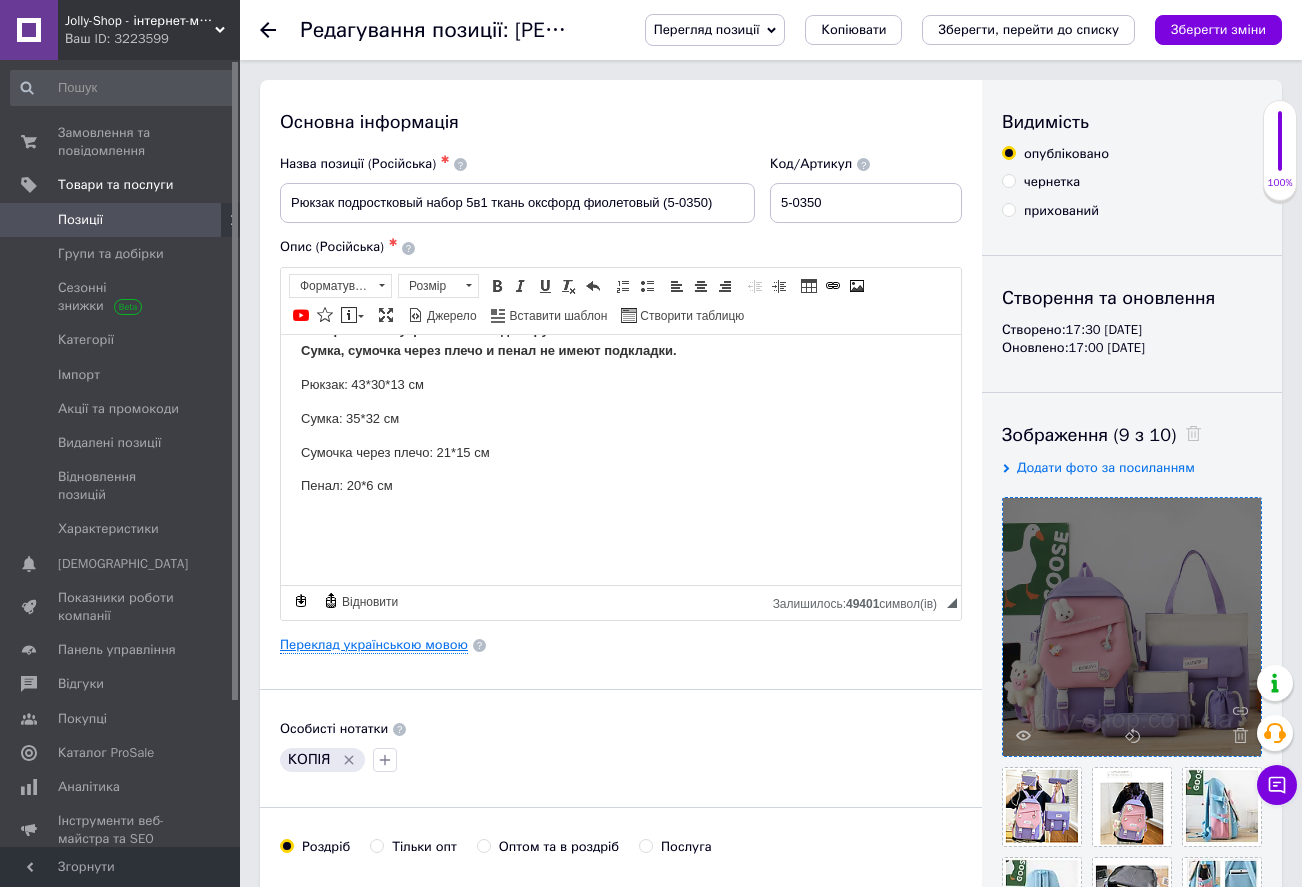 click on "Переклад українською мовою" at bounding box center (374, 645) 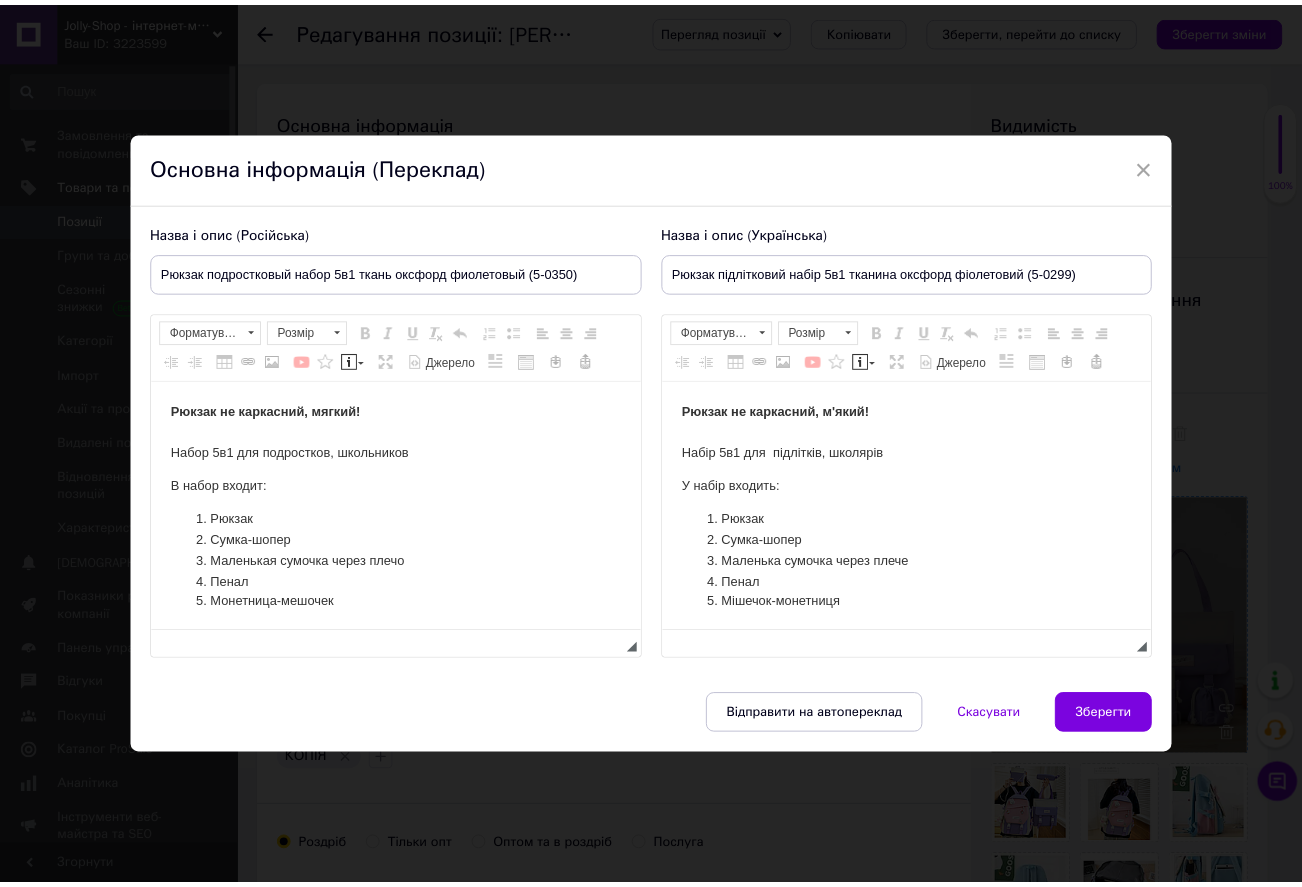 scroll, scrollTop: 0, scrollLeft: 0, axis: both 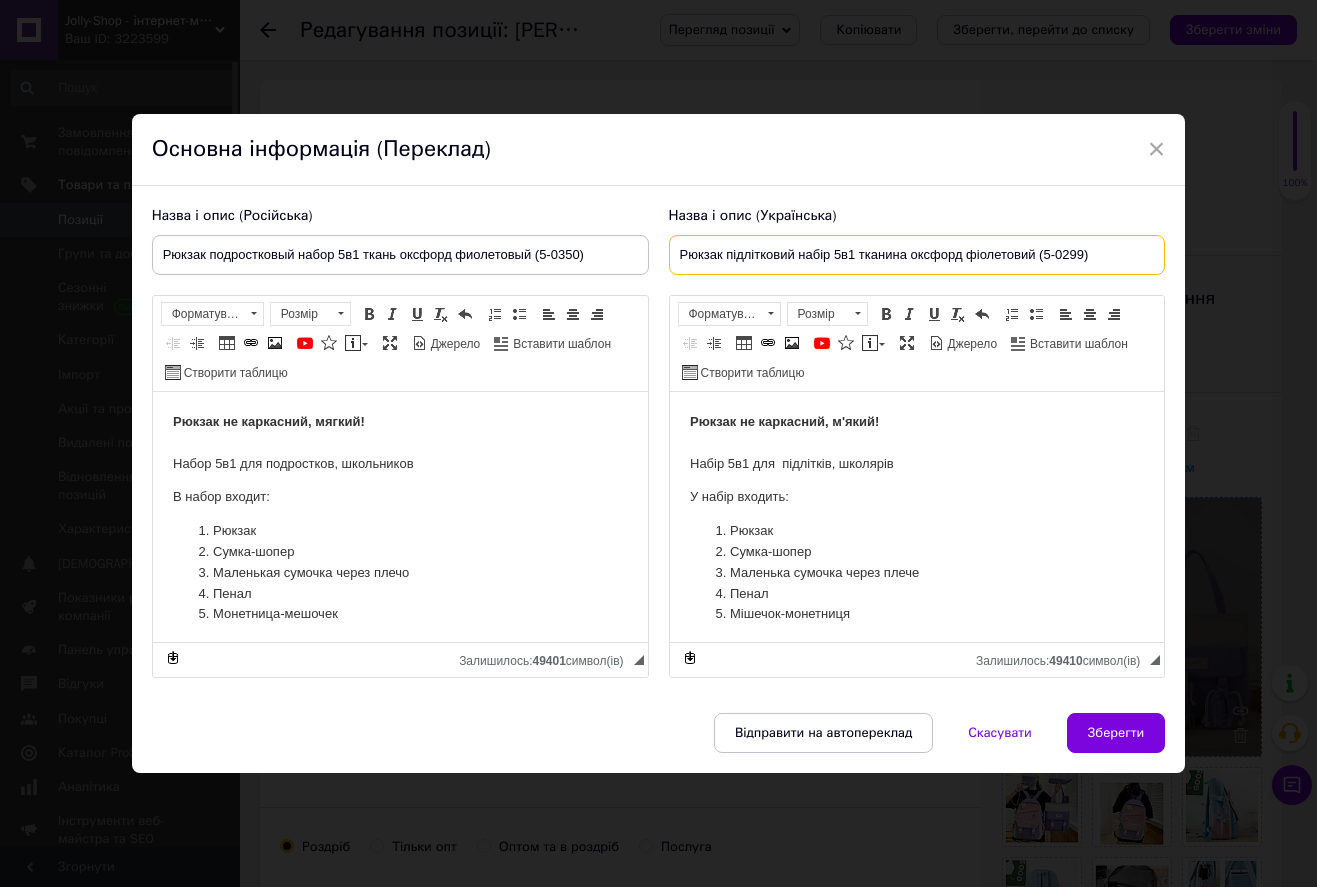 drag, startPoint x: 1079, startPoint y: 257, endPoint x: 1042, endPoint y: 251, distance: 37.48333 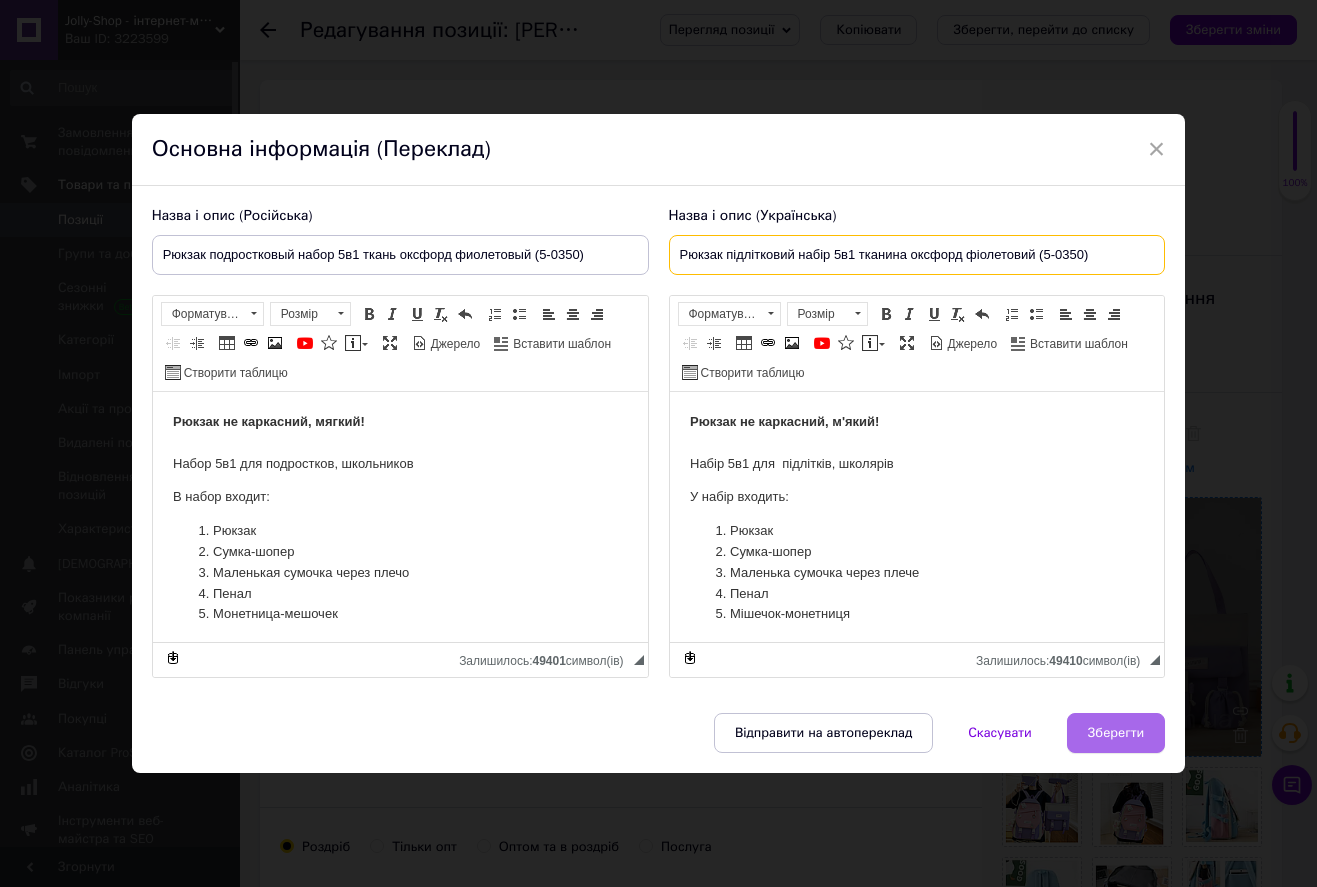 type on "Рюкзак підлітковий набір 5в1 тканина оксфорд фіолетовий (5-0350)" 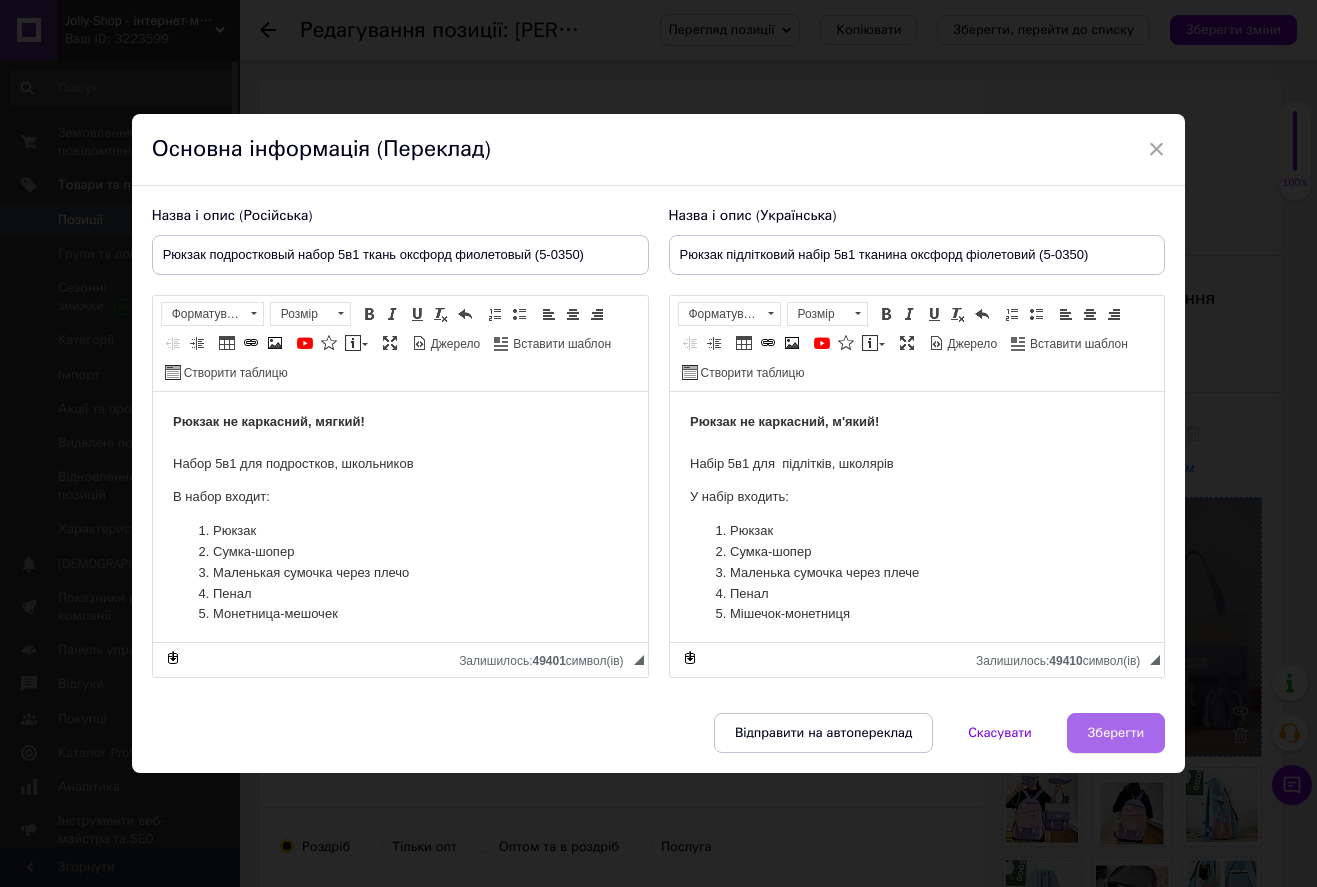 click on "Зберегти" at bounding box center (1116, 733) 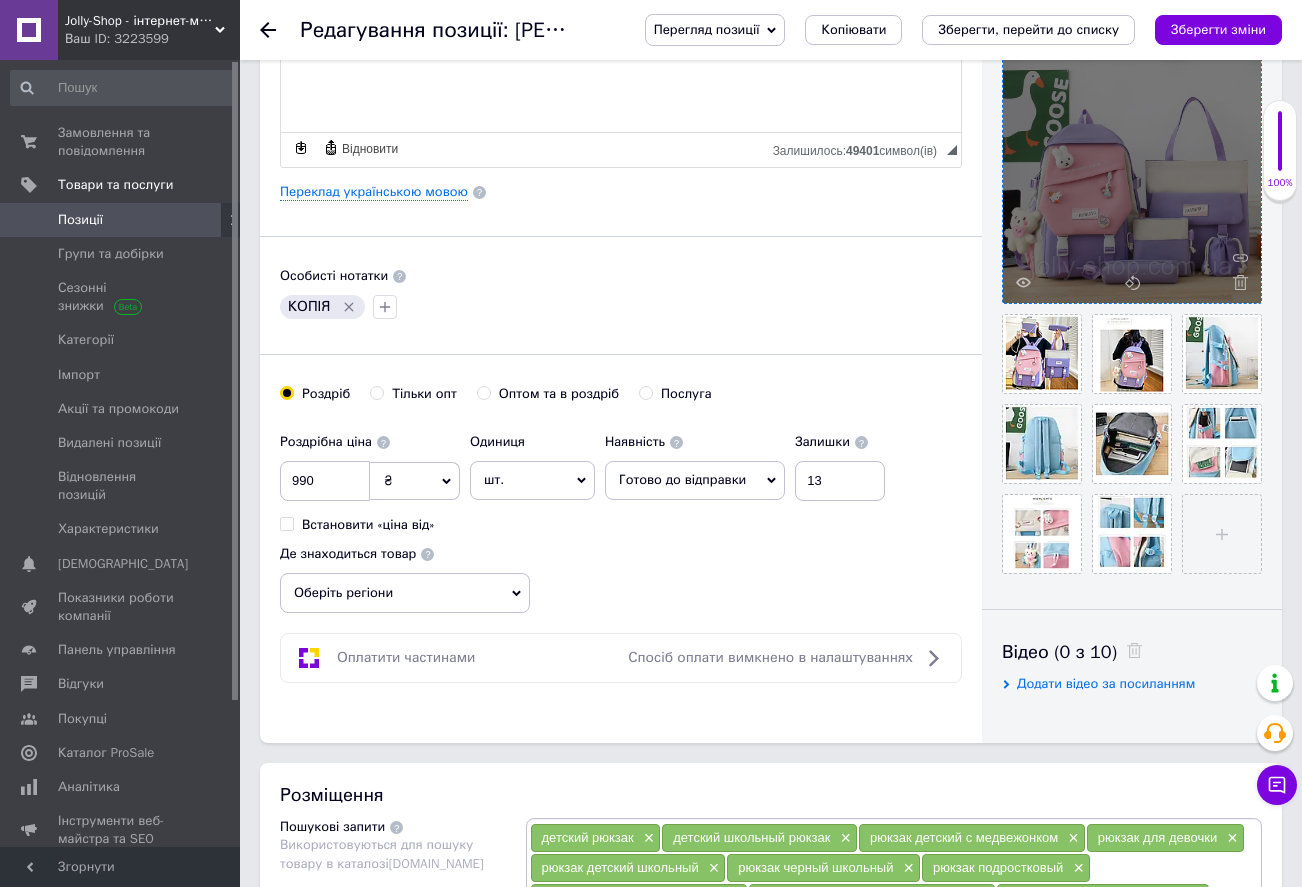 scroll, scrollTop: 500, scrollLeft: 0, axis: vertical 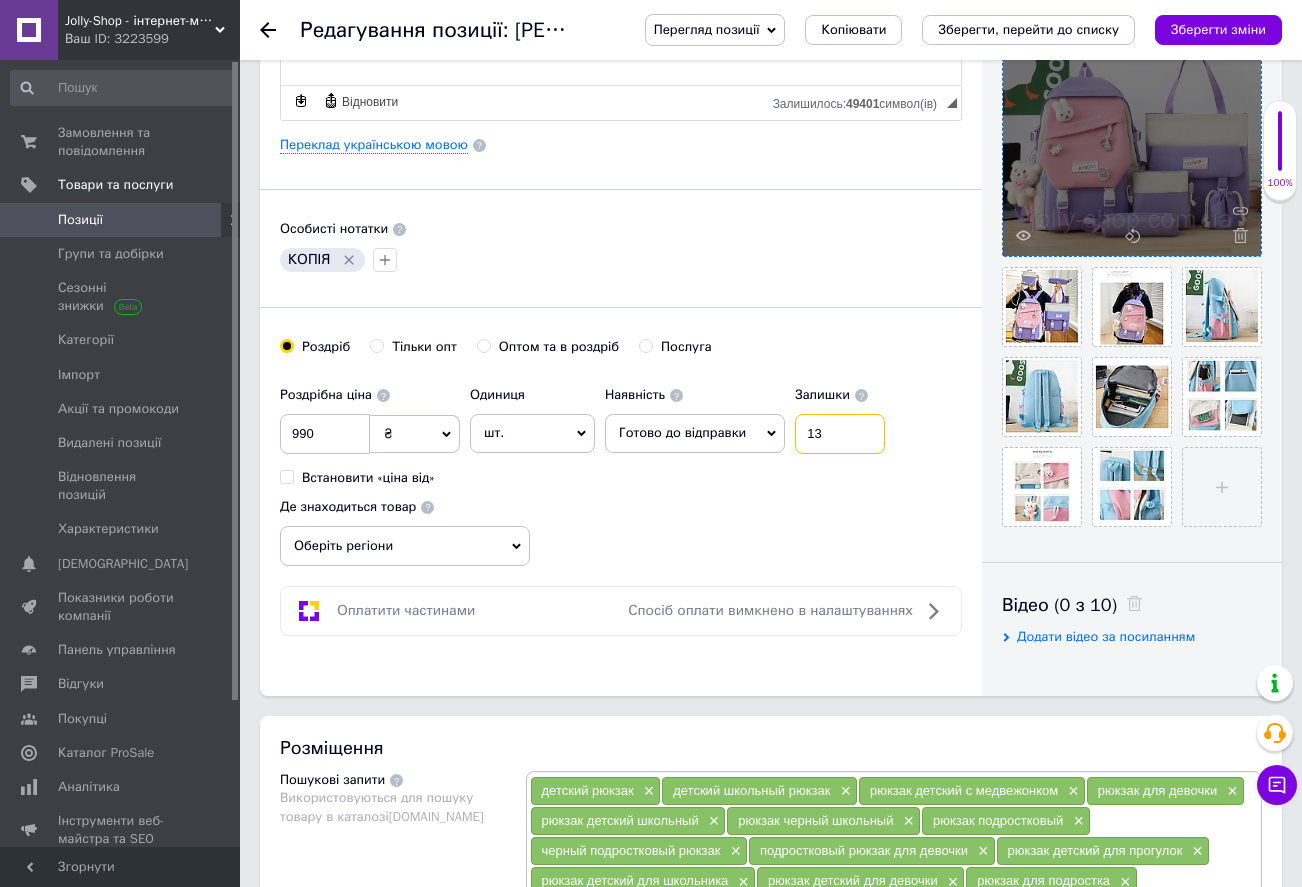 drag, startPoint x: 824, startPoint y: 435, endPoint x: 796, endPoint y: 431, distance: 28.284271 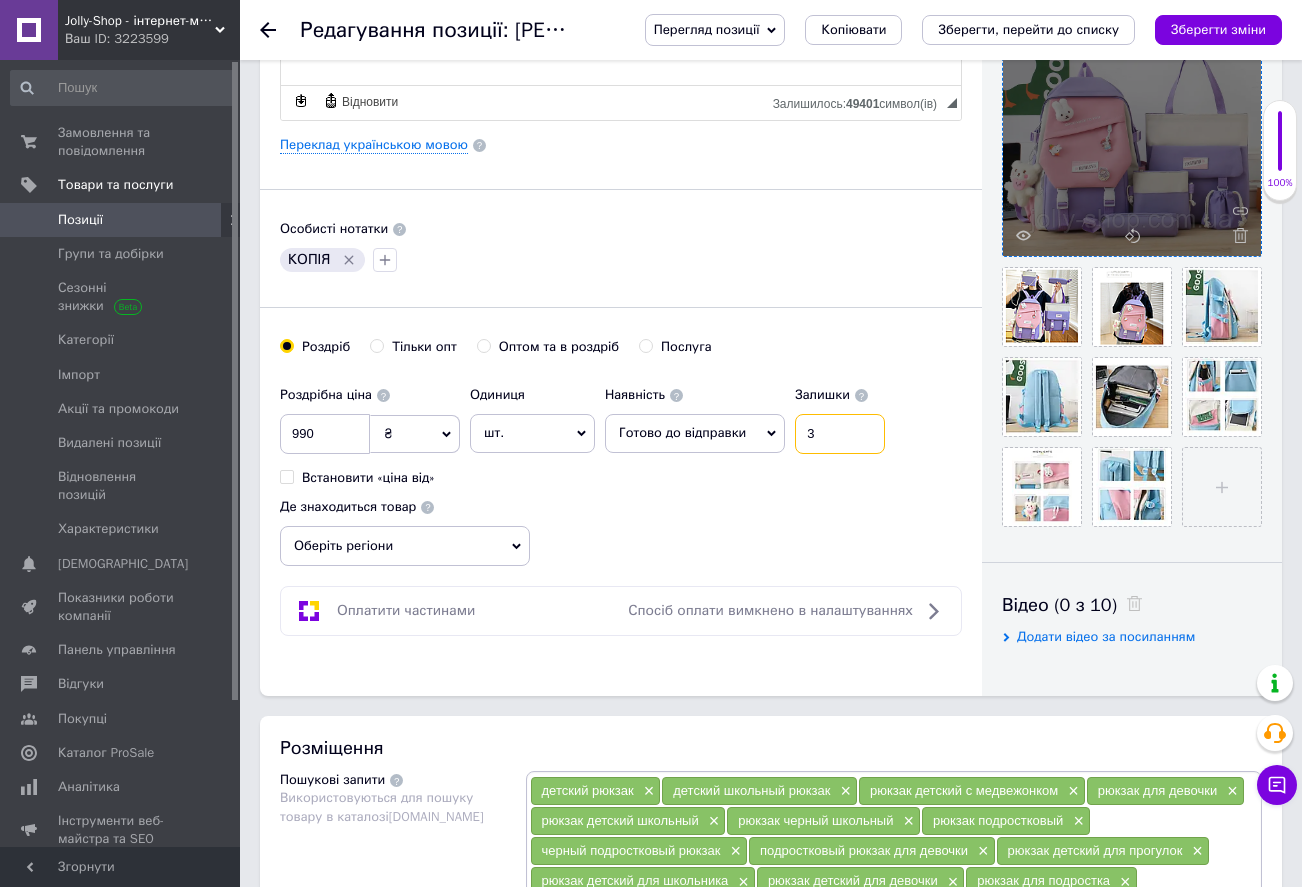 type on "3" 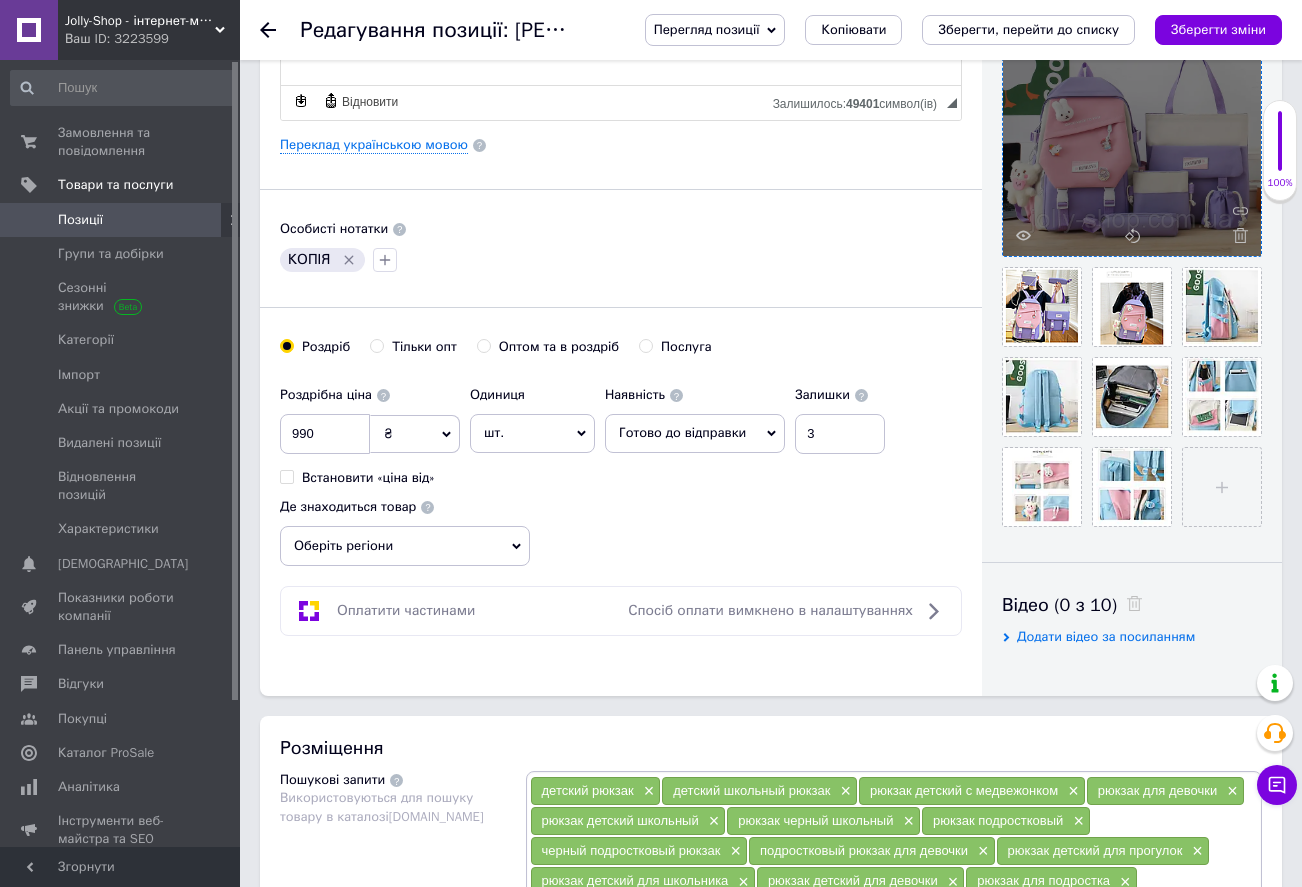 click on "Оберіть регіони" at bounding box center (405, 546) 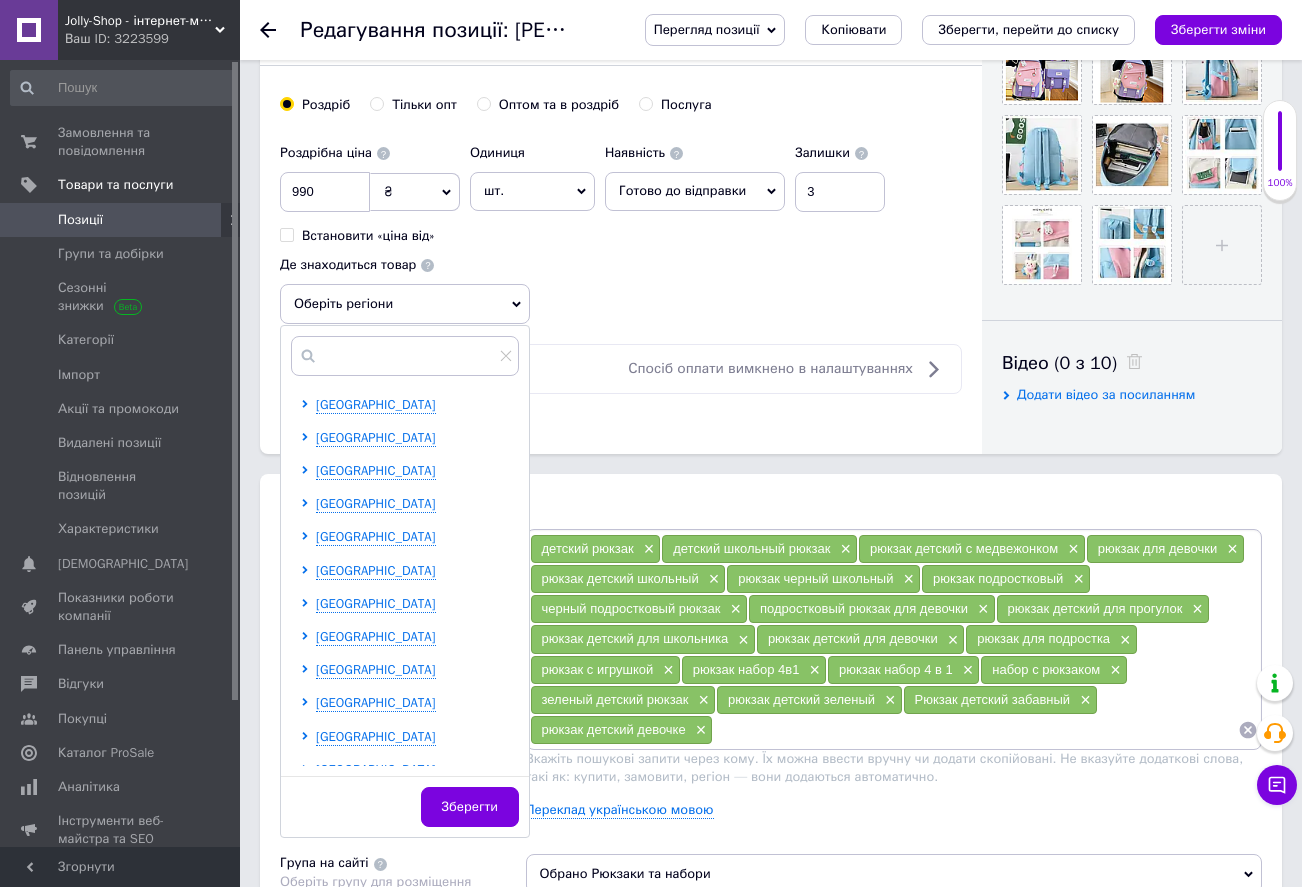 scroll, scrollTop: 800, scrollLeft: 0, axis: vertical 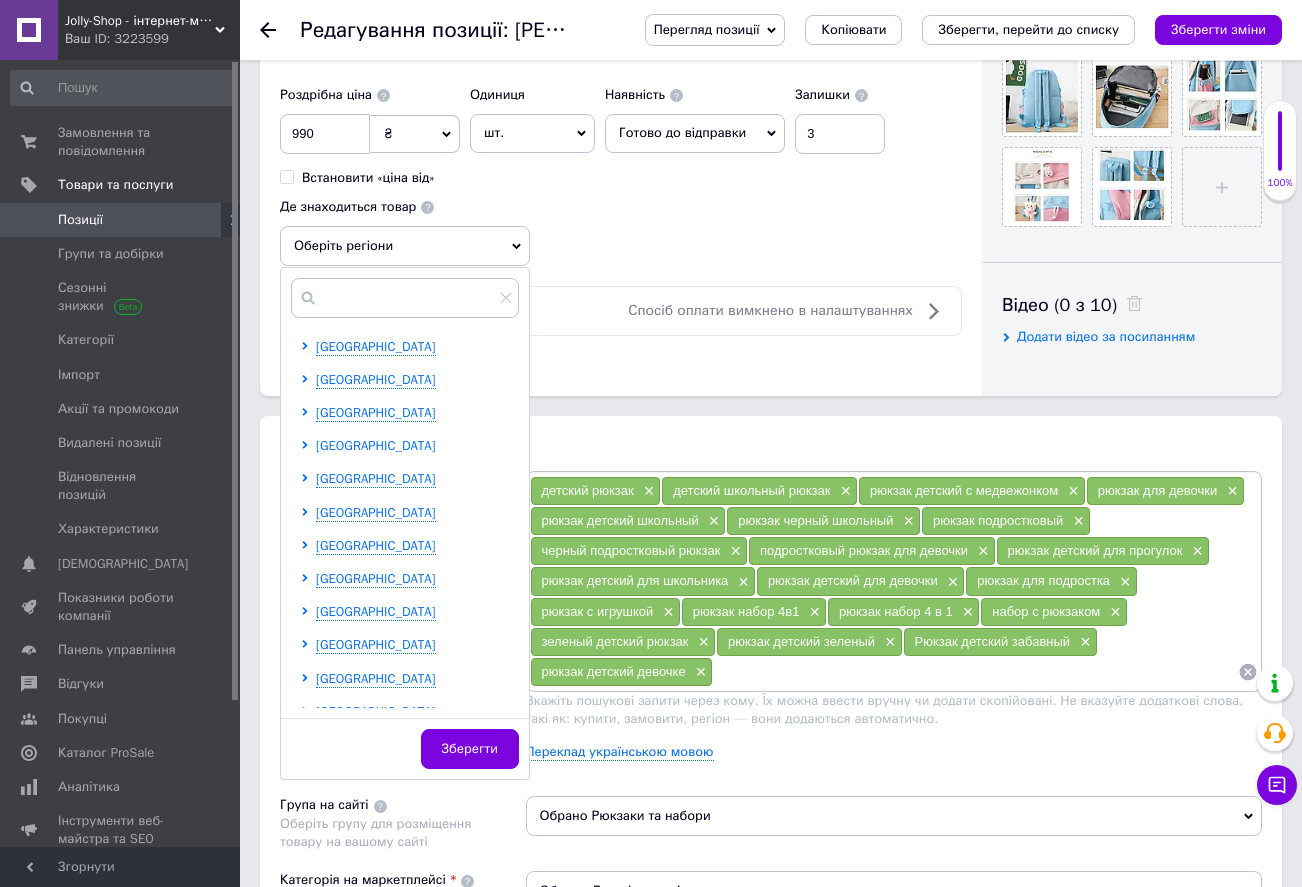 click on "[GEOGRAPHIC_DATA]" at bounding box center (376, 445) 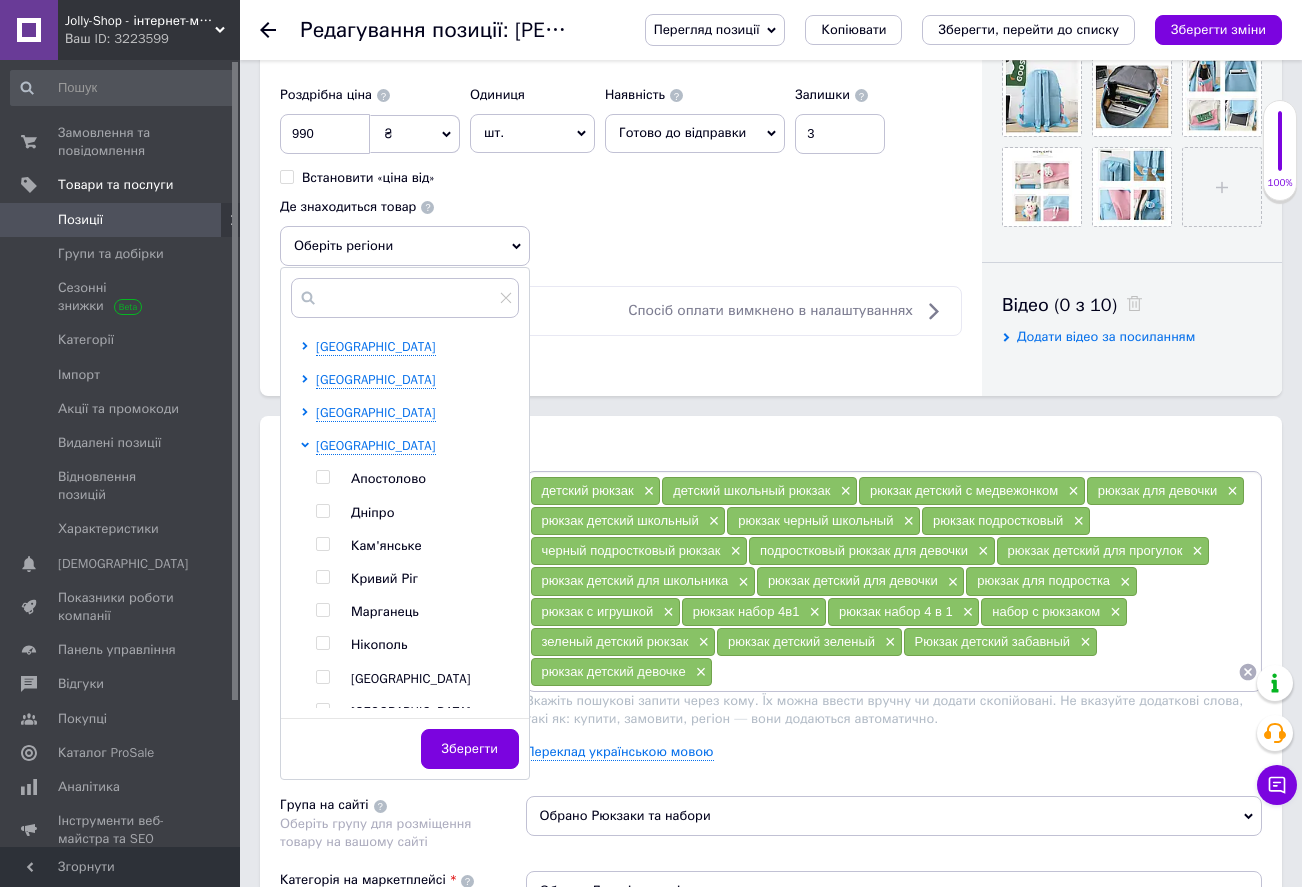 click at bounding box center [322, 544] 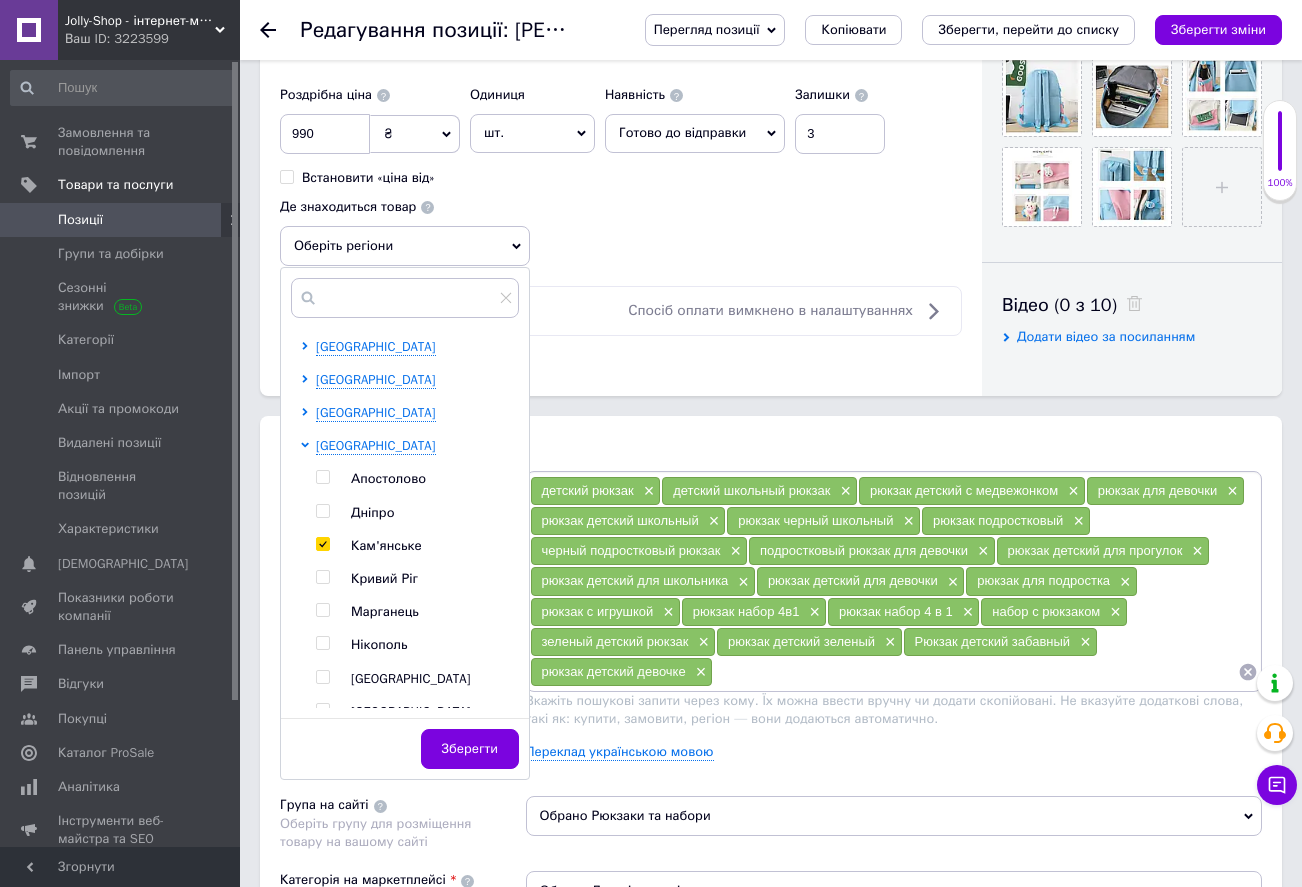 checkbox on "true" 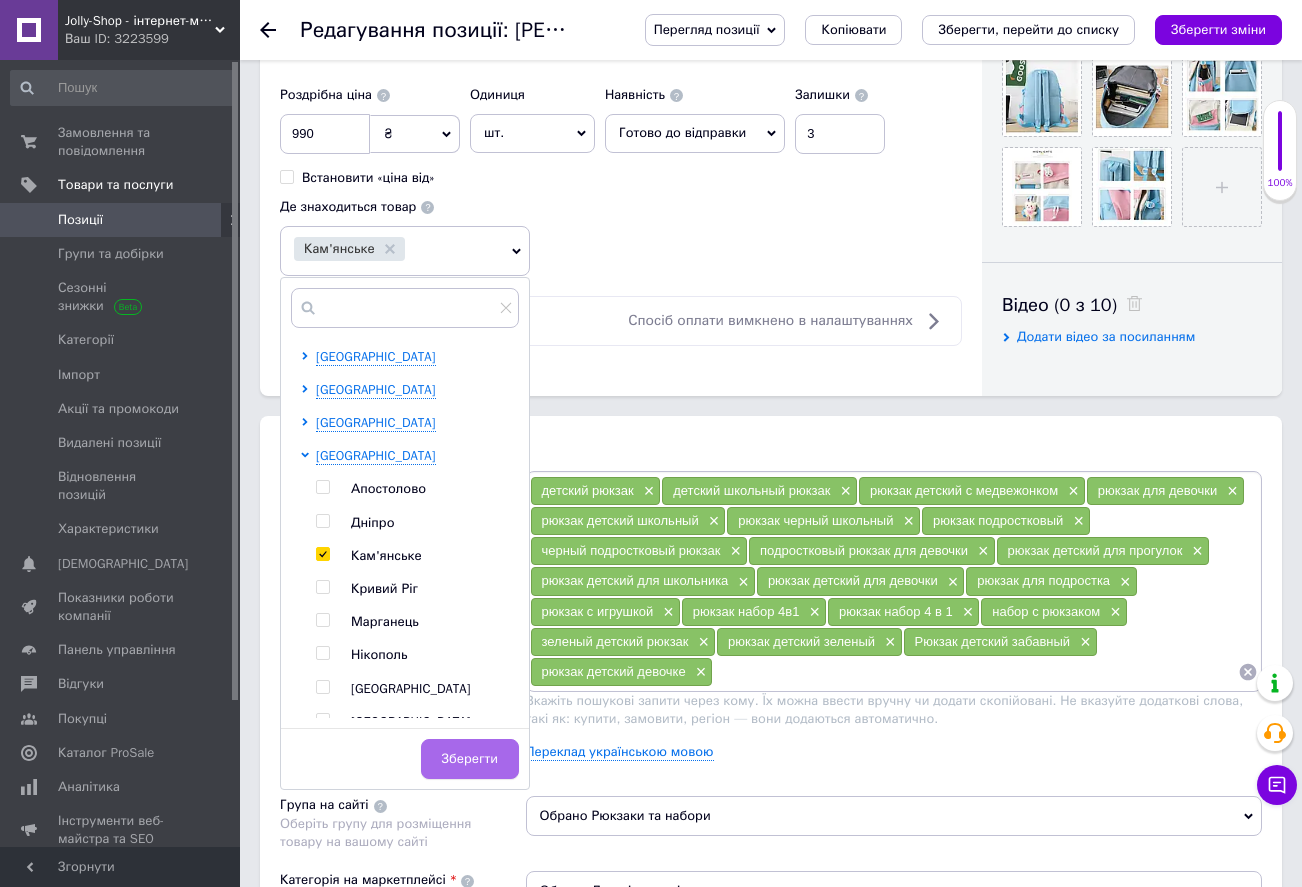 click on "Зберегти" at bounding box center [470, 759] 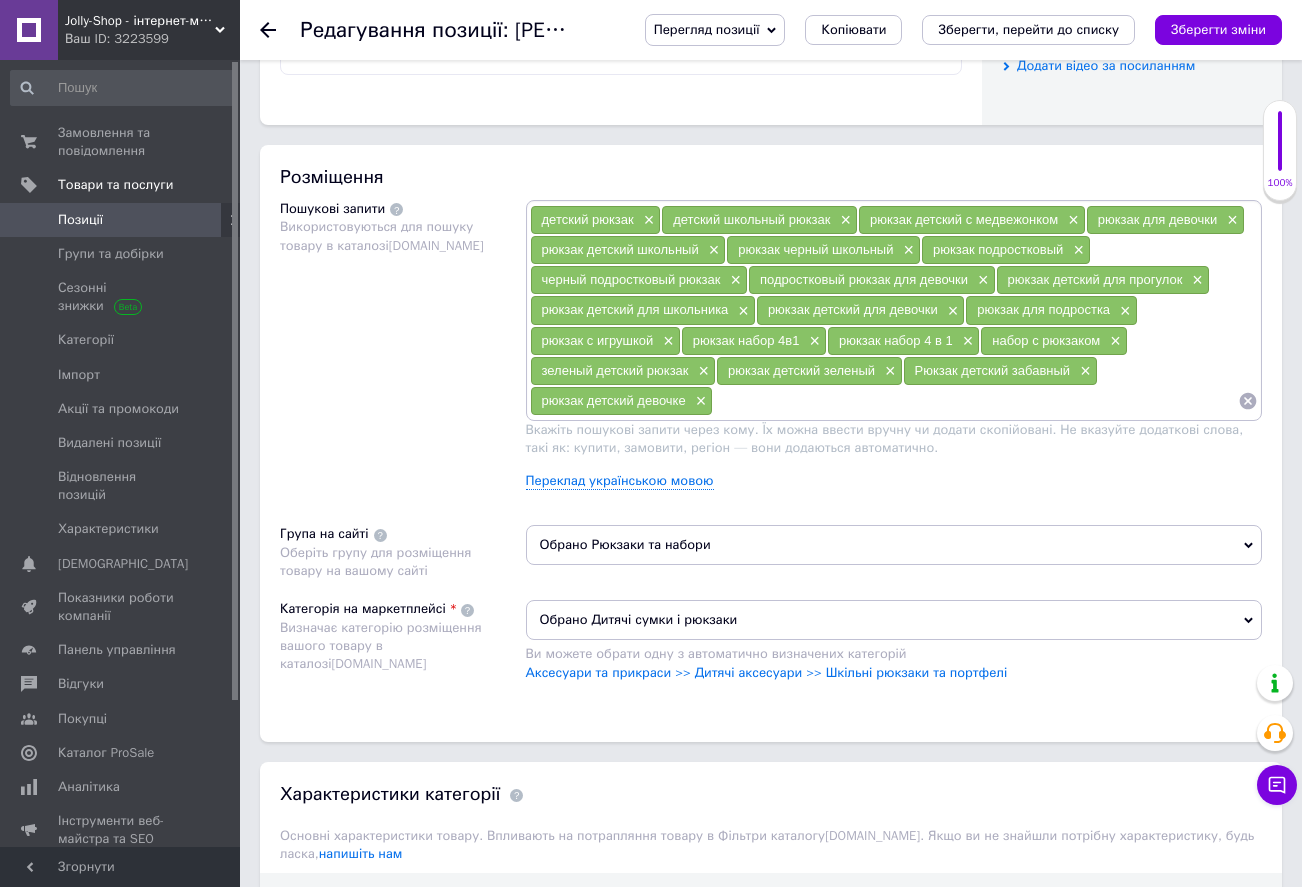scroll, scrollTop: 1100, scrollLeft: 0, axis: vertical 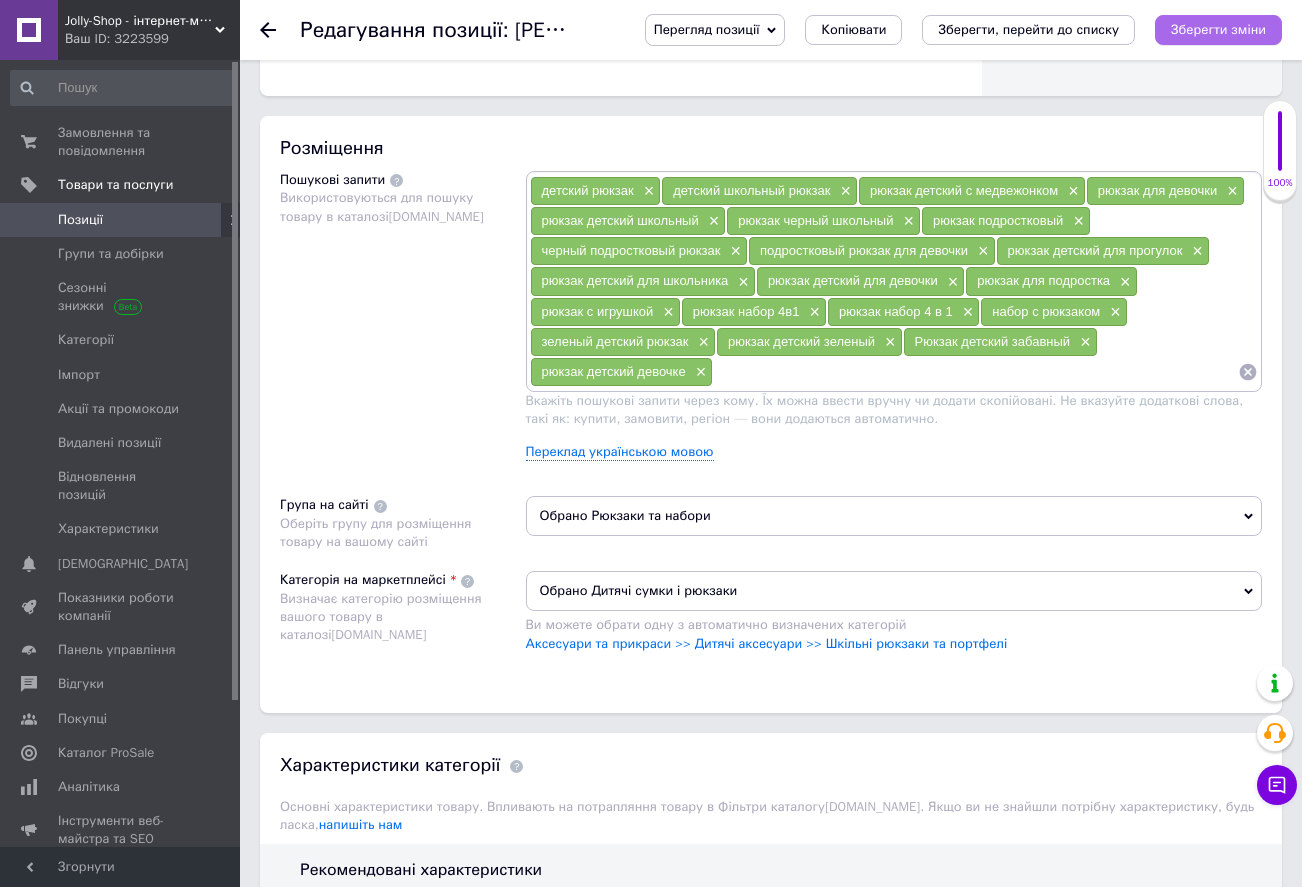 click on "Зберегти зміни" at bounding box center [1218, 29] 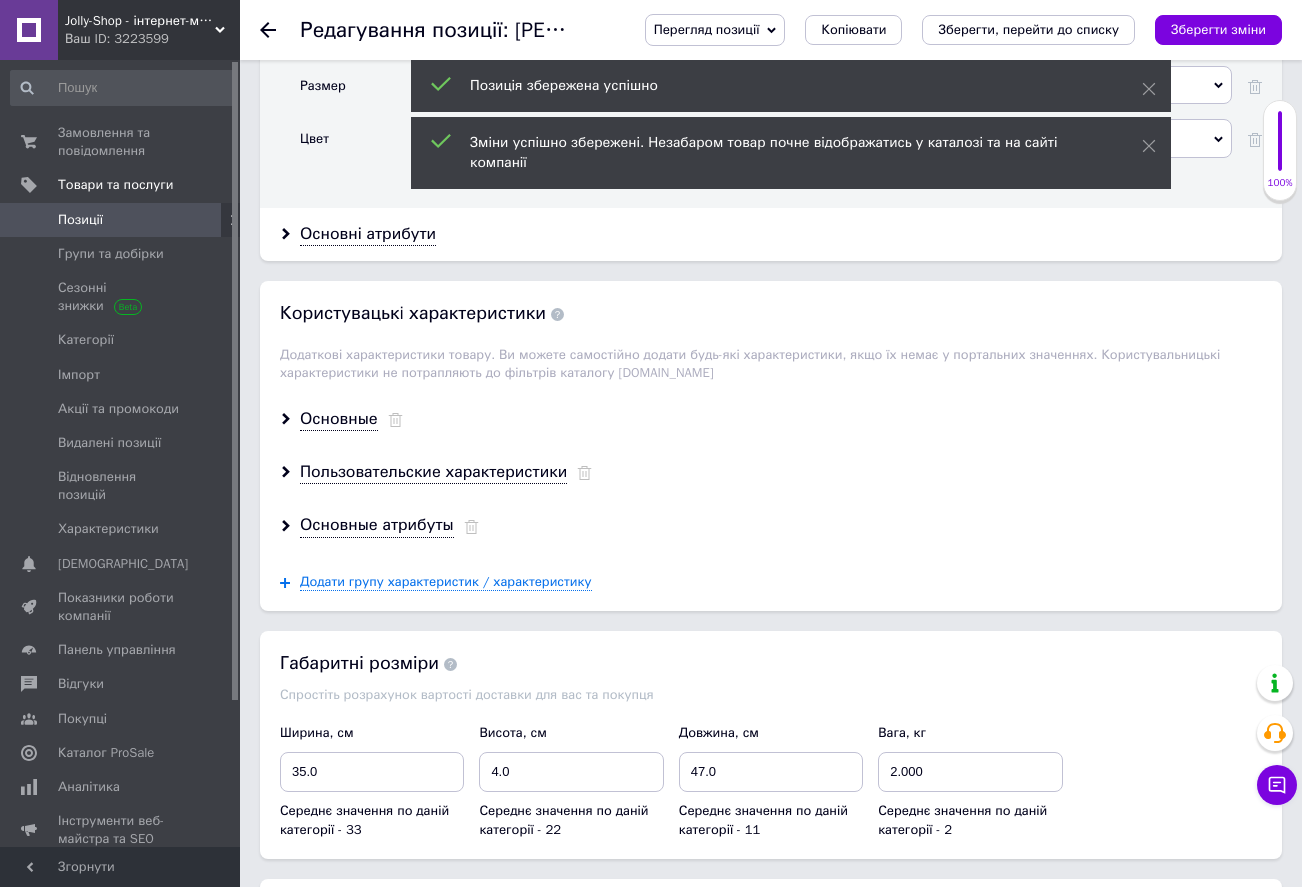 scroll, scrollTop: 1800, scrollLeft: 0, axis: vertical 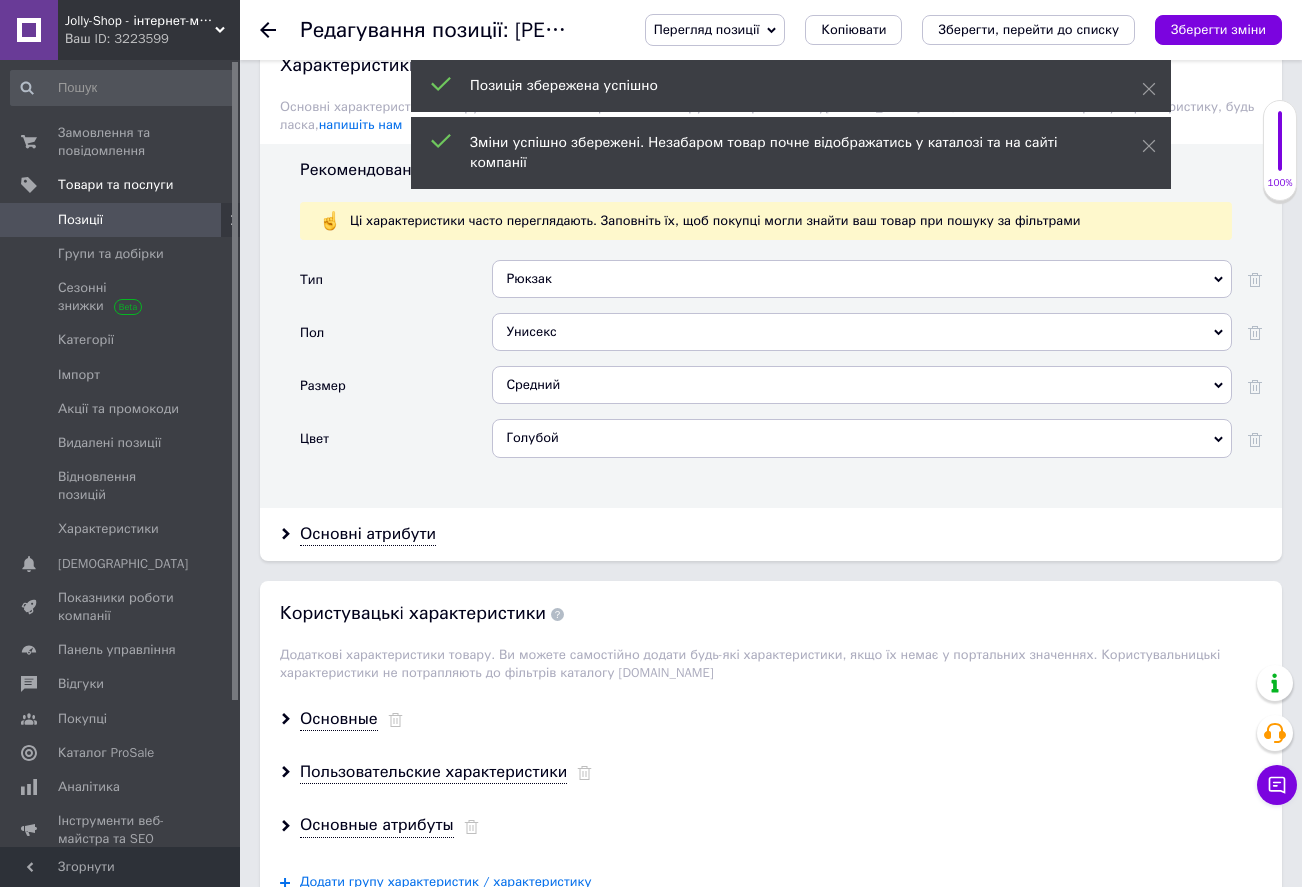 click on "Голубой" at bounding box center [862, 438] 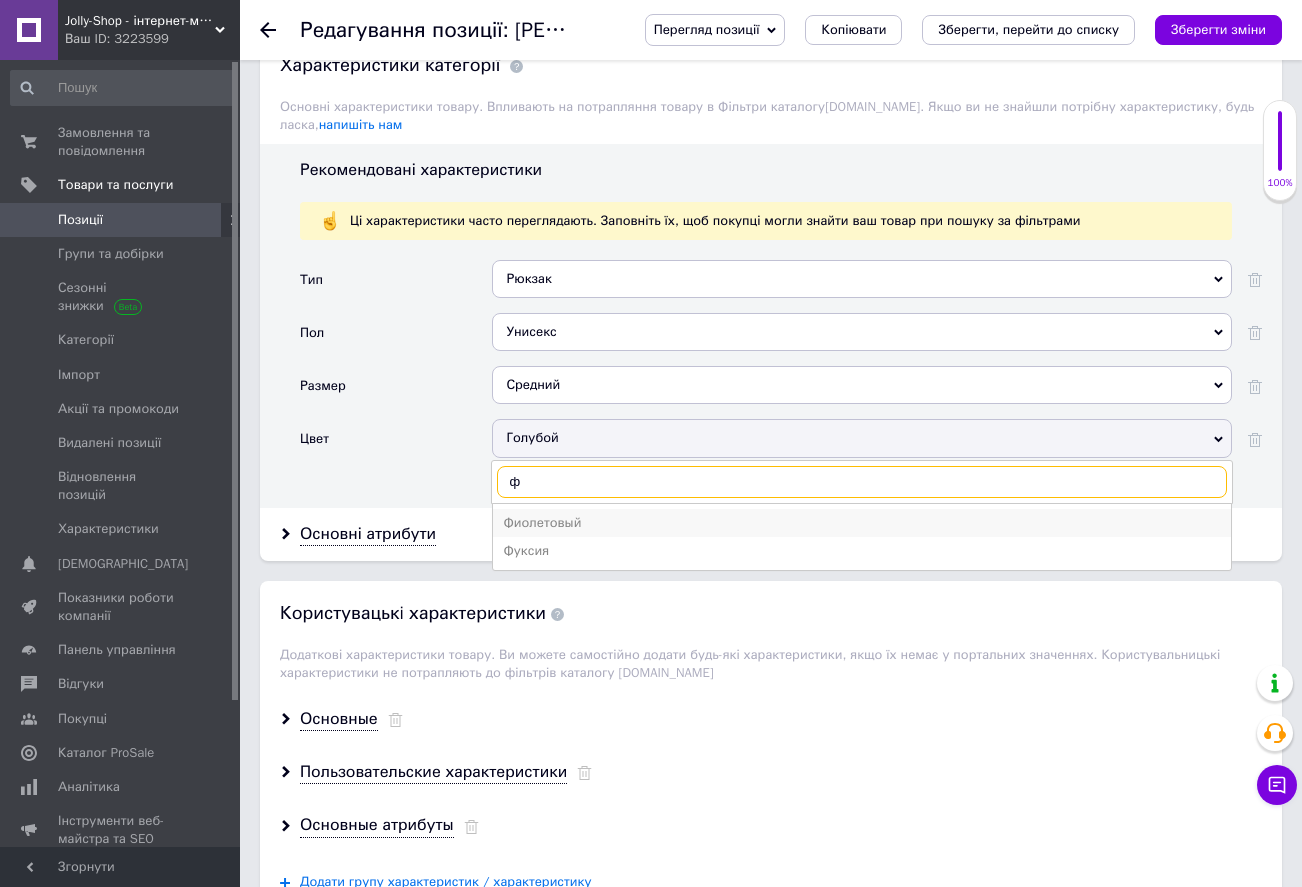 type on "ф" 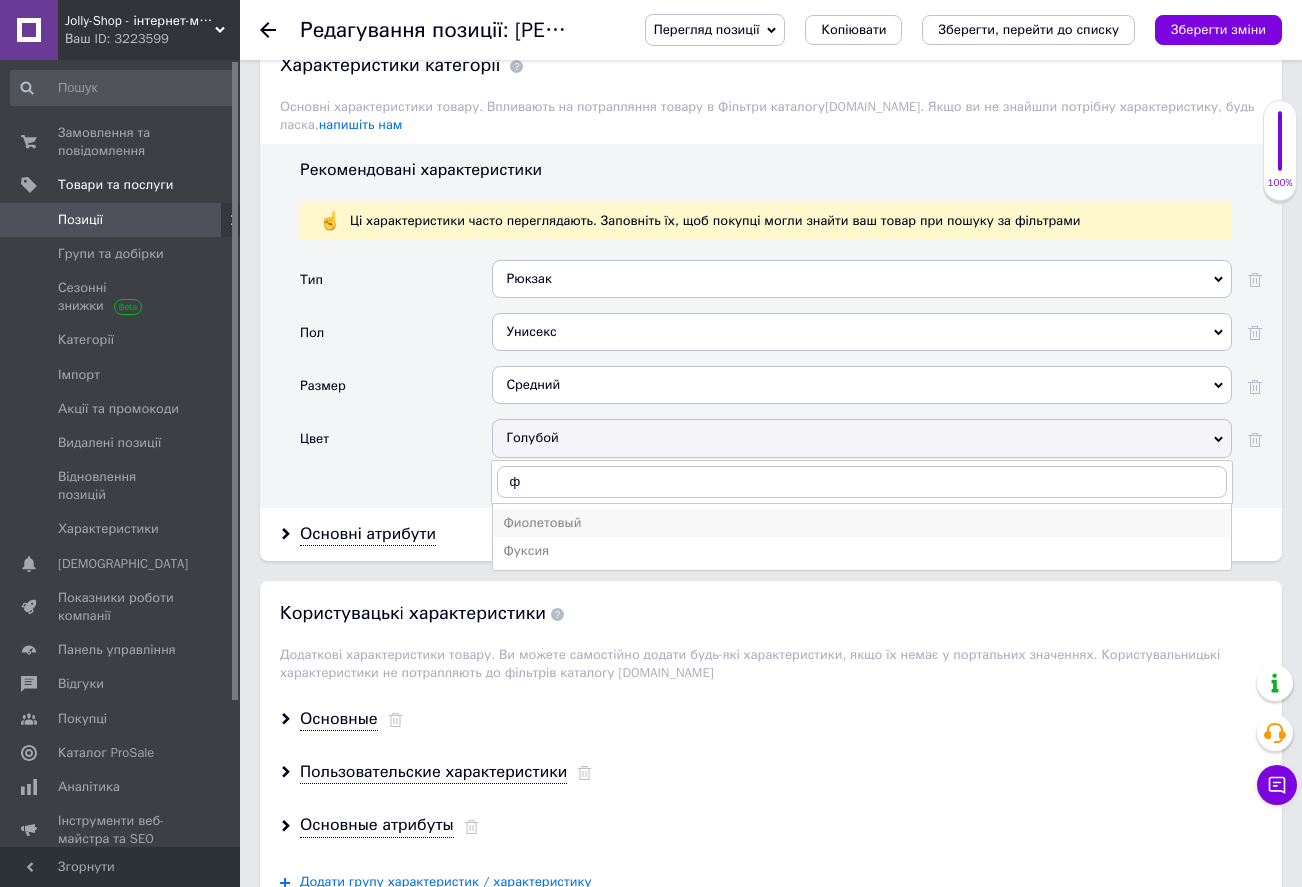 click on "Фиолетовый" at bounding box center [862, 523] 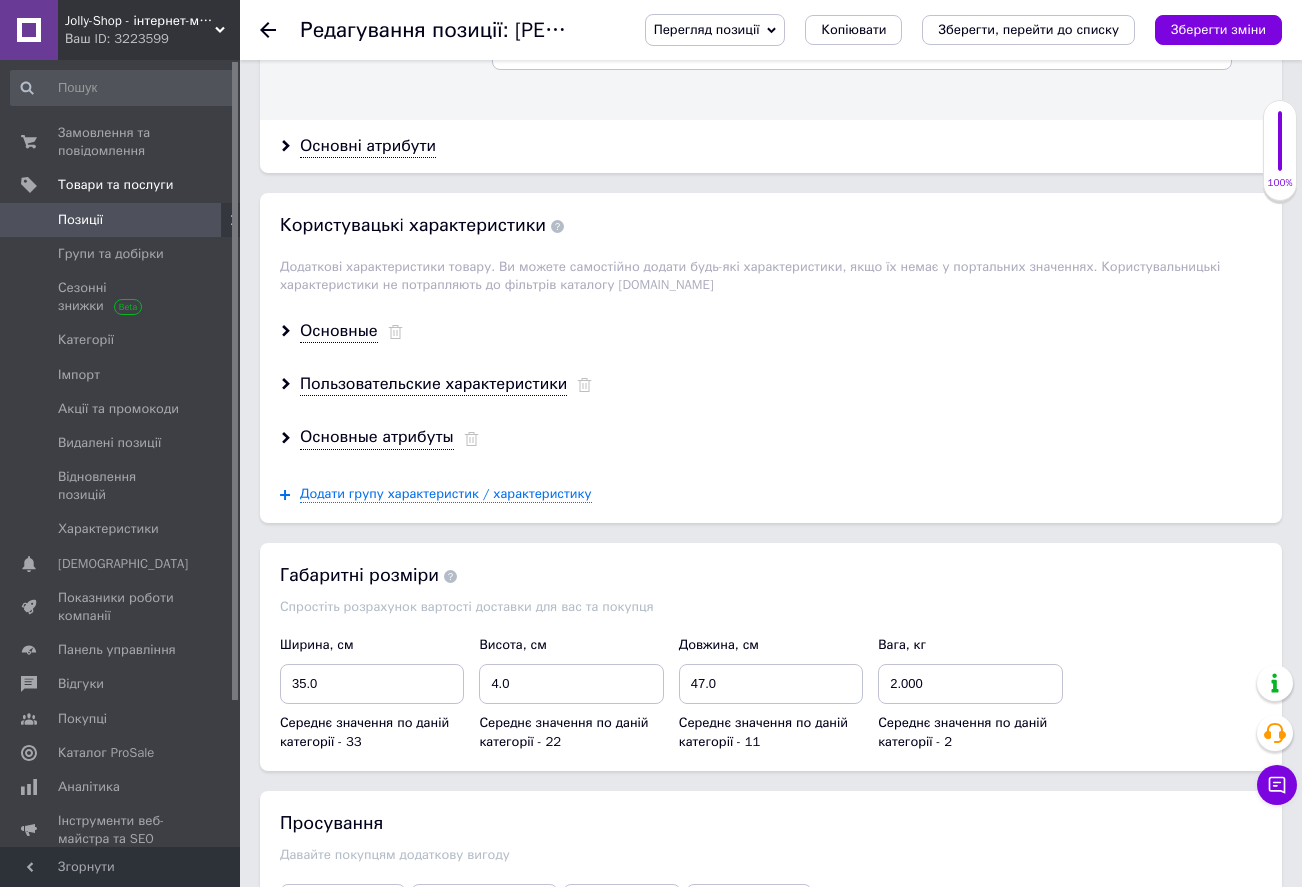 scroll, scrollTop: 2200, scrollLeft: 0, axis: vertical 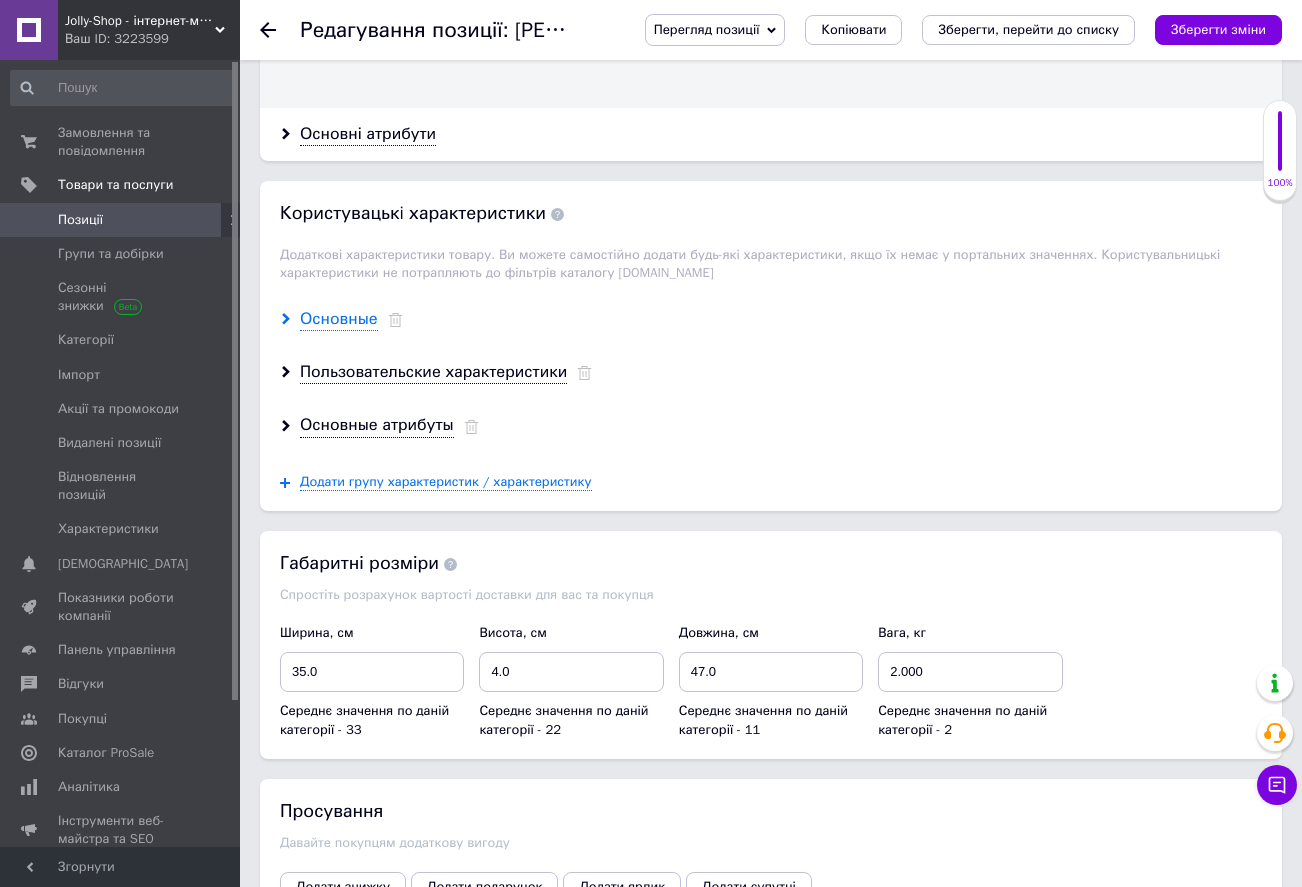 click on "Основные" at bounding box center (339, 319) 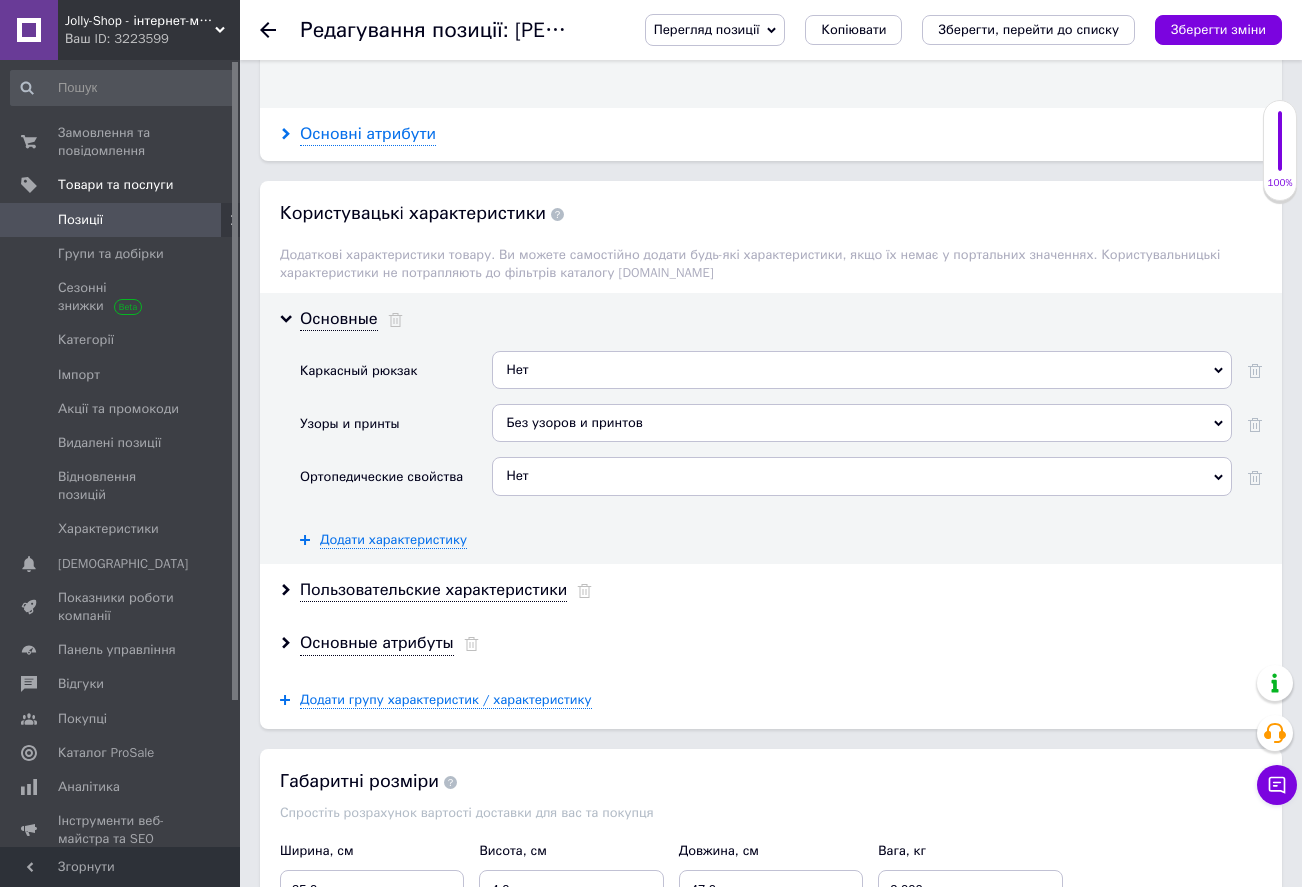 click on "Основні атрибути" at bounding box center (368, 134) 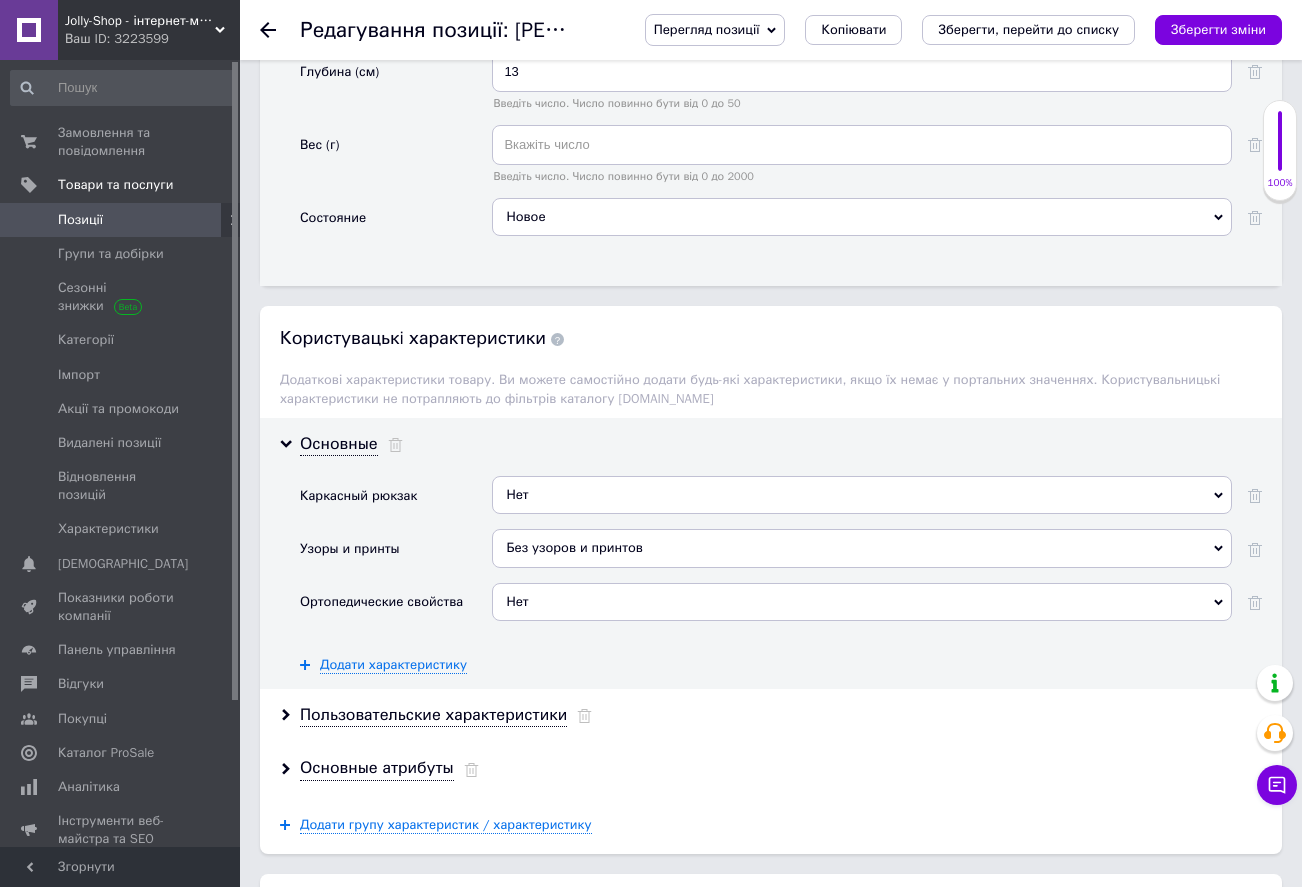 scroll, scrollTop: 3000, scrollLeft: 0, axis: vertical 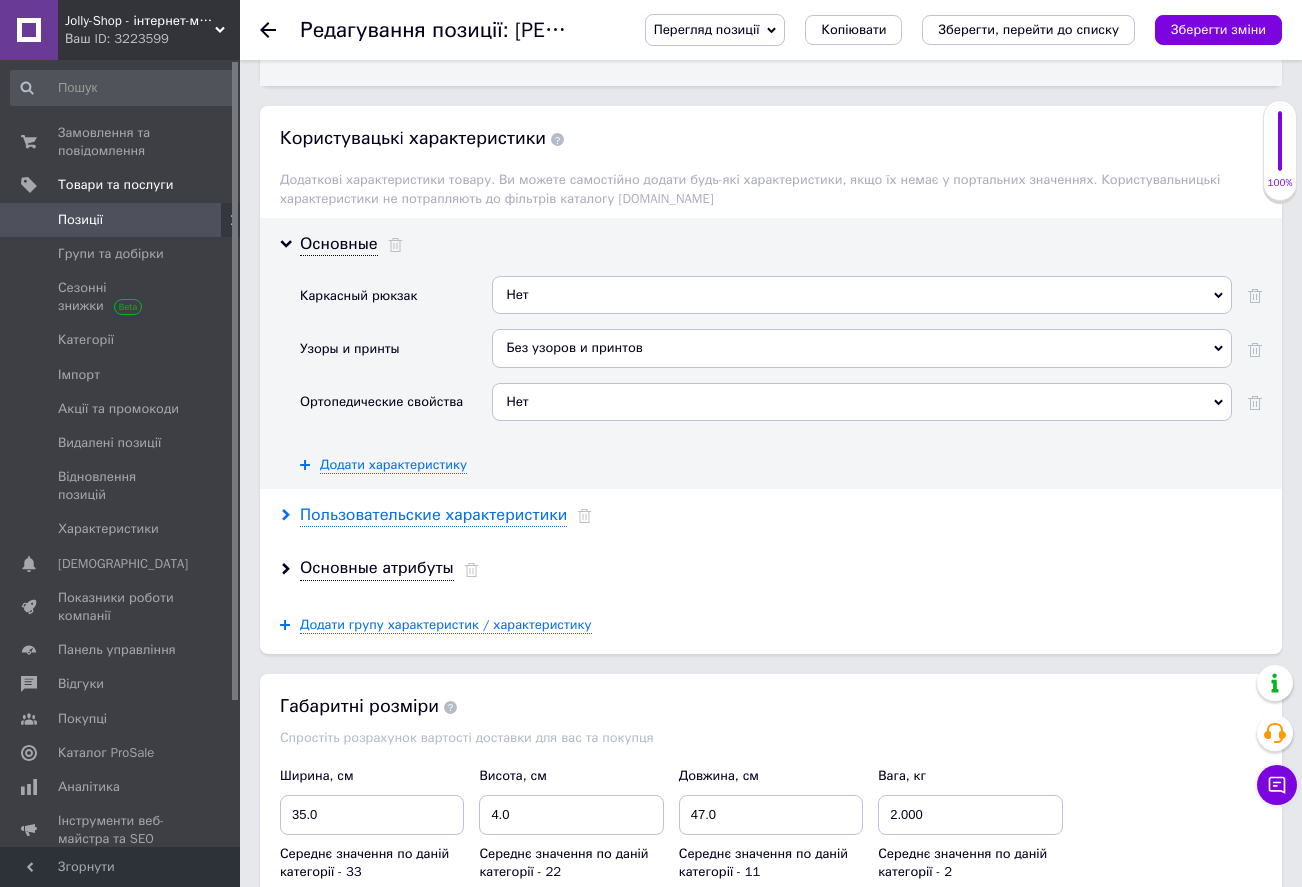 click on "Пользовательские характеристики" at bounding box center [433, 515] 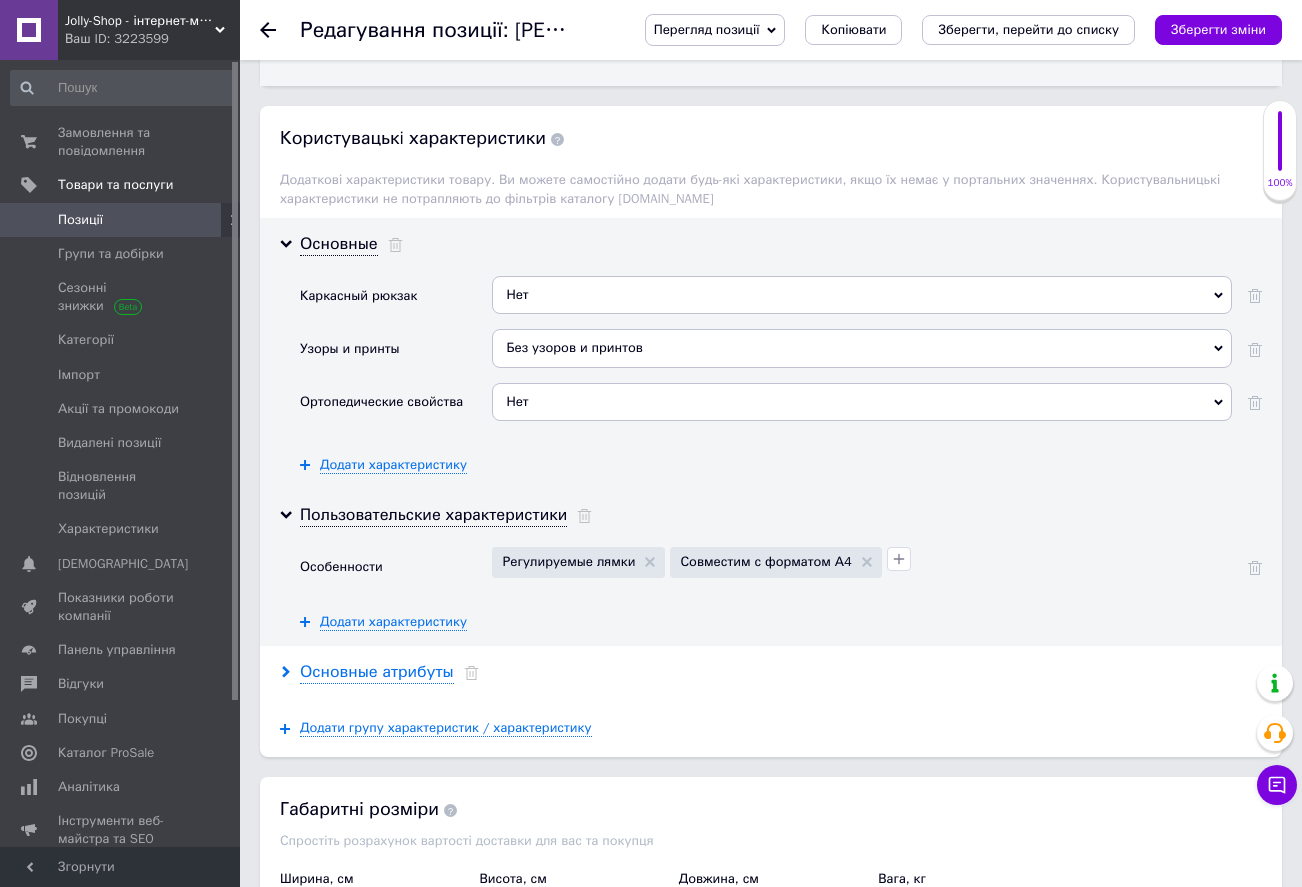 click on "Основные атрибуты" at bounding box center [377, 672] 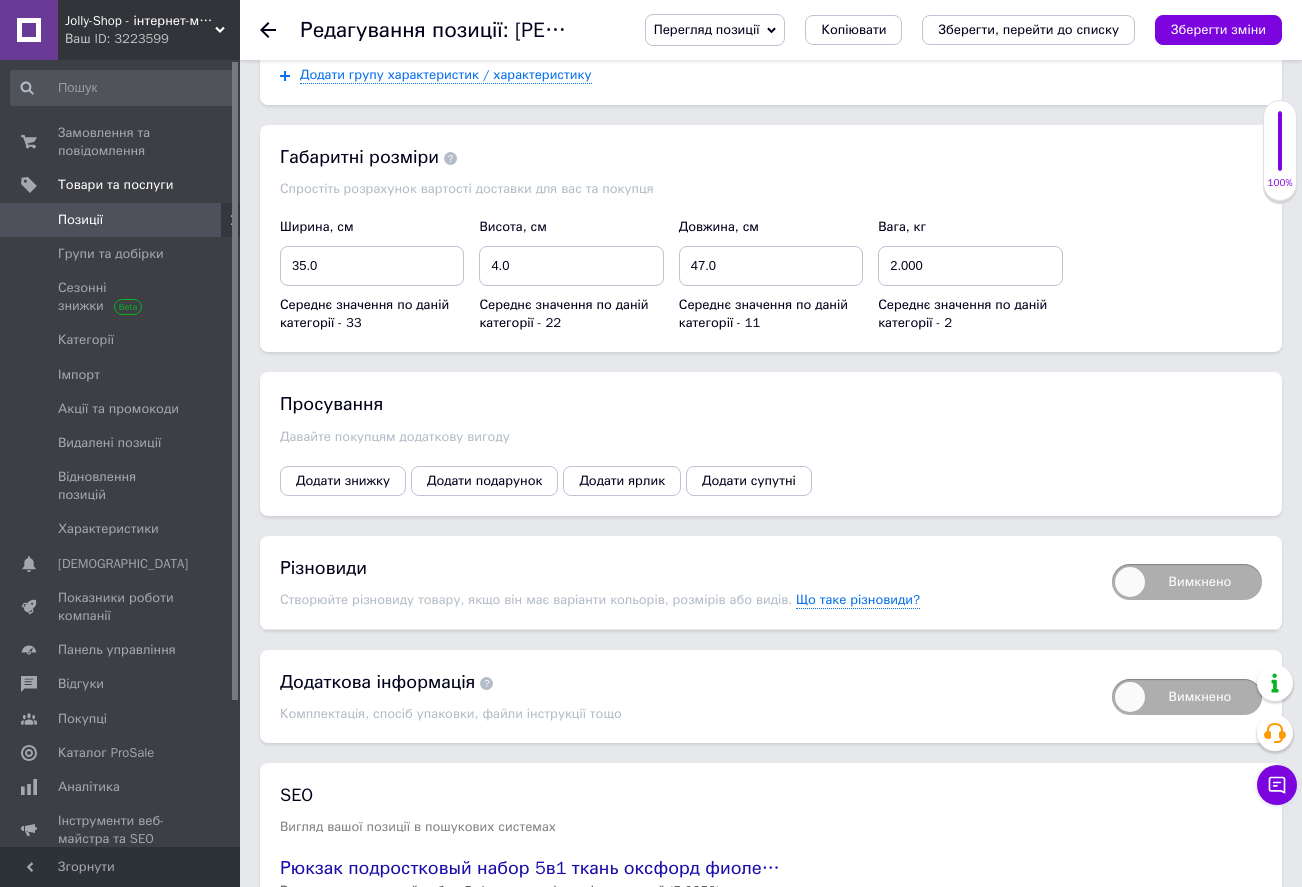 scroll, scrollTop: 3800, scrollLeft: 0, axis: vertical 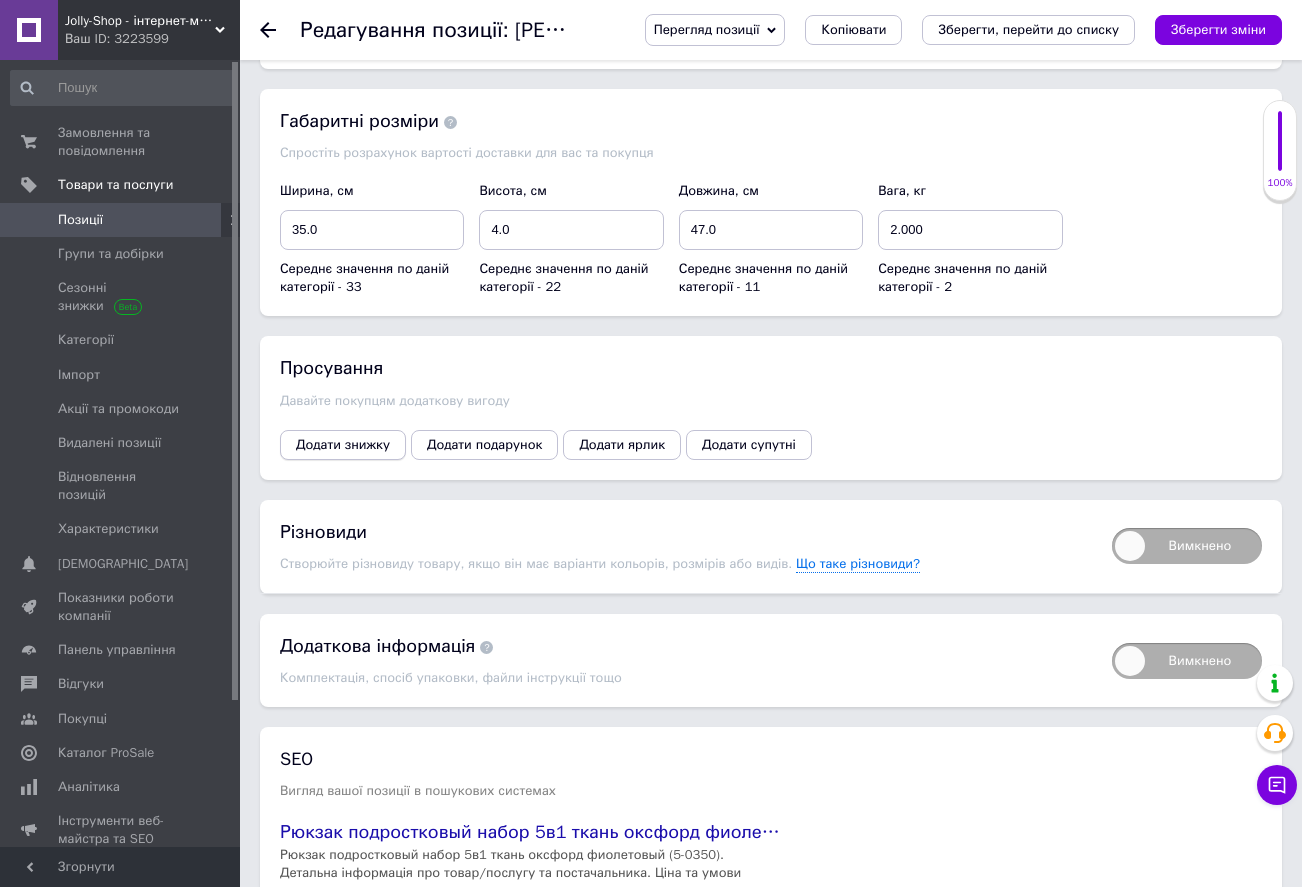 click on "Додати знижку" at bounding box center [343, 445] 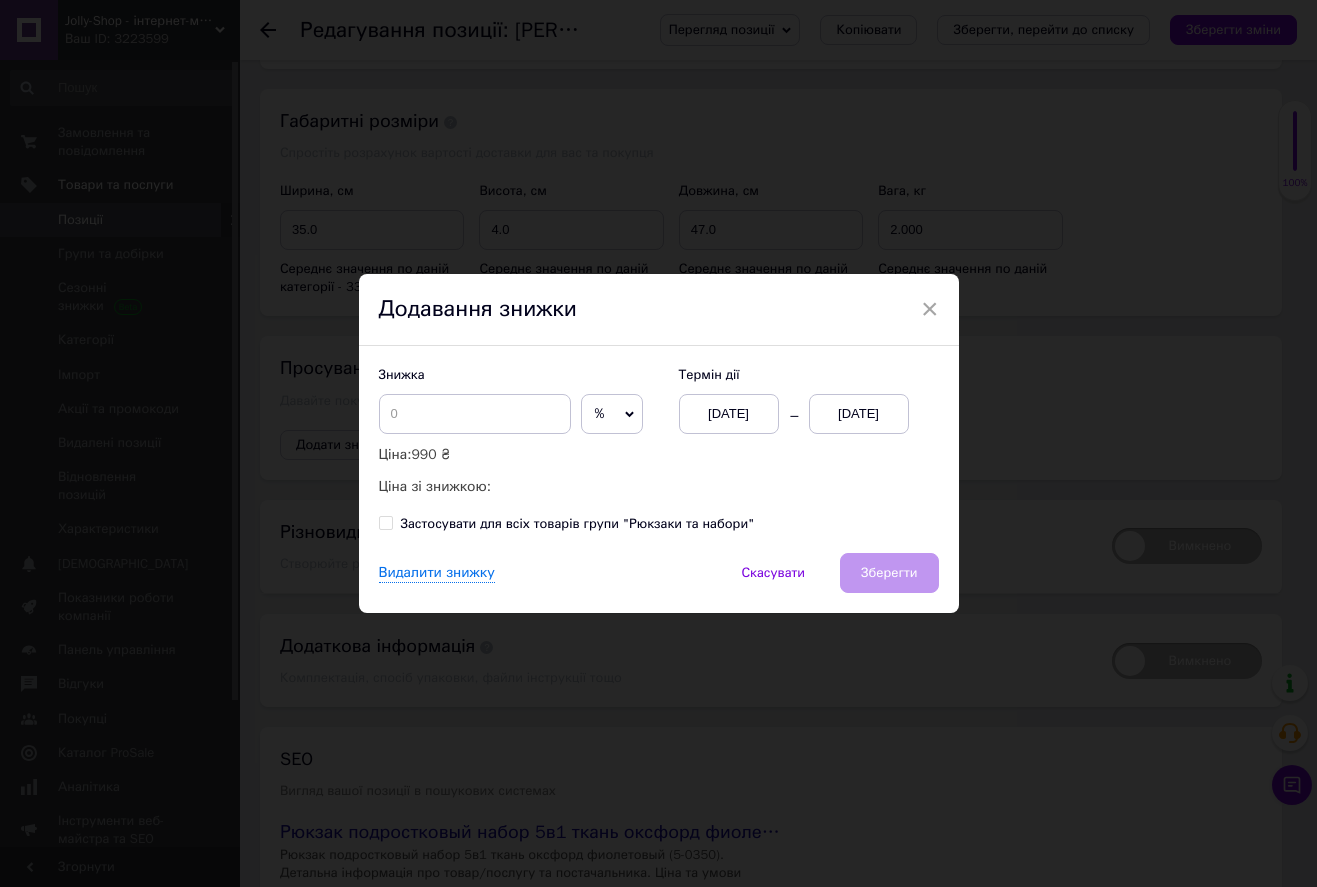drag, startPoint x: 626, startPoint y: 413, endPoint x: 602, endPoint y: 445, distance: 40 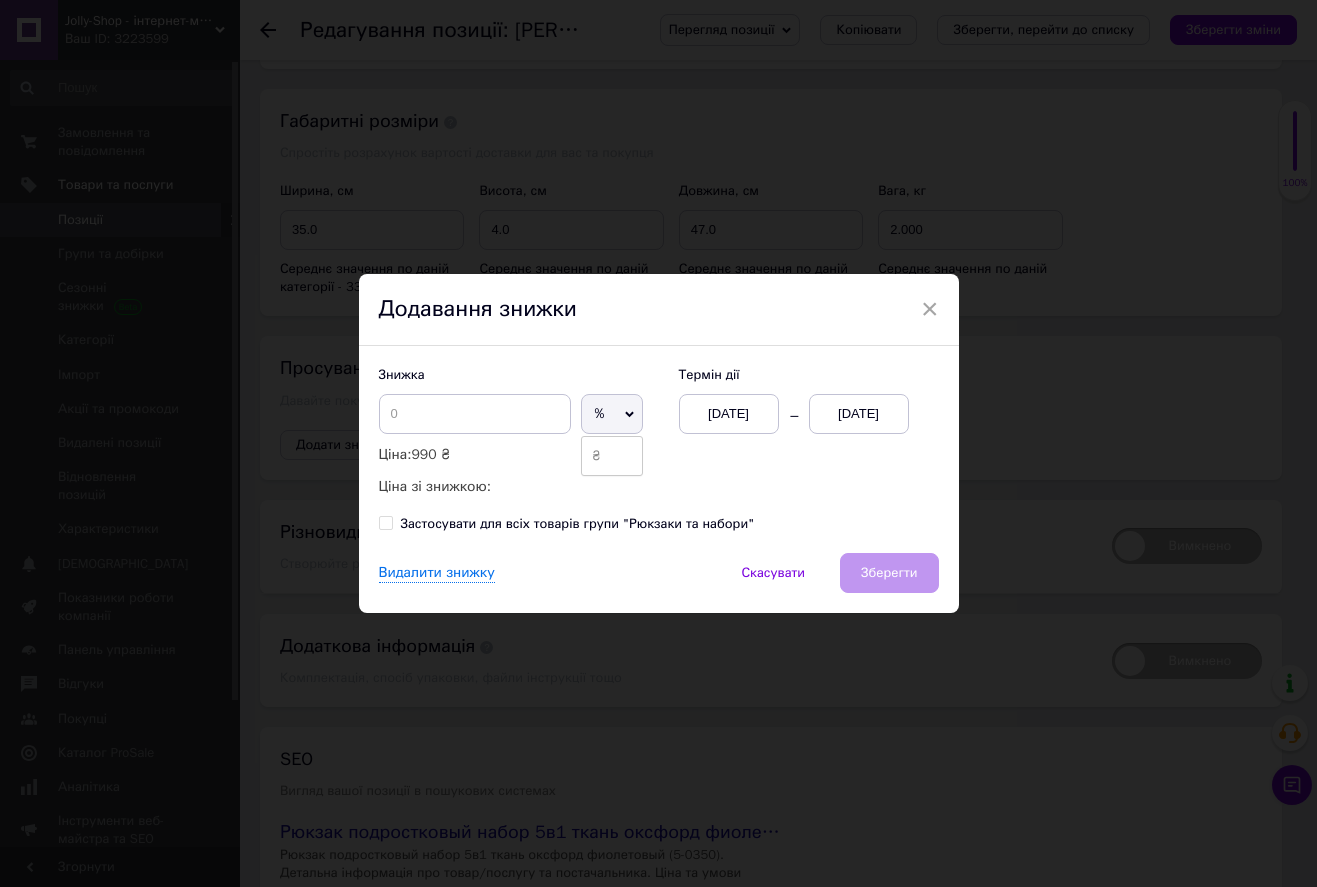drag, startPoint x: 600, startPoint y: 454, endPoint x: 507, endPoint y: 437, distance: 94.54099 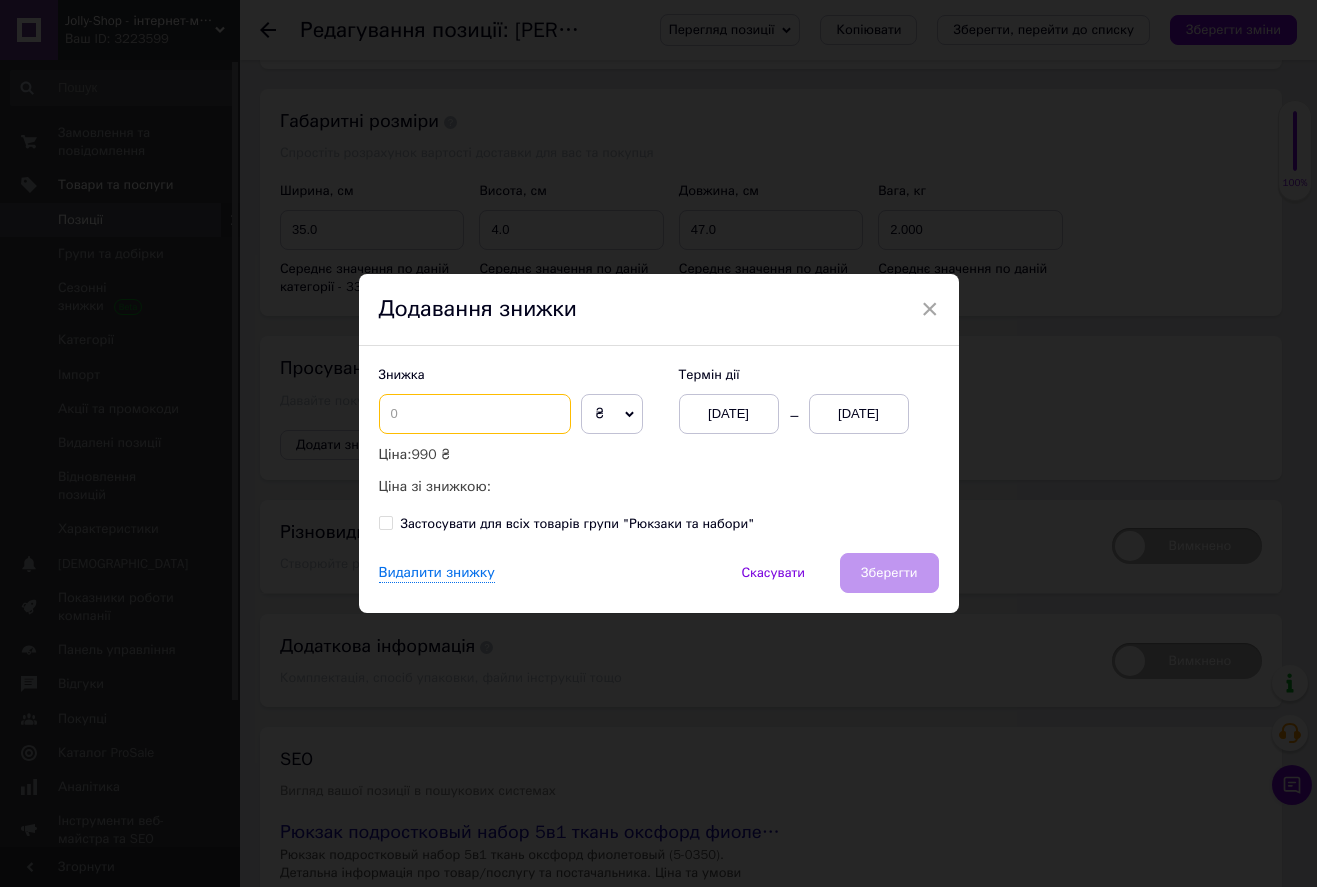 click at bounding box center [475, 414] 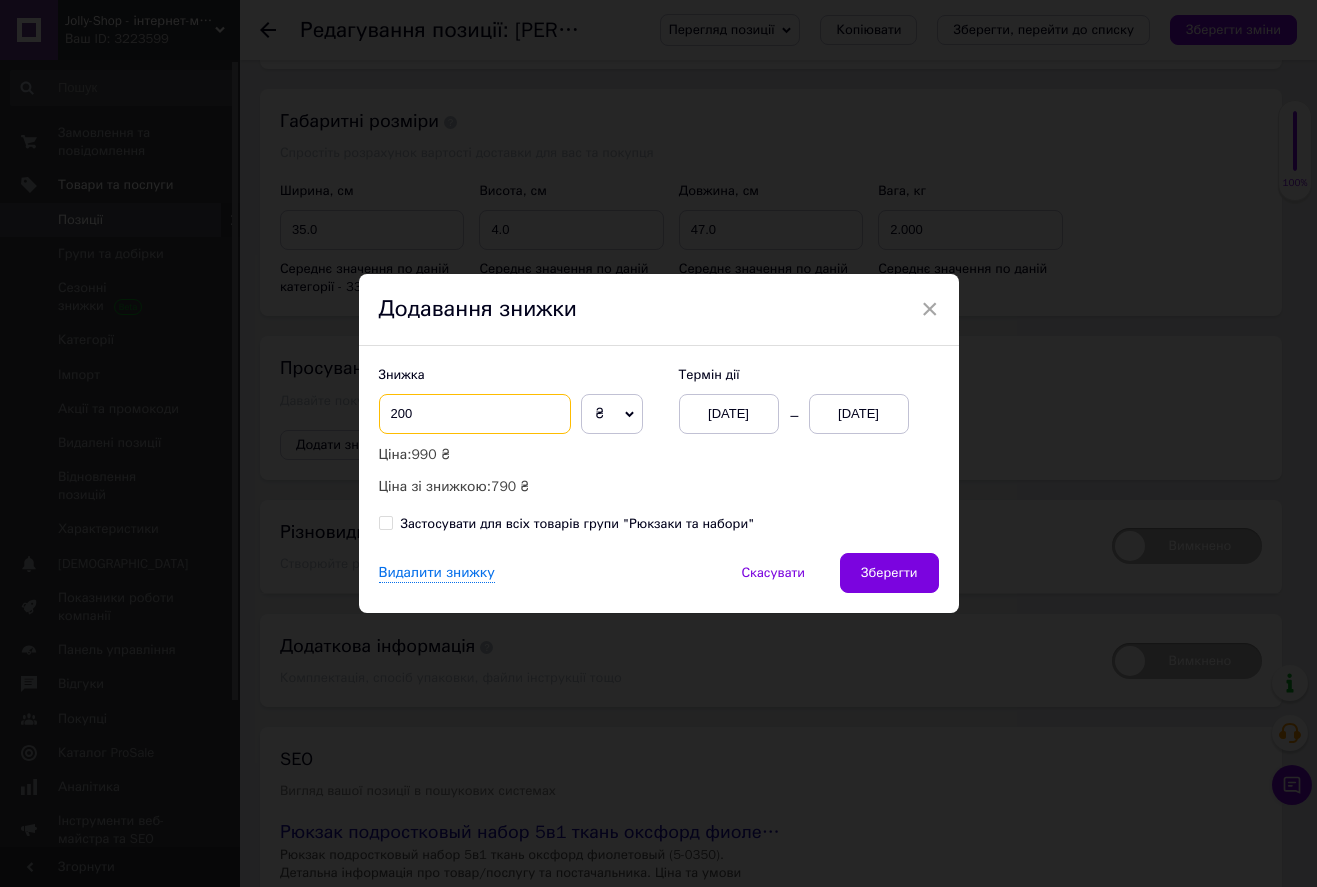 type on "200" 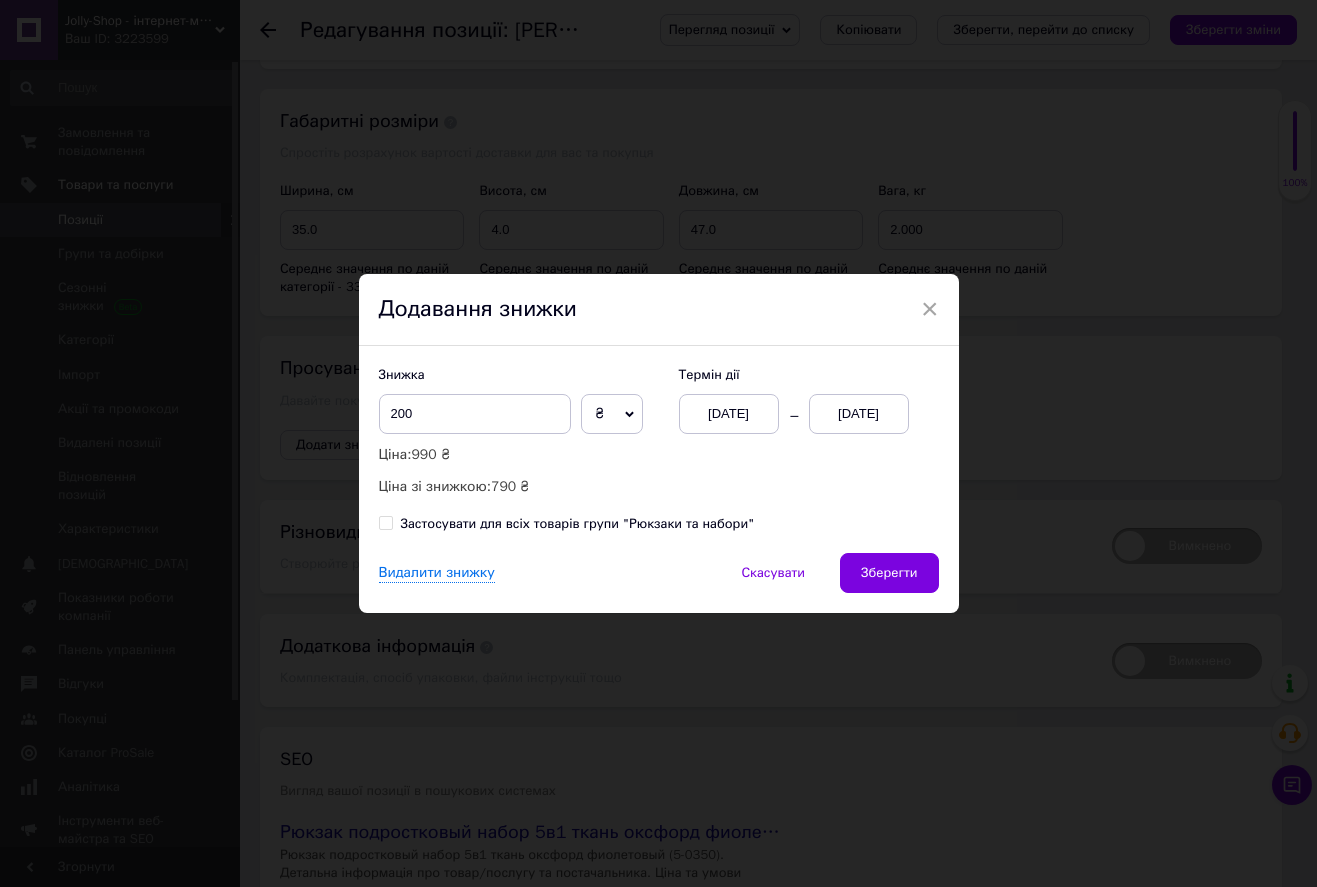 click on "[DATE]" at bounding box center (859, 414) 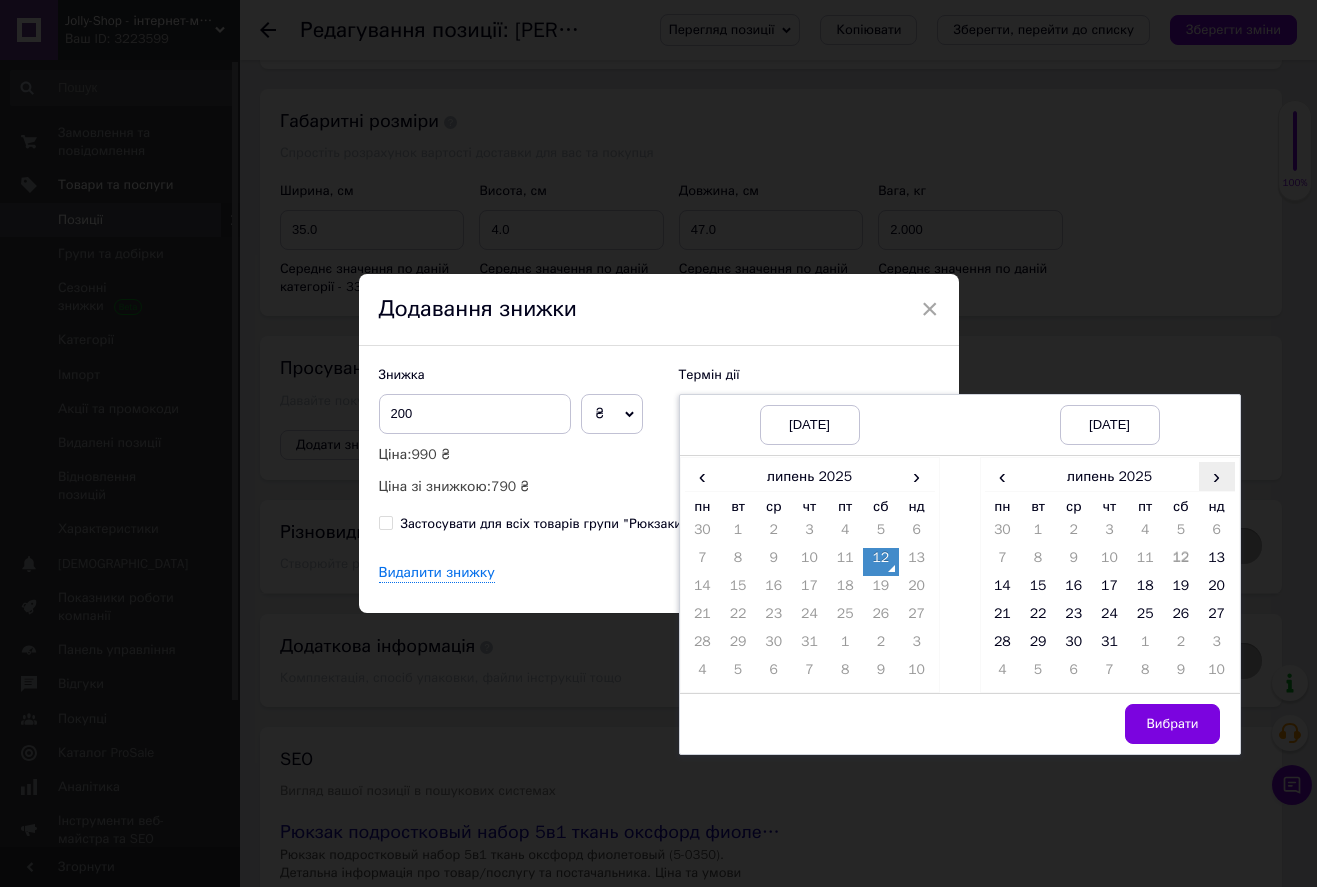 click on "›" at bounding box center [1217, 476] 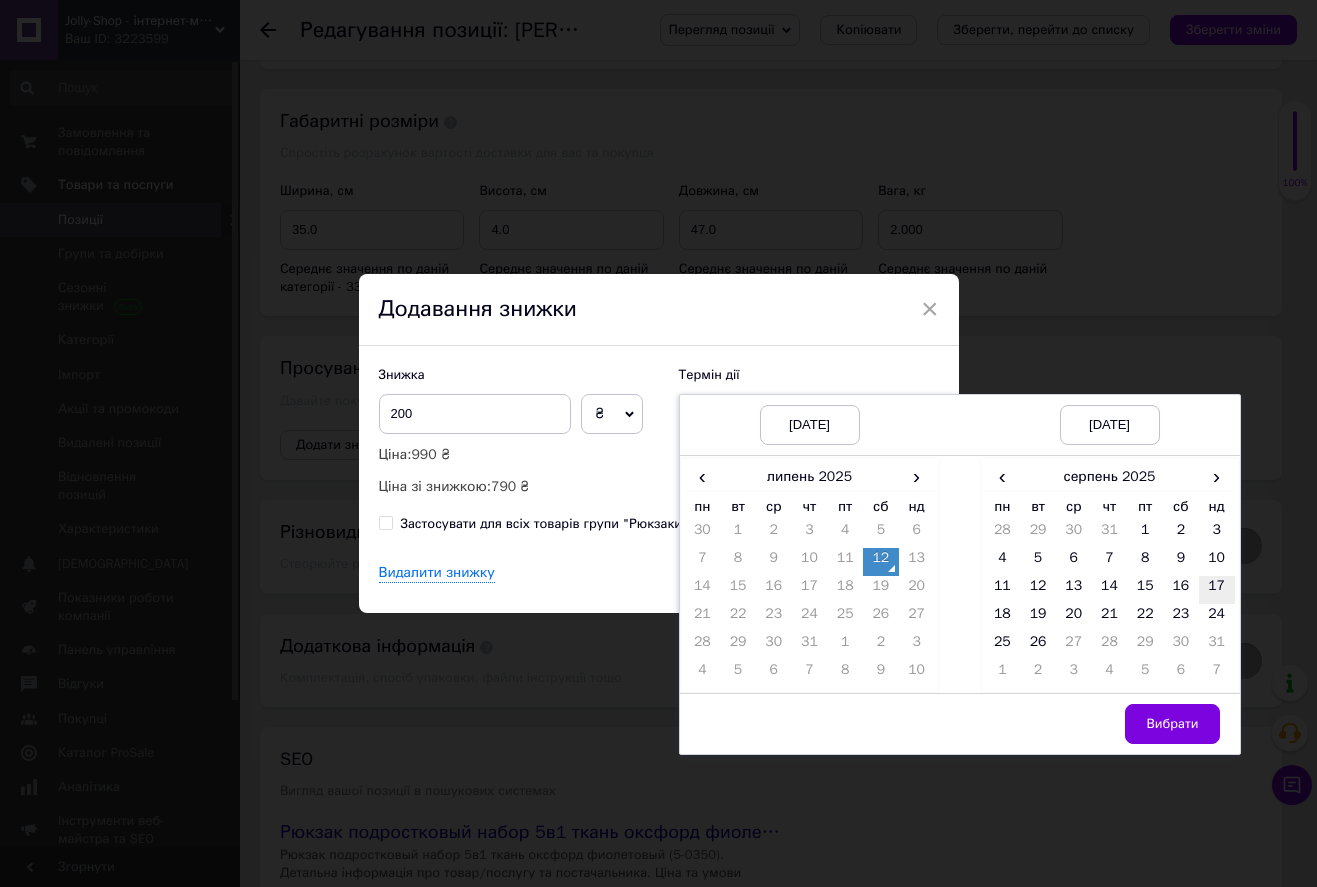 click on "17" at bounding box center [1217, 590] 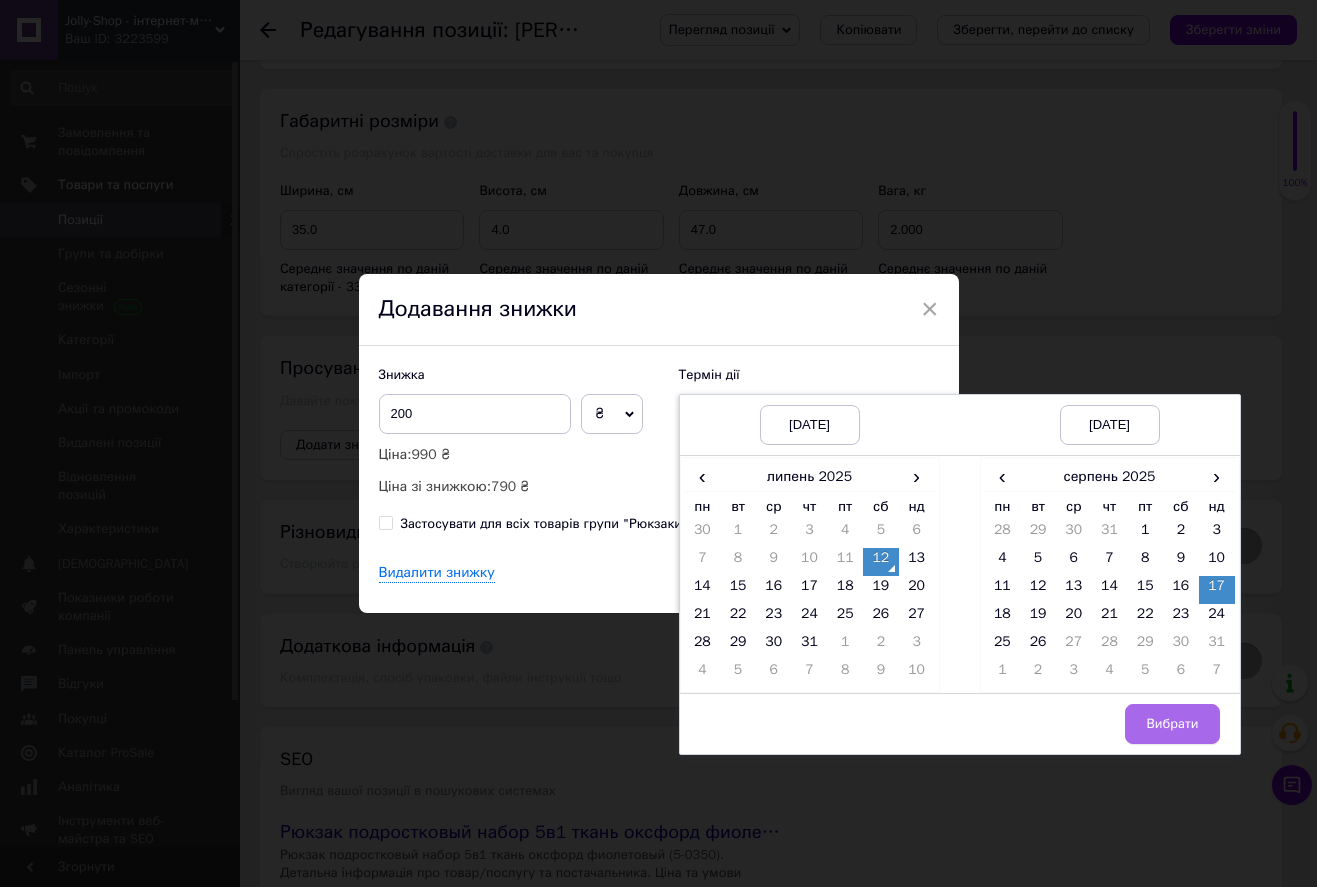 click on "Вибрати" at bounding box center (1172, 724) 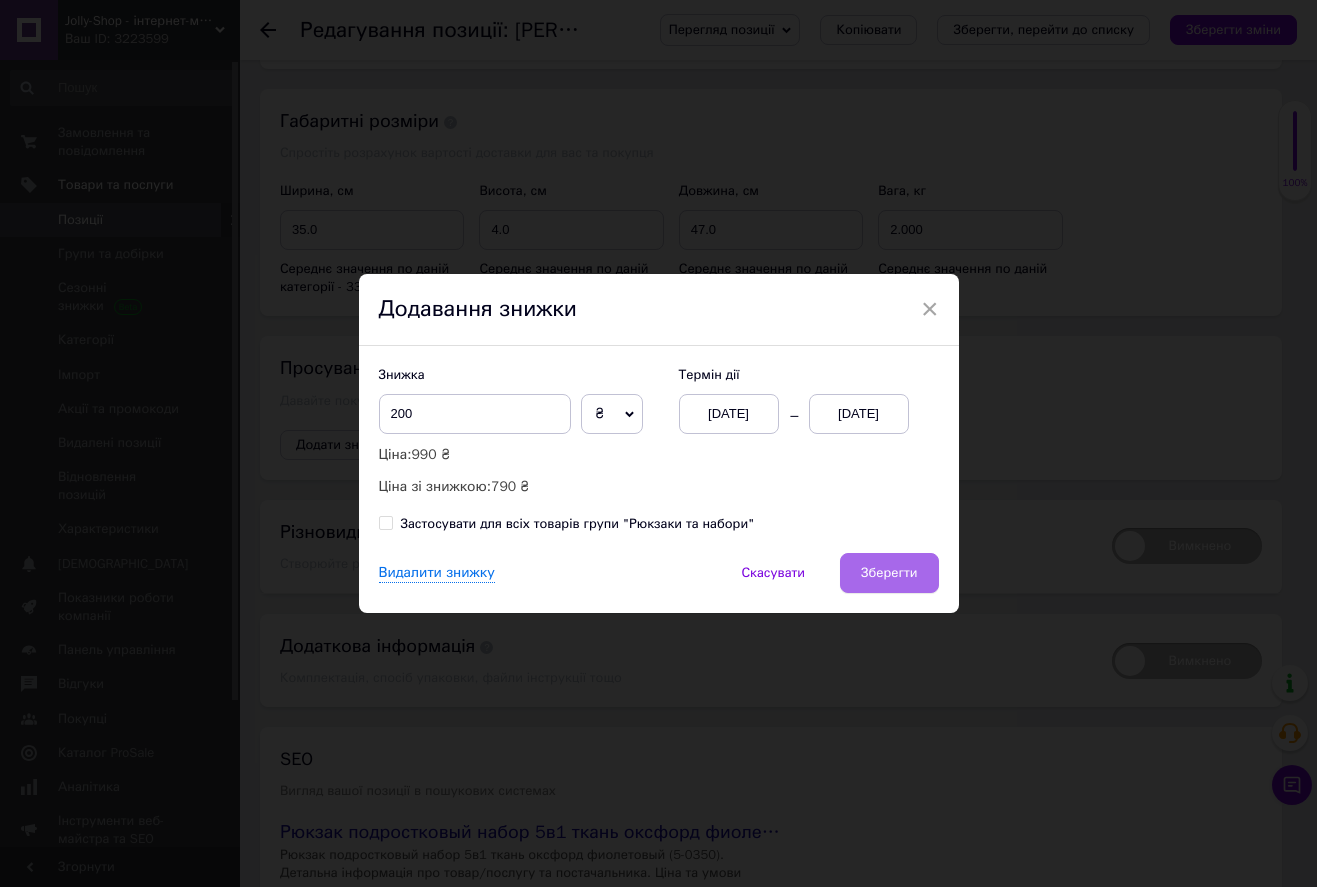 click on "Зберегти" at bounding box center (889, 573) 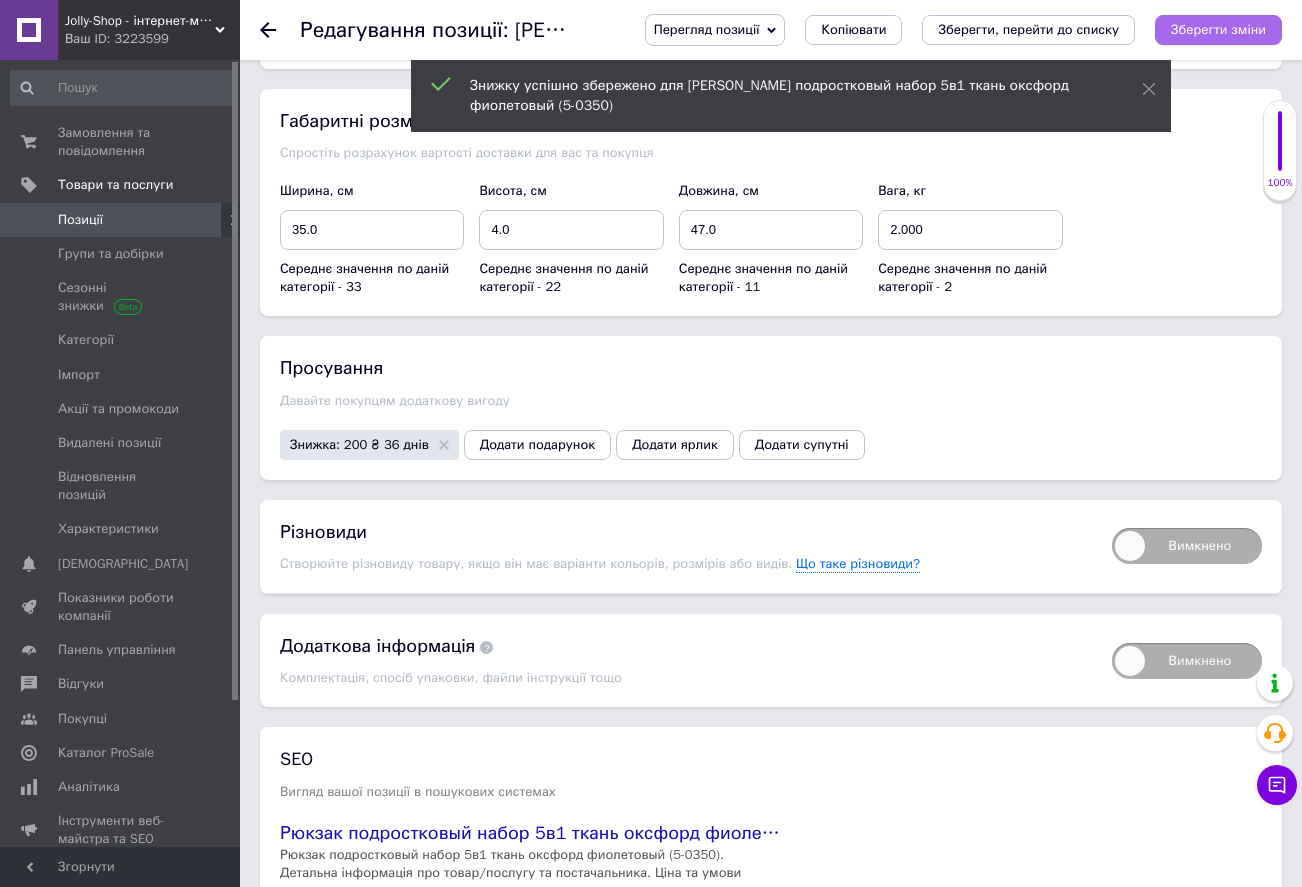 click on "Зберегти зміни" at bounding box center [1218, 29] 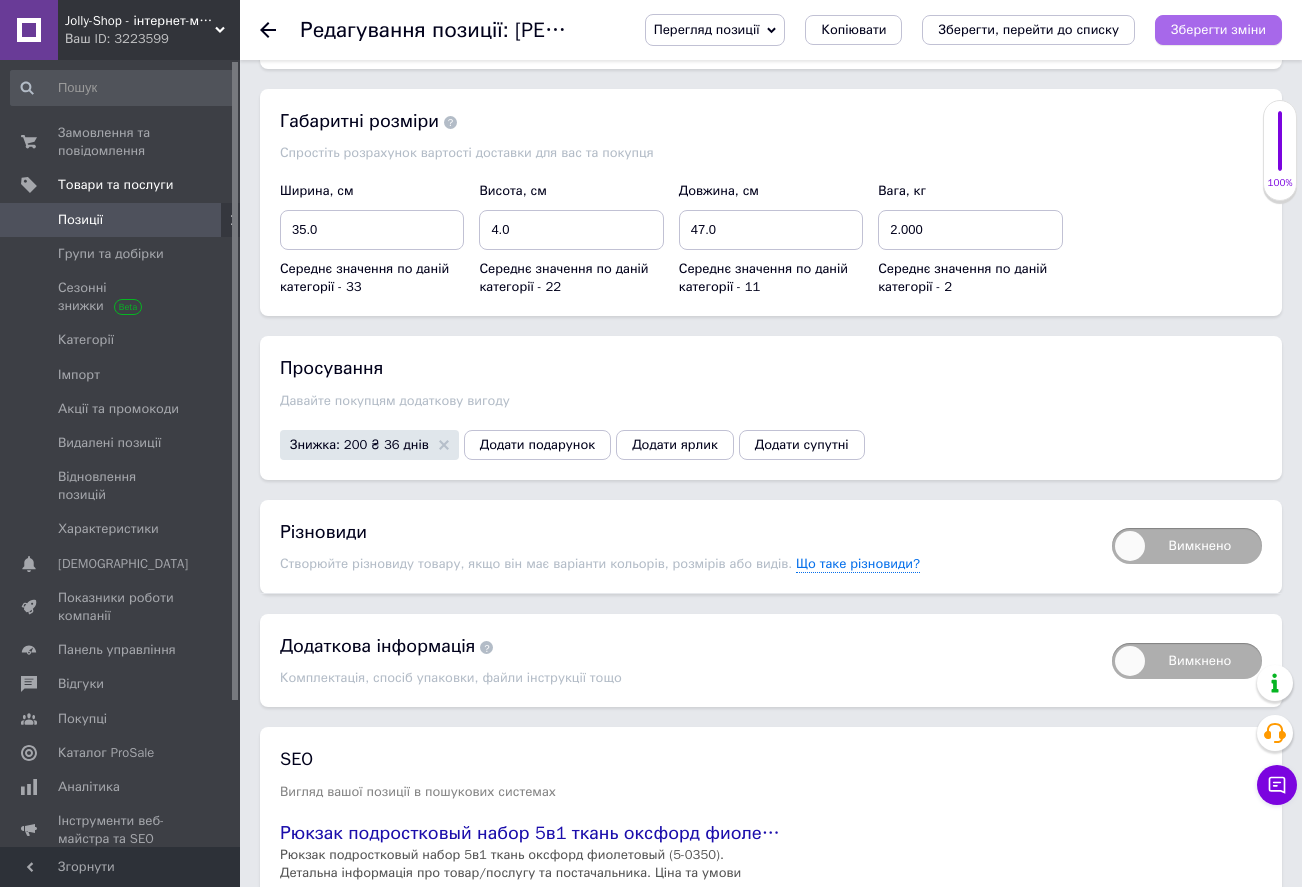 click on "Зберегти зміни" at bounding box center (1218, 29) 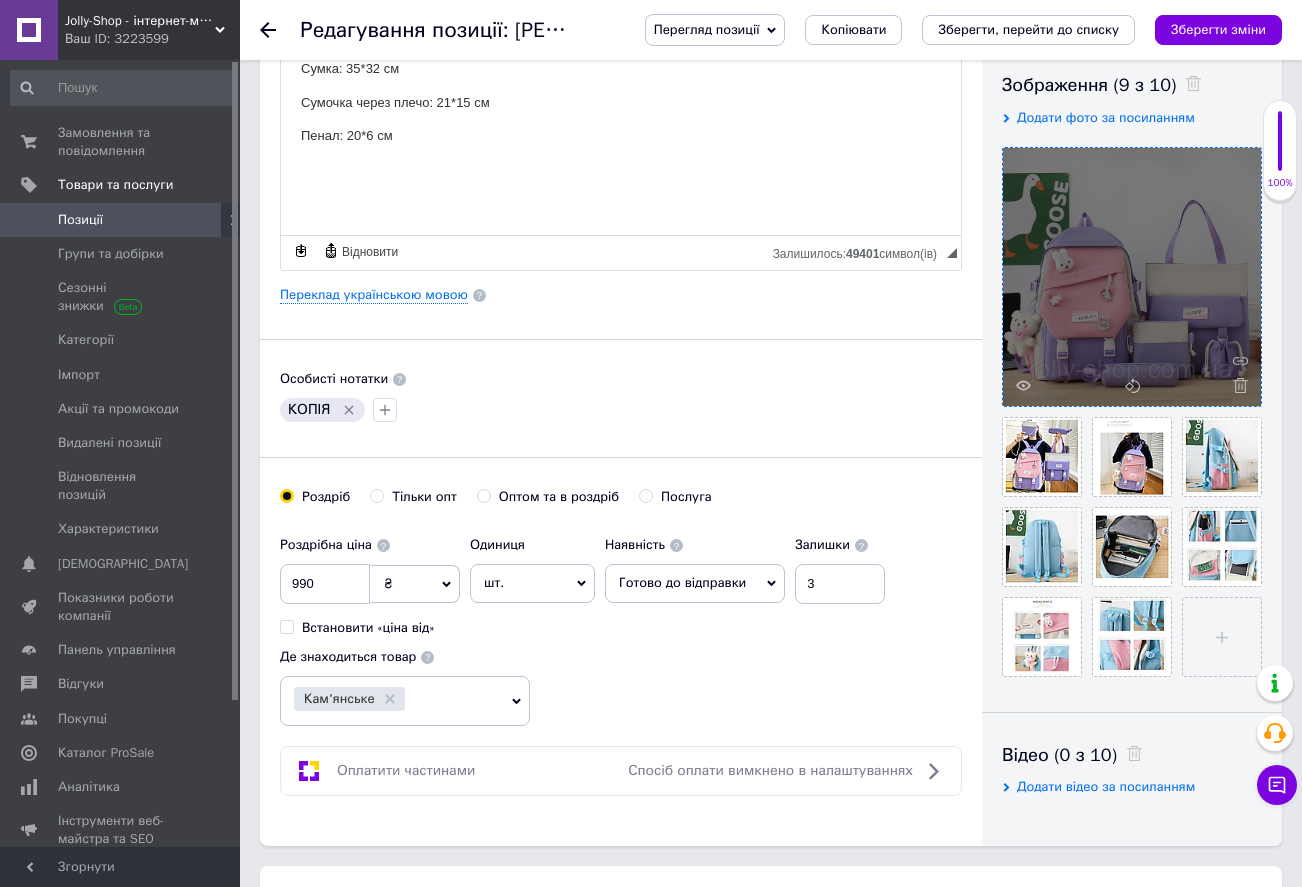 scroll, scrollTop: 600, scrollLeft: 0, axis: vertical 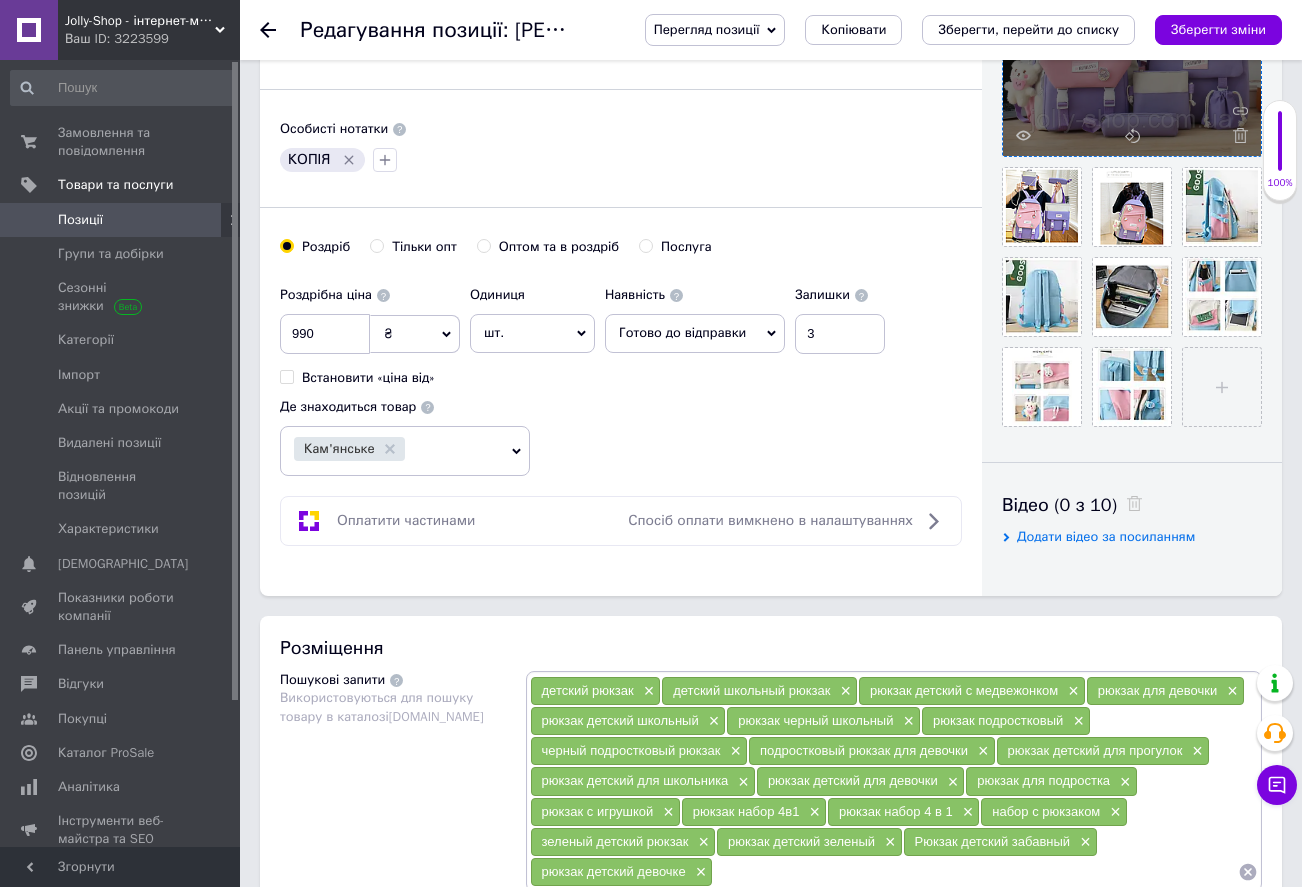 click on "Позиції" at bounding box center [80, 220] 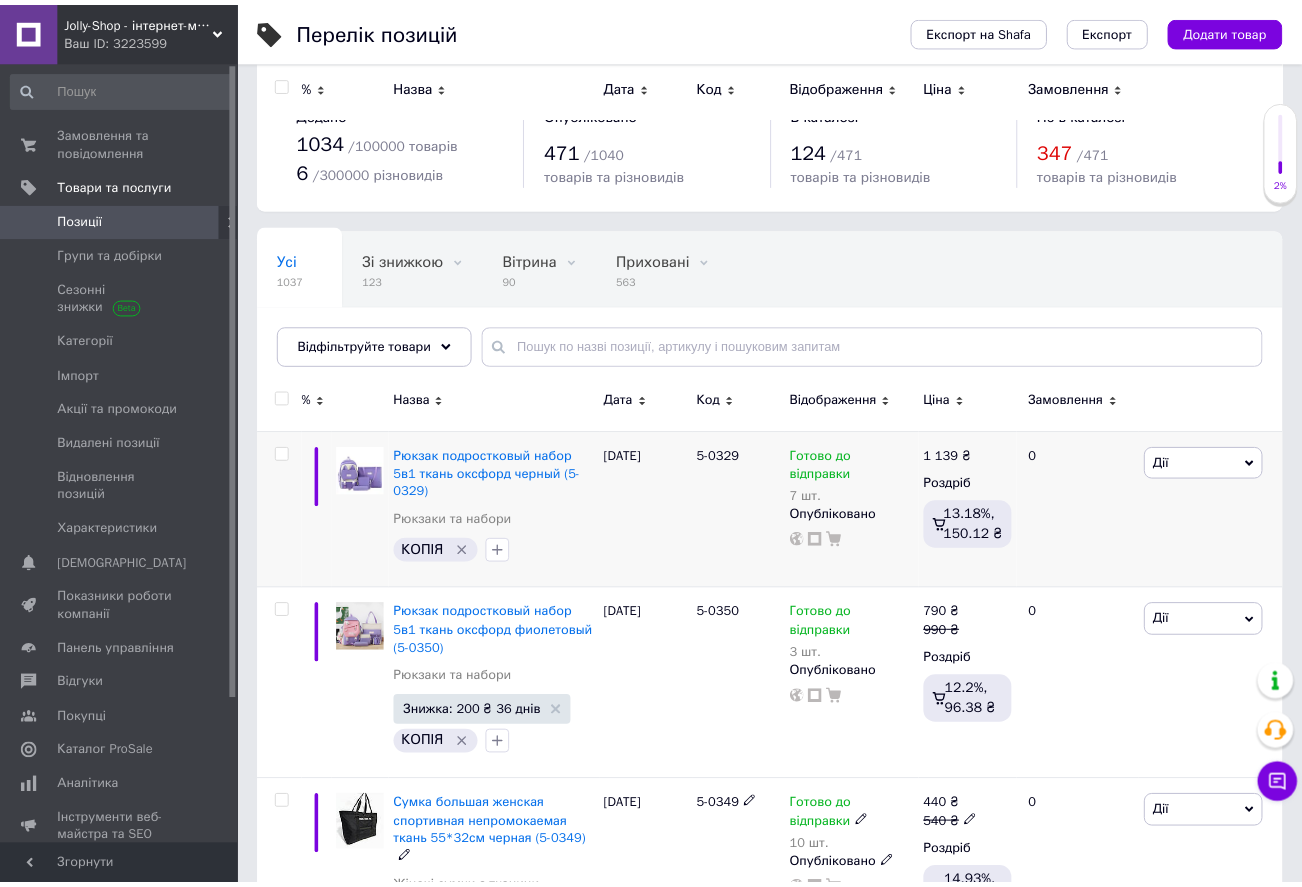 scroll, scrollTop: 200, scrollLeft: 0, axis: vertical 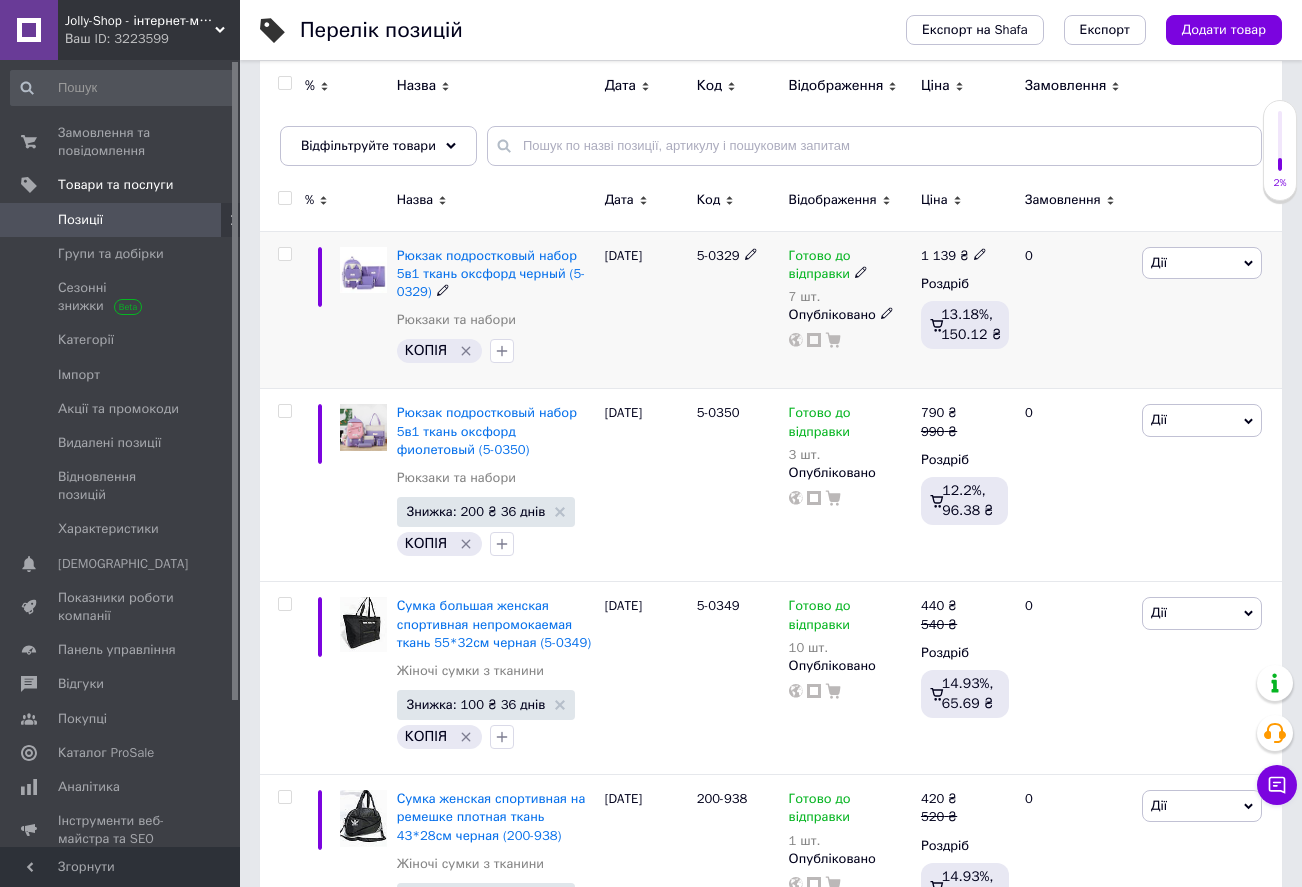 click 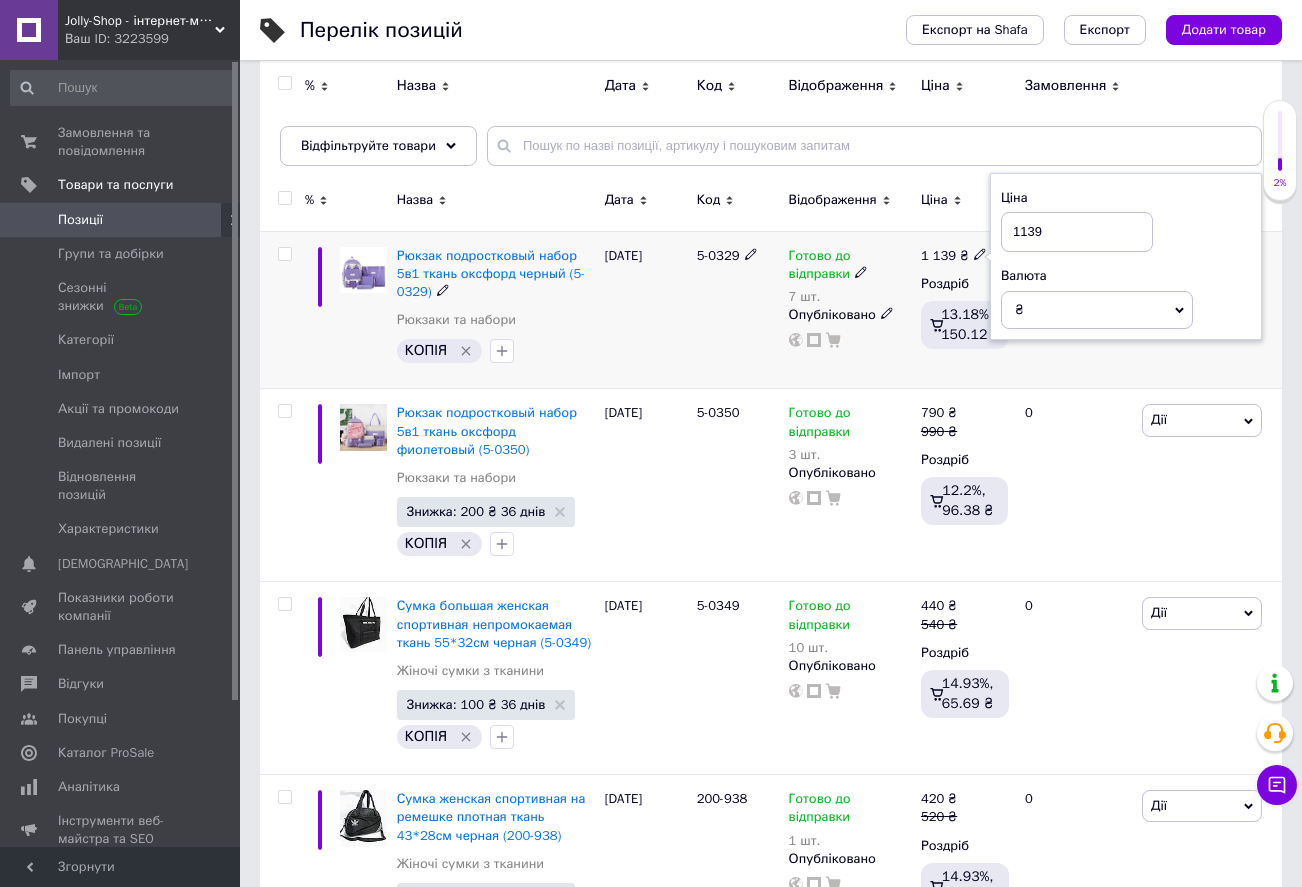 drag, startPoint x: 1046, startPoint y: 234, endPoint x: 1021, endPoint y: 232, distance: 25.079872 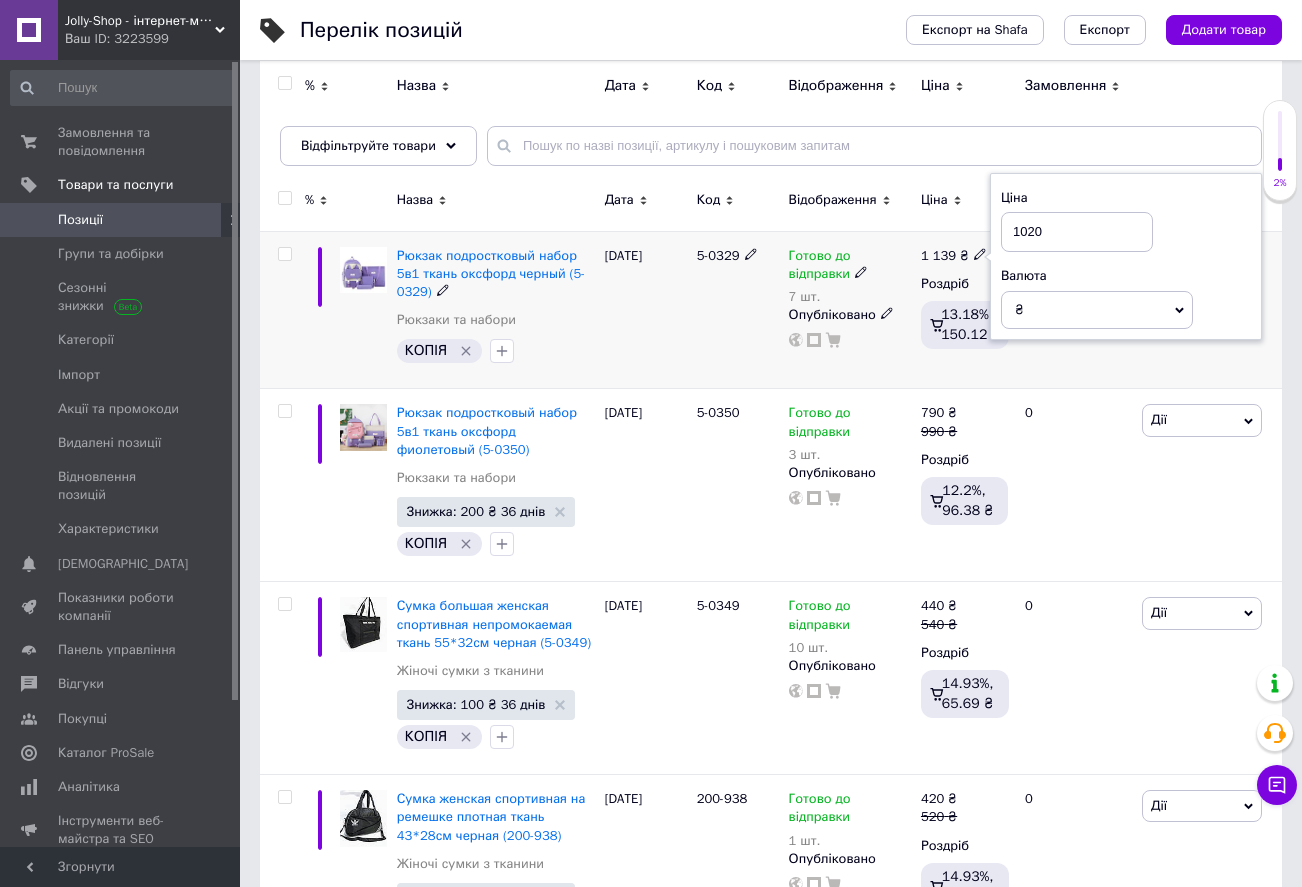 type on "1020" 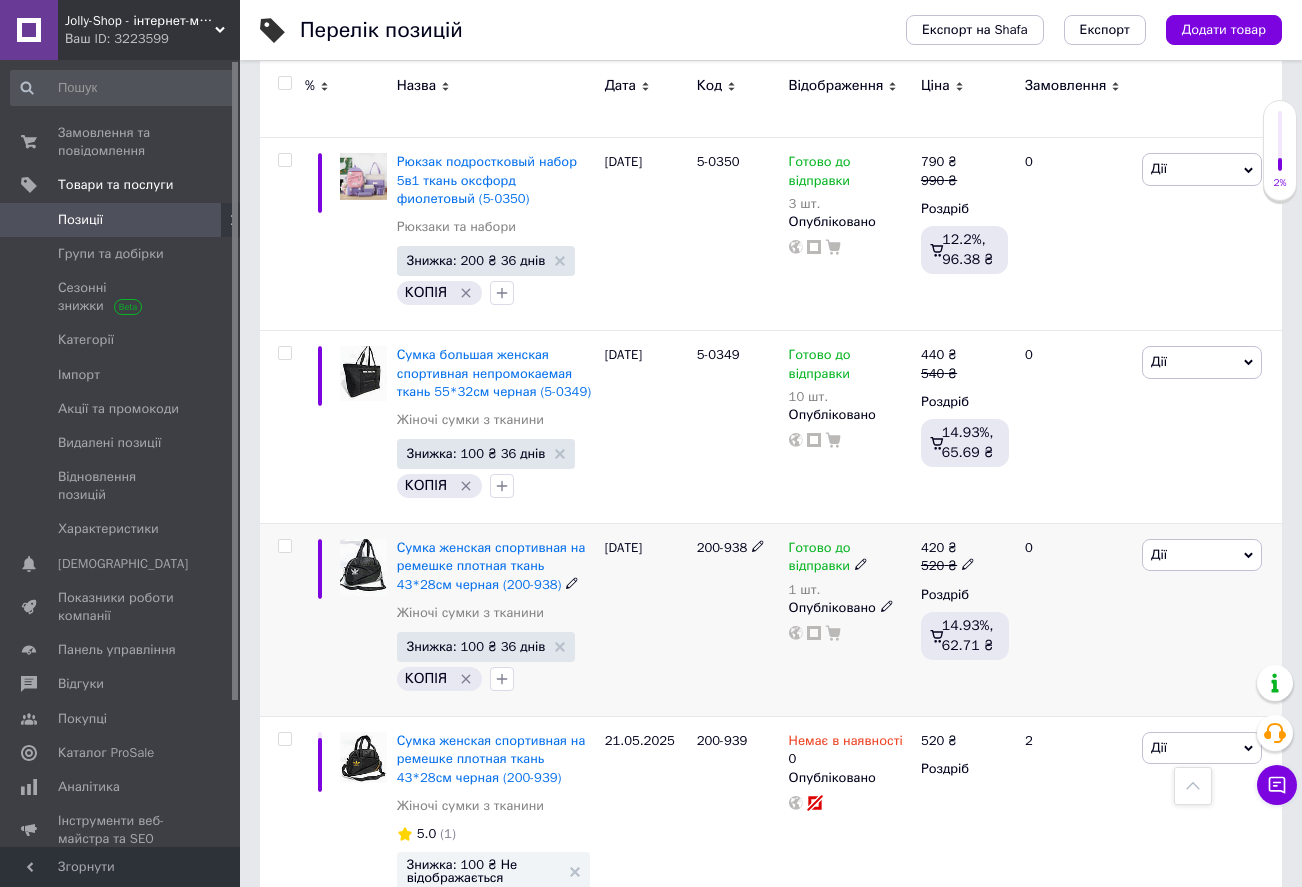 scroll, scrollTop: 200, scrollLeft: 0, axis: vertical 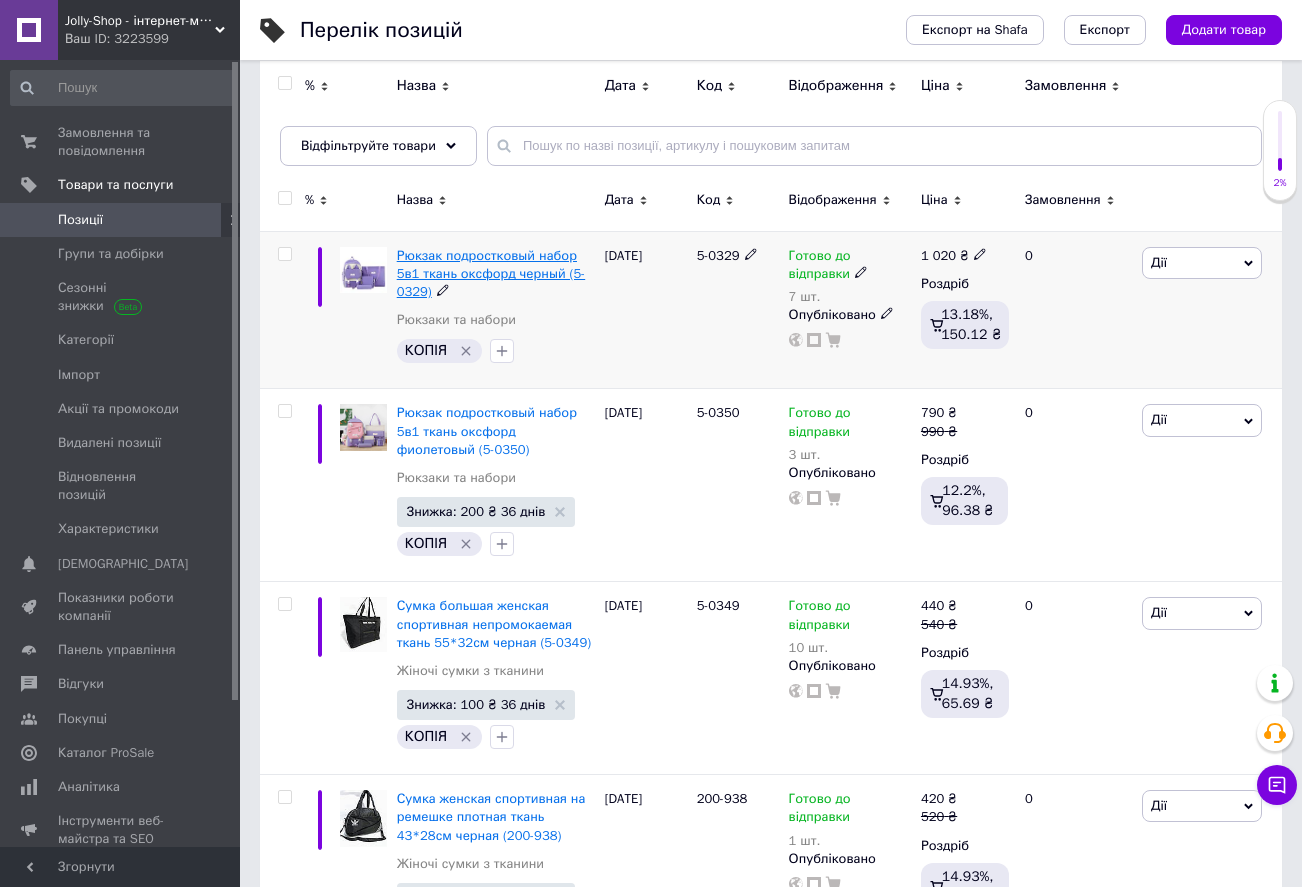 click on "Рюкзак подростковый набор 5в1 ткань оксфорд черный (5-0329)" at bounding box center (491, 273) 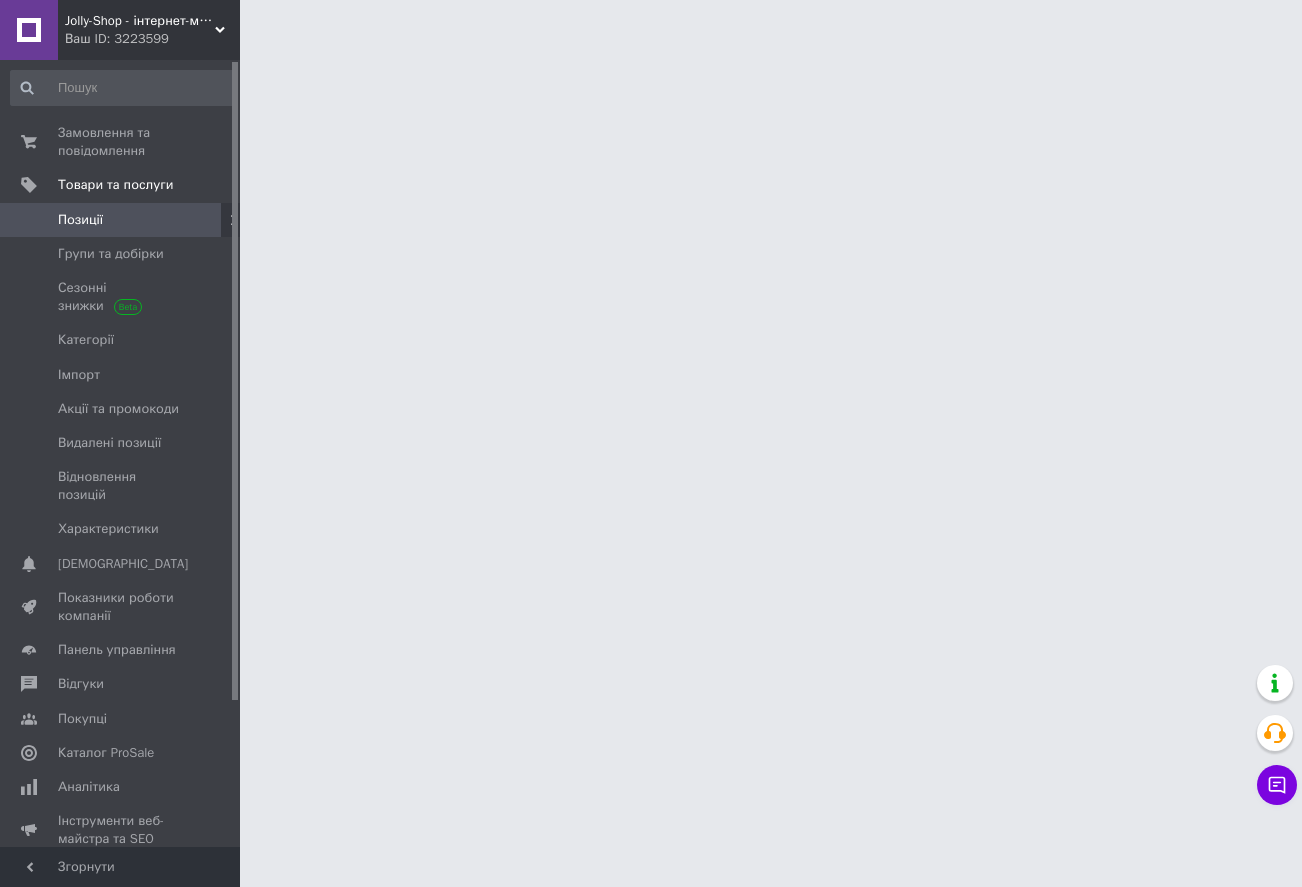 scroll, scrollTop: 0, scrollLeft: 0, axis: both 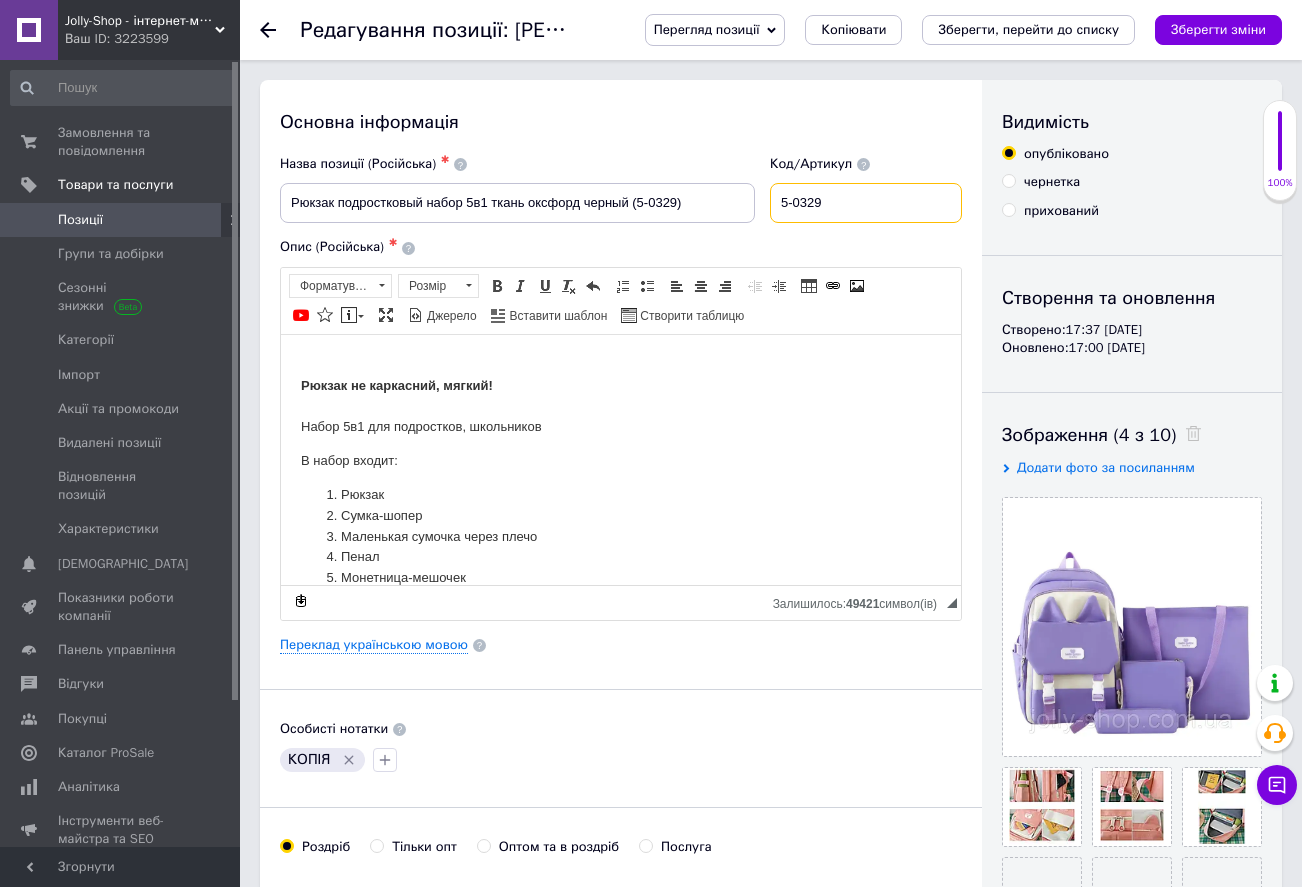 drag, startPoint x: 819, startPoint y: 210, endPoint x: 808, endPoint y: 204, distance: 12.529964 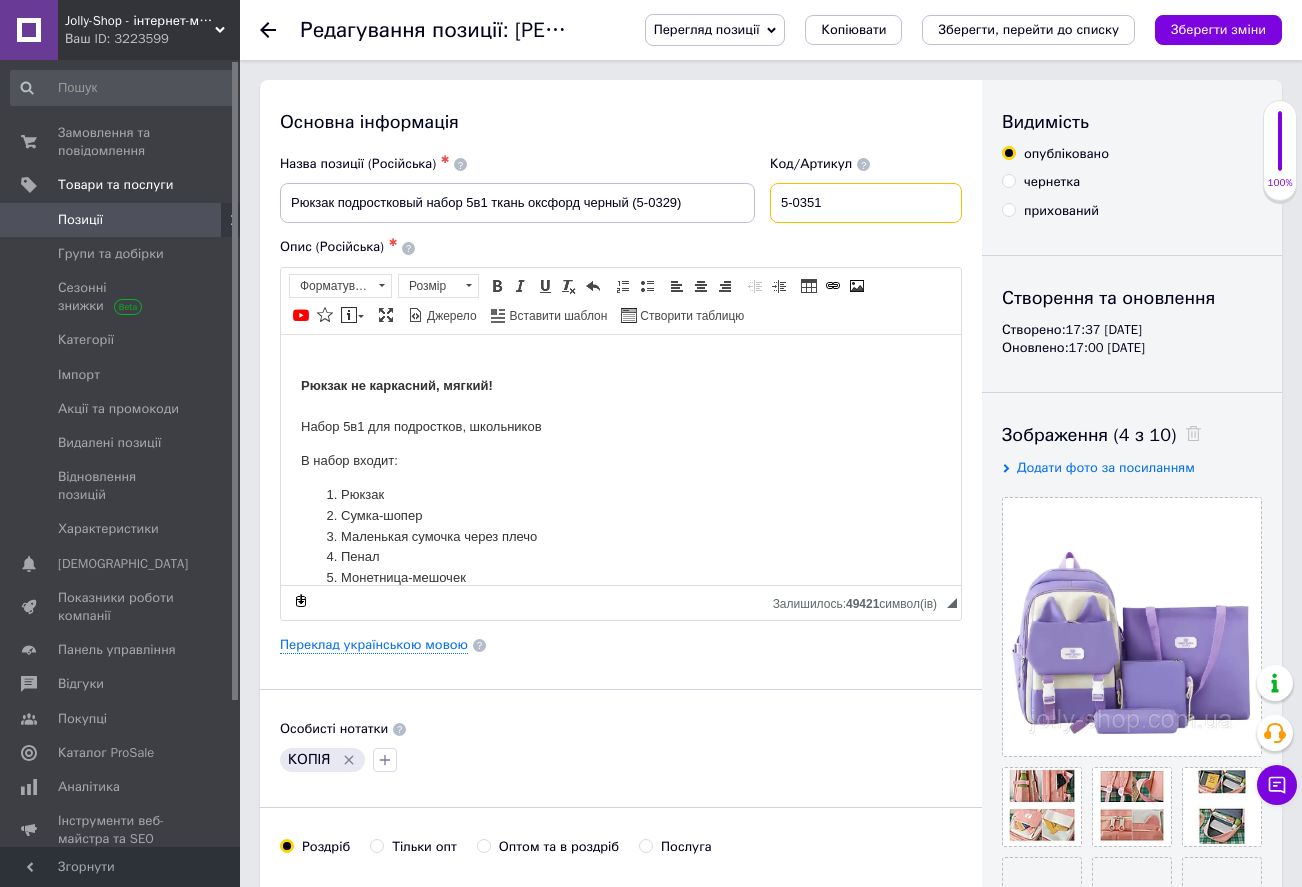 drag, startPoint x: 808, startPoint y: 202, endPoint x: 780, endPoint y: 207, distance: 28.442924 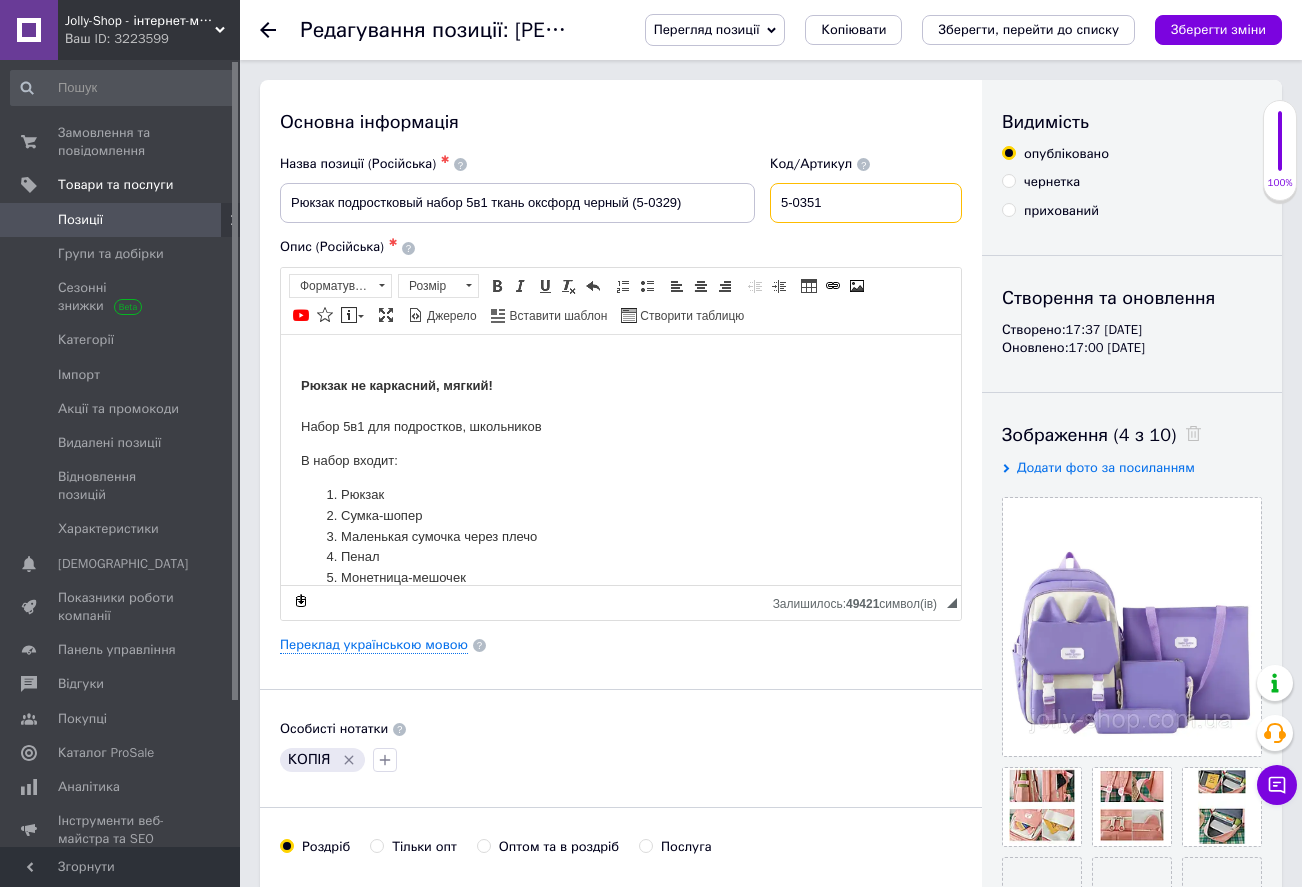 type on "5-0351" 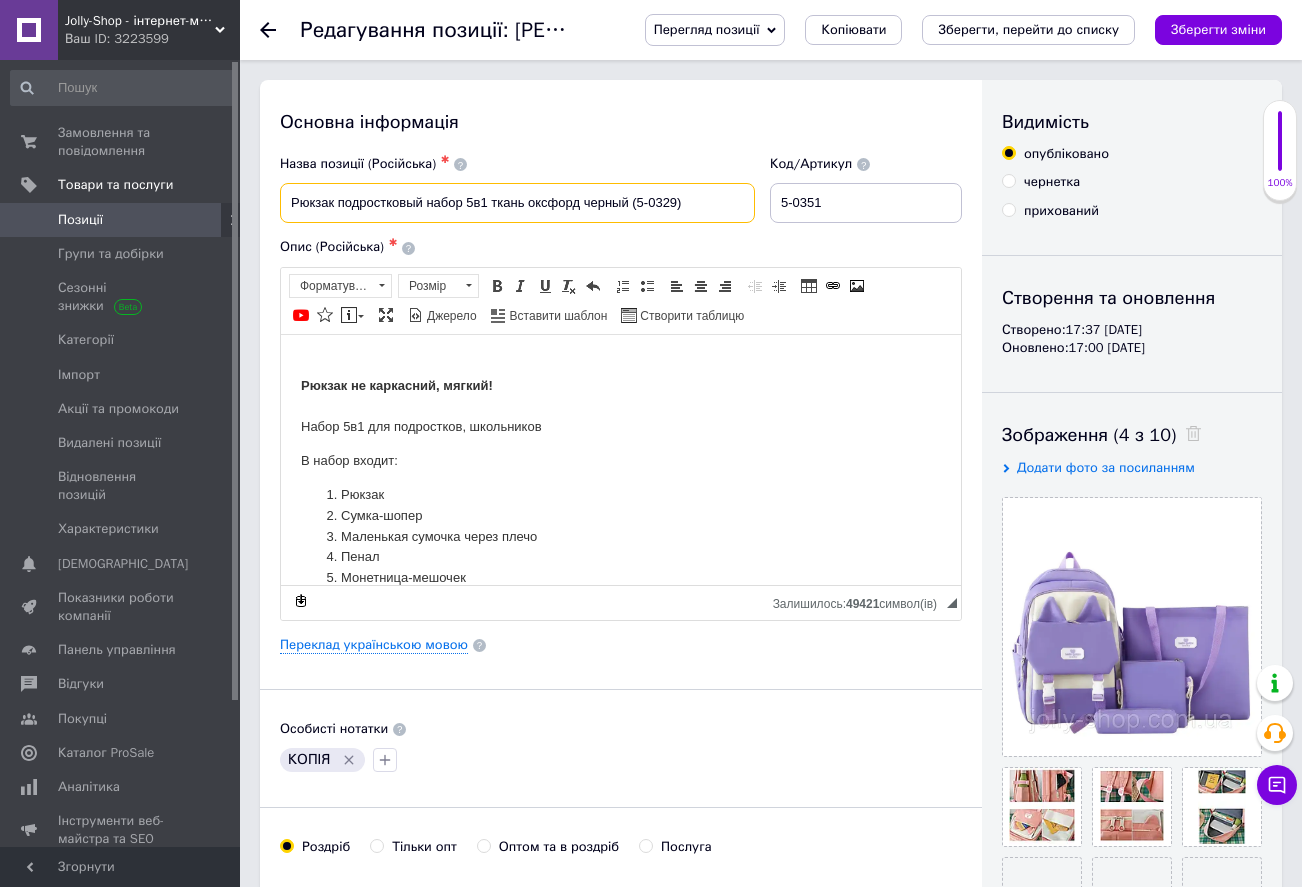 drag, startPoint x: 675, startPoint y: 204, endPoint x: 638, endPoint y: 201, distance: 37.12142 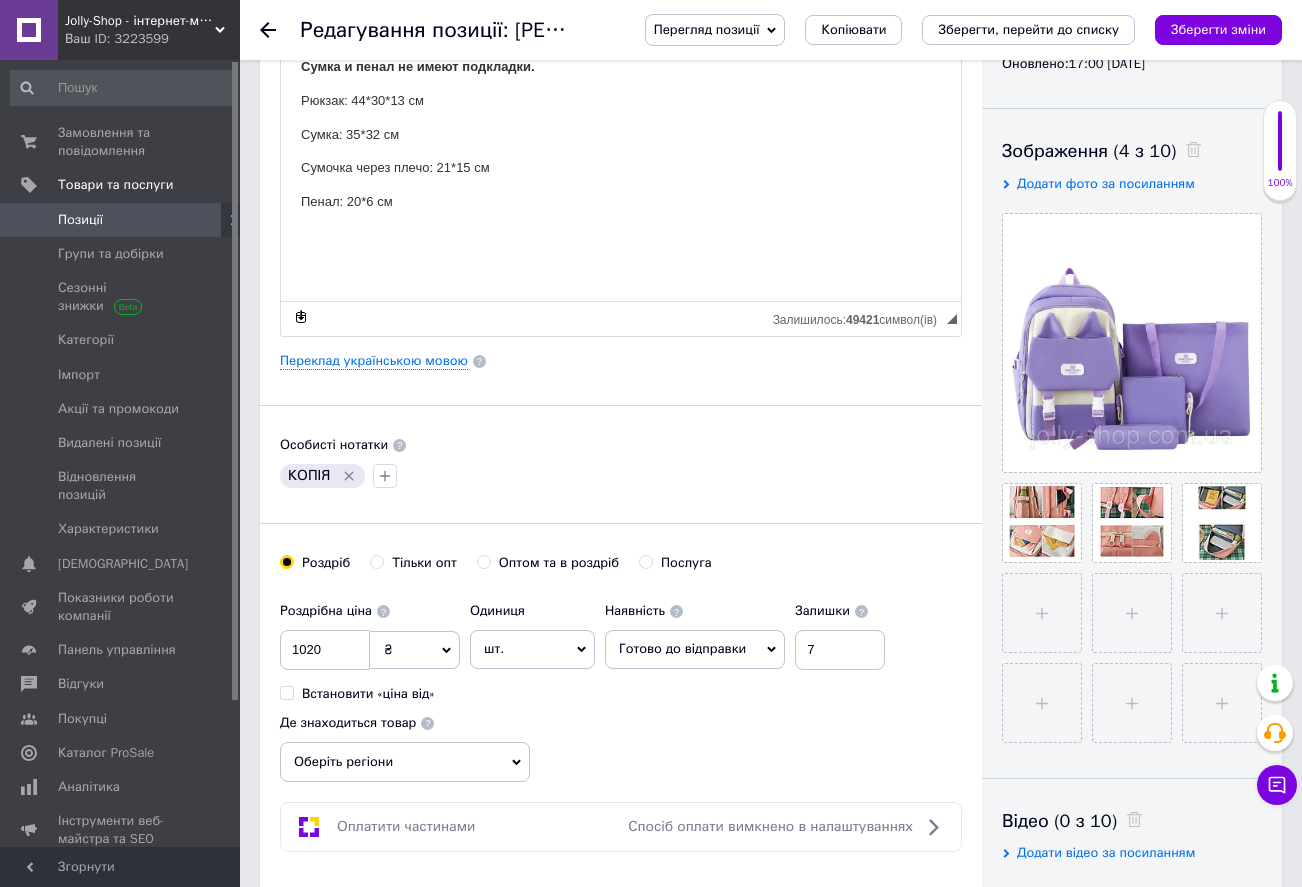 scroll, scrollTop: 400, scrollLeft: 0, axis: vertical 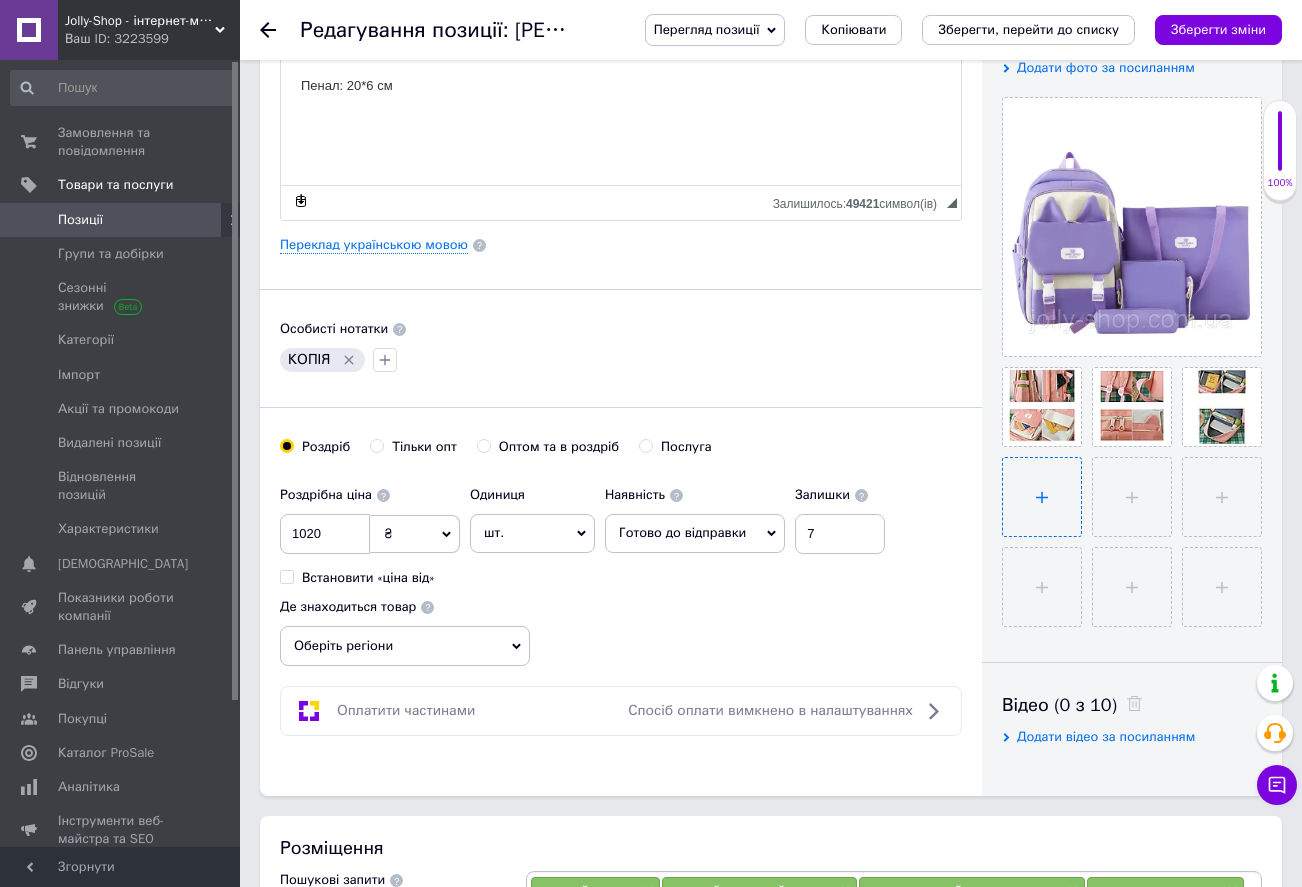 type on "Рюкзак подростковый набор 5в1 ткань оксфорд черный (5-0351)" 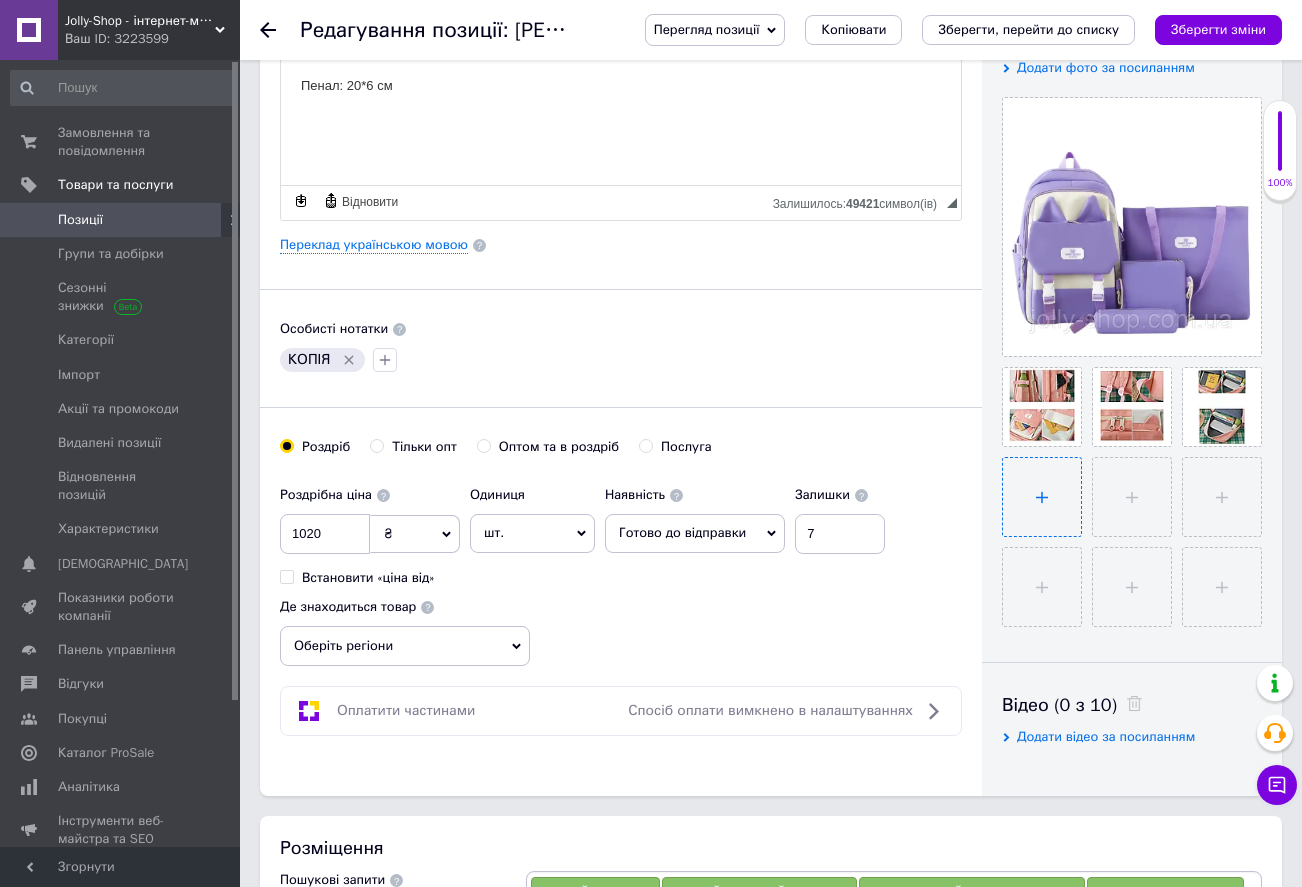 type on "C:\fakepath\6276473011_w640_h640_6276473011.webp" 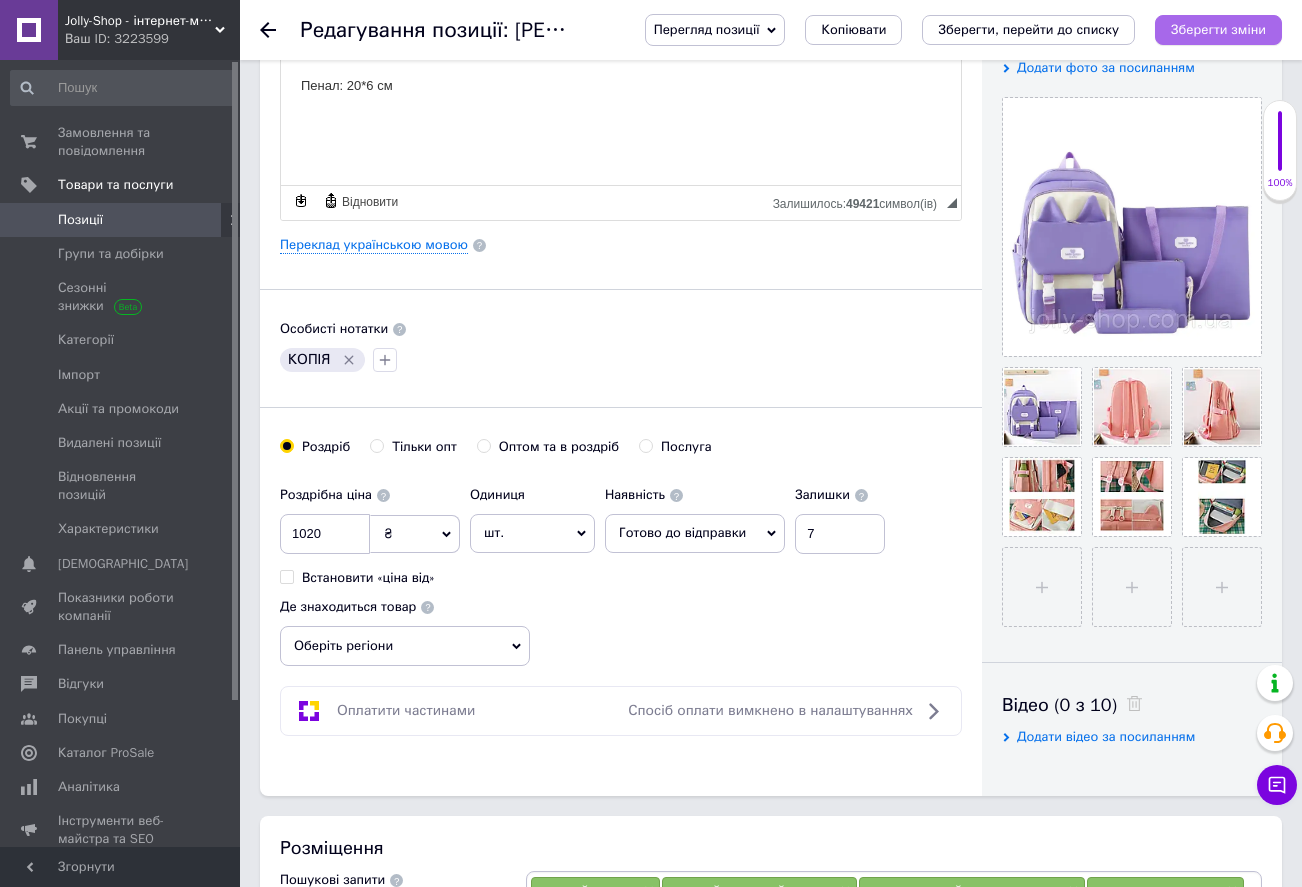 click on "Зберегти зміни" at bounding box center (1218, 29) 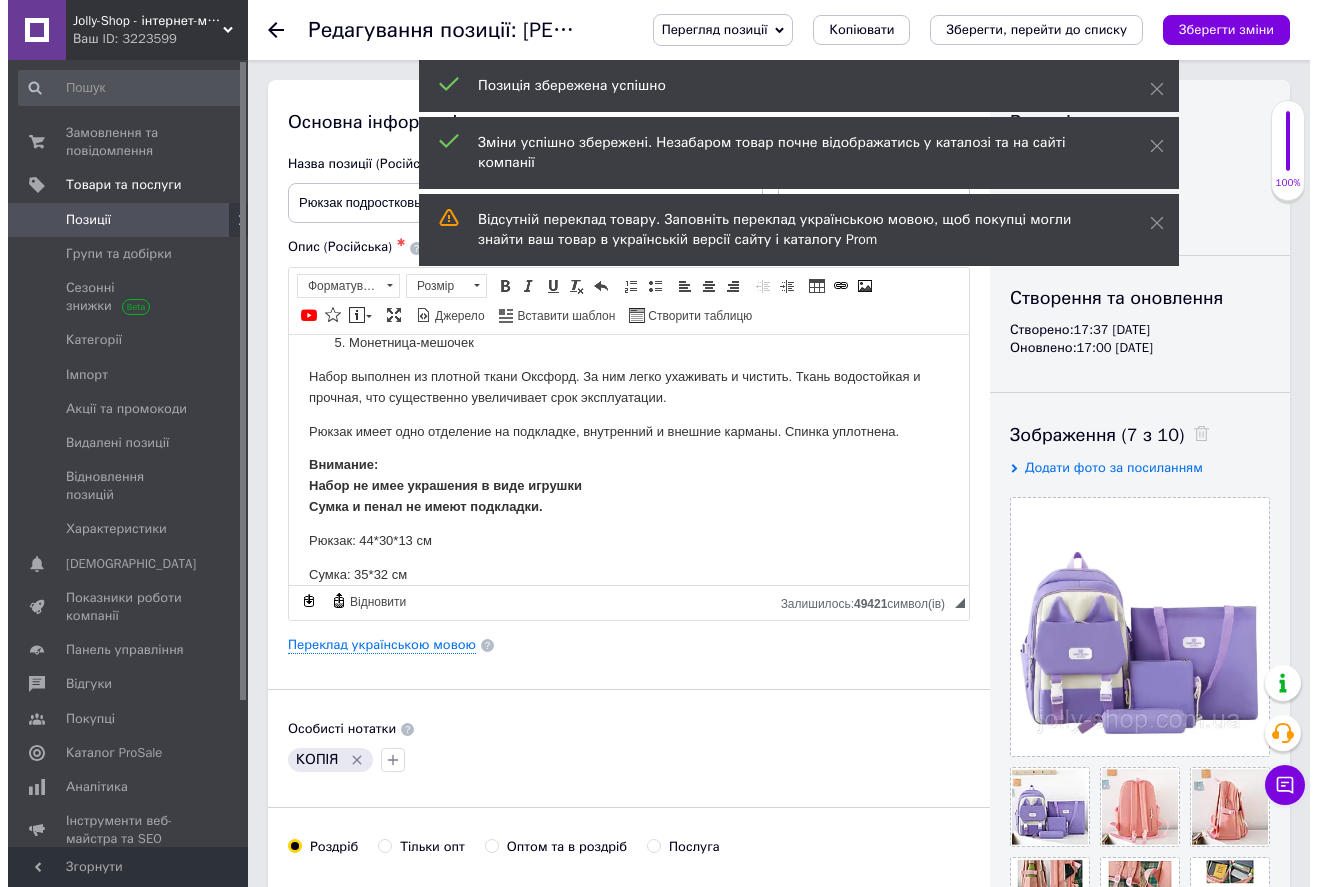 scroll, scrollTop: 0, scrollLeft: 0, axis: both 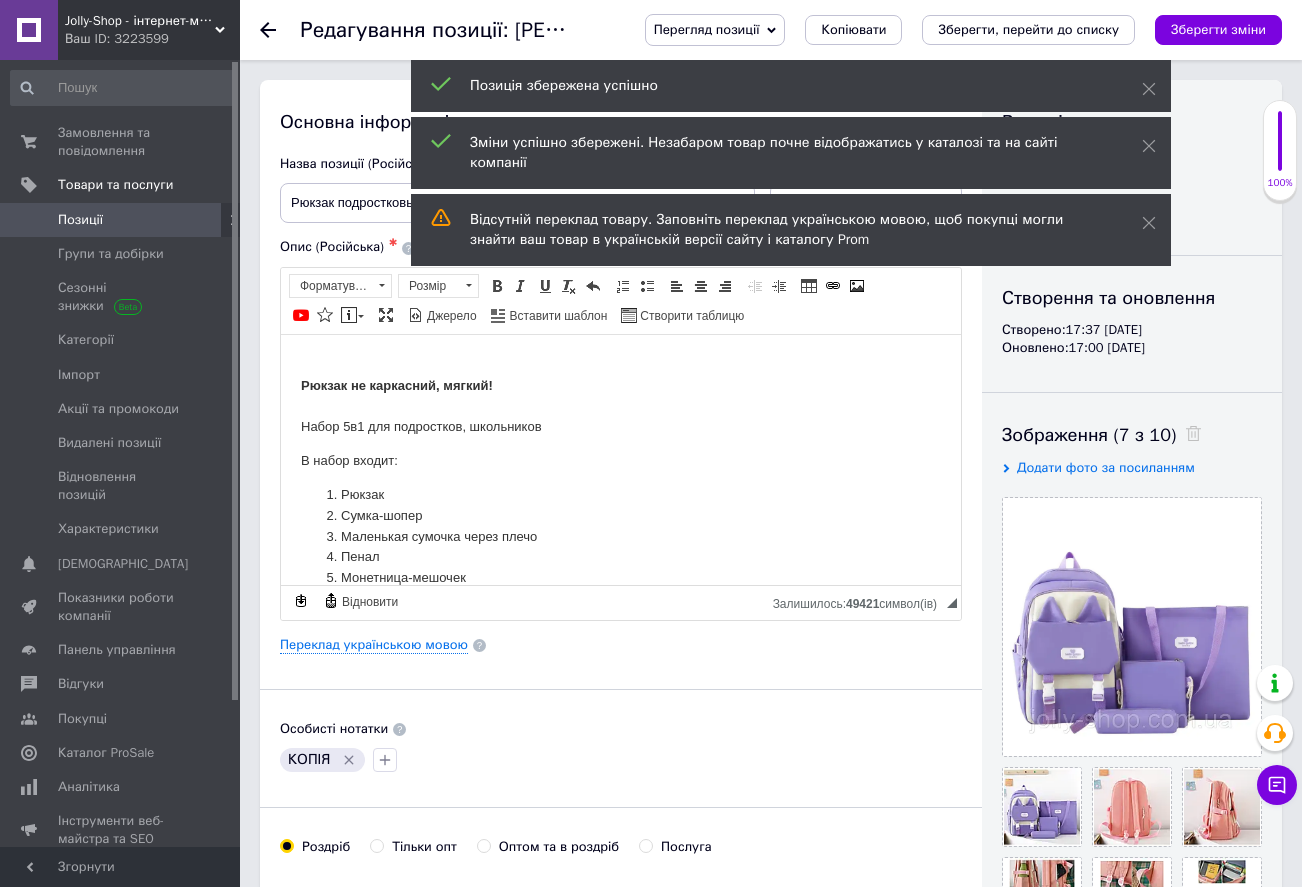 click on "Опис (Російська) ✱
Рюкзак не каркасний, мягкий!
Набор 5в1 для подростков, школьников
В набор входит:
Рюкзак
Сумка-шопер
Маленькая сумочка через плечо
[PERSON_NAME]-мешочек
Набор выполнен из плотной ткани Оксфорд. За ним легко ухаживать и чистить. Ткань водостойкая и прочная, что существенно увеличивает срок эксплуатации.
Рюкзак имеет одно отделение на подкладке, внутренний и внешние карманы. Спинка уплотнена.
Внимание:
Набор не имее украшения в виде игрушки
Сумка и пенал не имеют подкладки.
Рюкзак: 44*30*13 см
Сумка: 35*32 см" at bounding box center [621, 429] 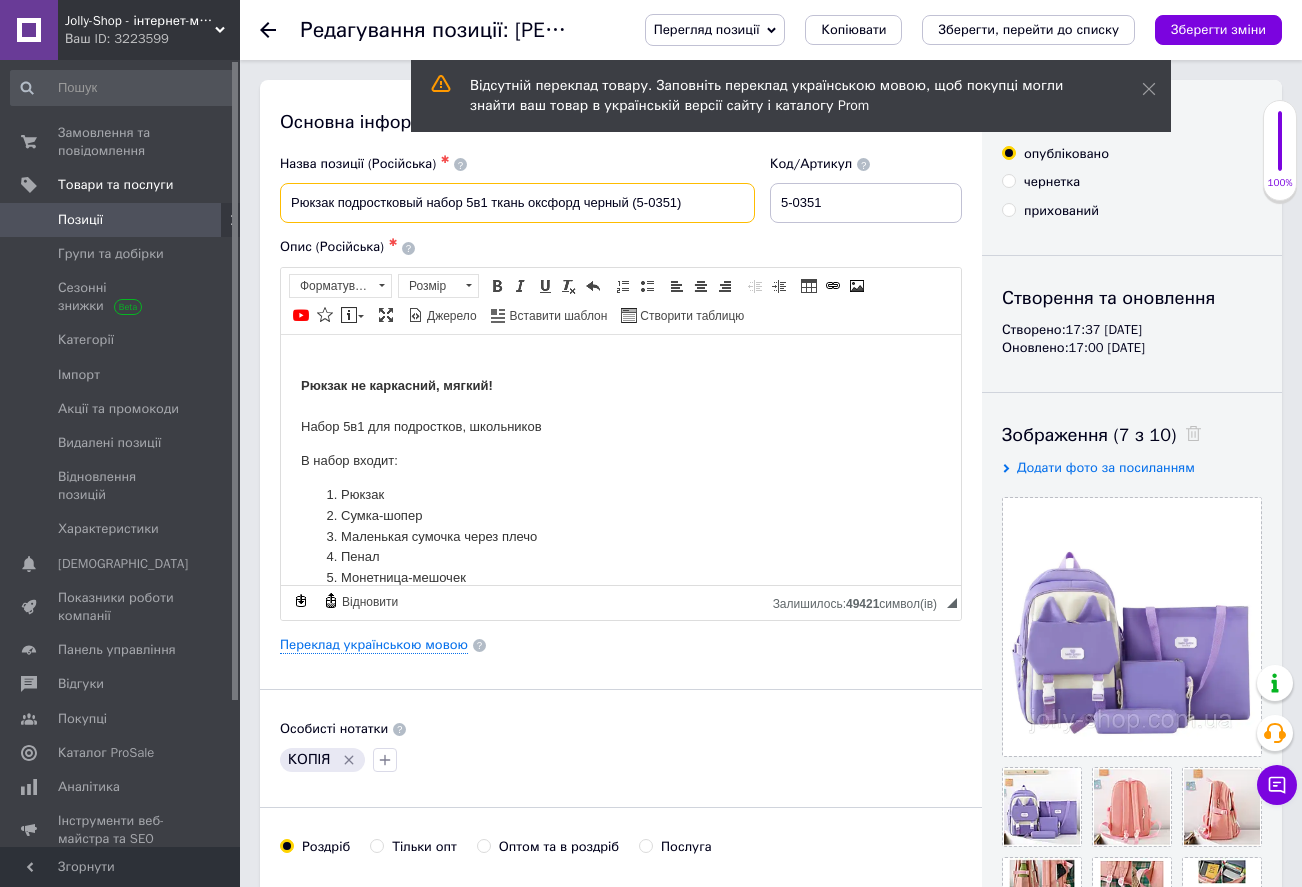 drag, startPoint x: 612, startPoint y: 207, endPoint x: 587, endPoint y: 203, distance: 25.317978 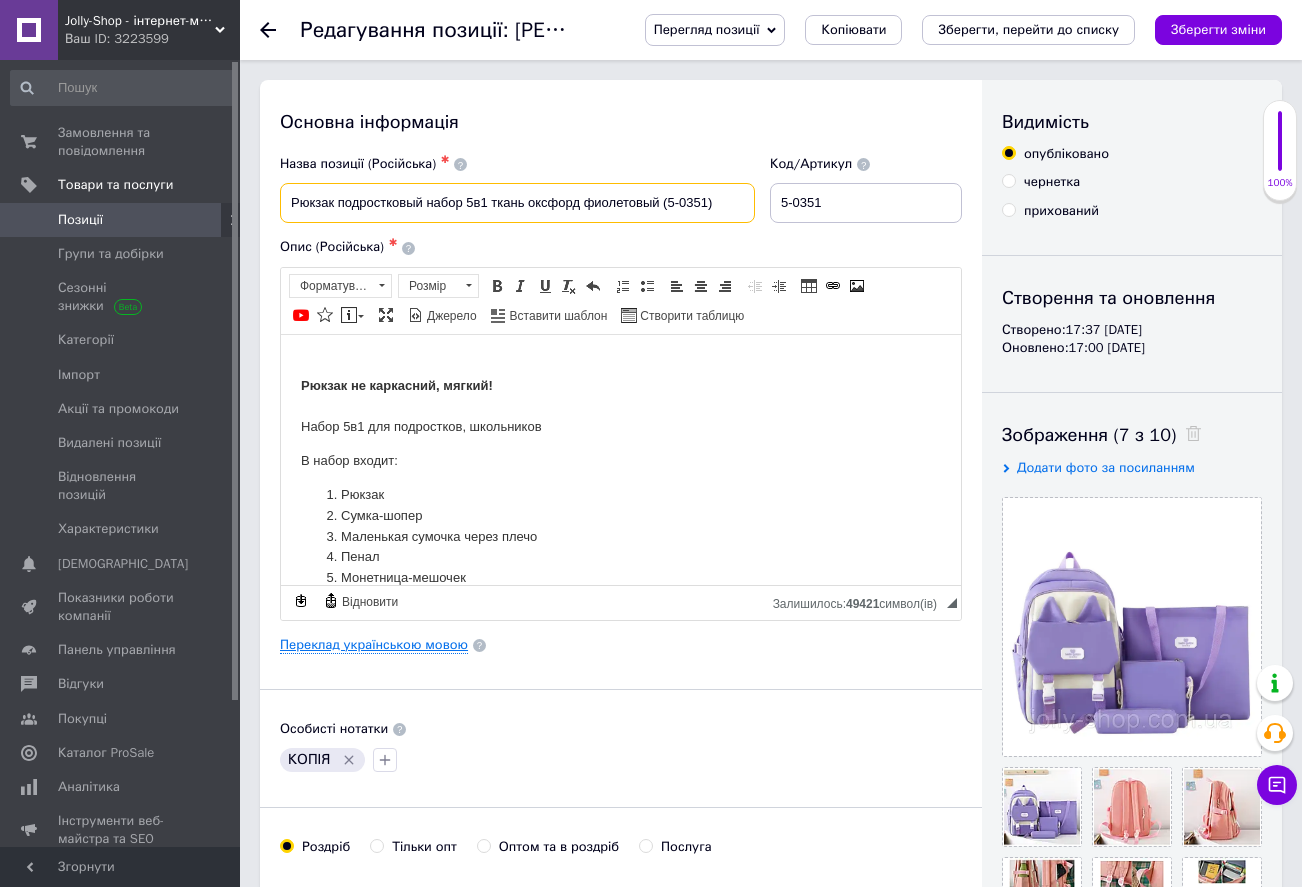 type on "Рюкзак подростковый набор 5в1 ткань оксфорд фиолетовый (5-0351)" 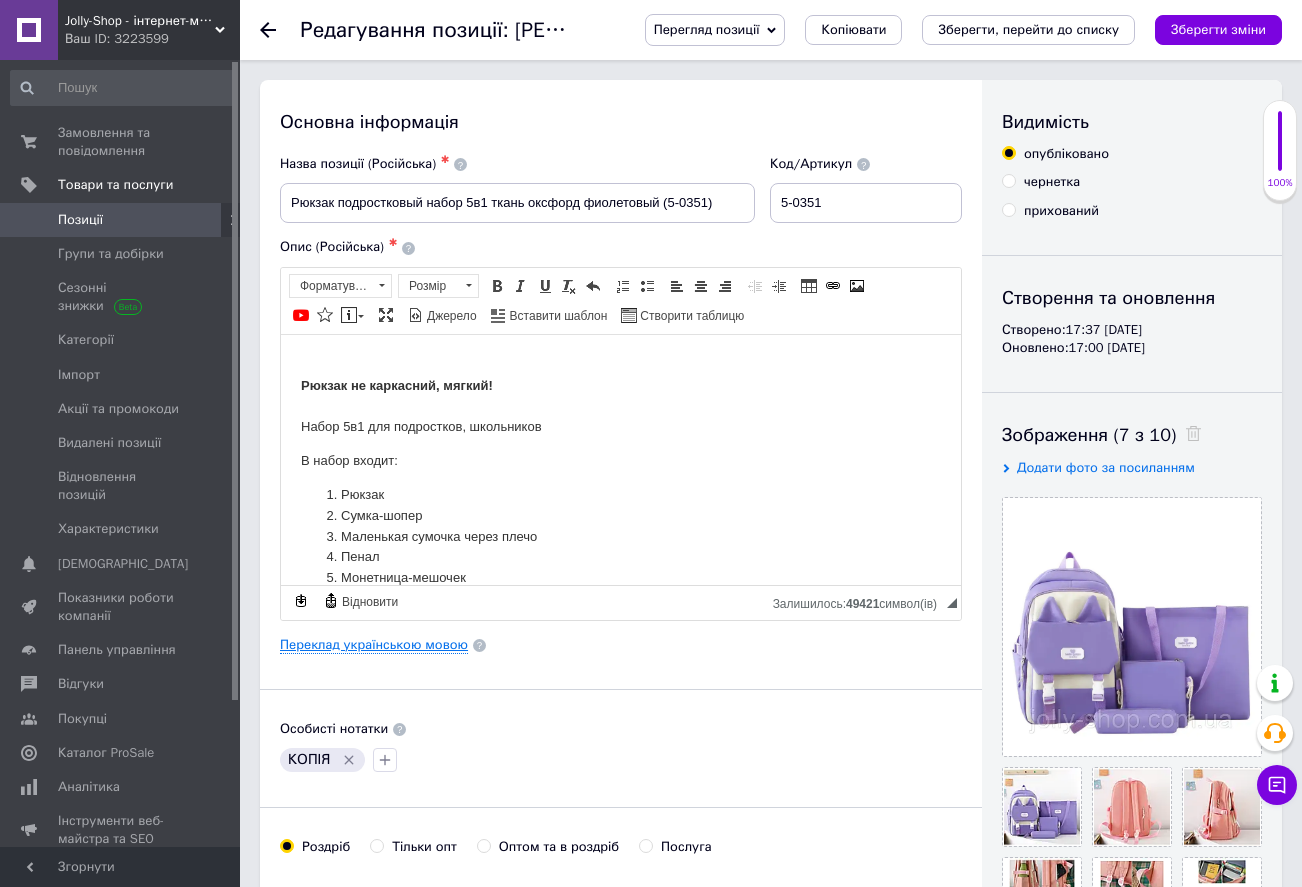 click on "Переклад українською мовою" at bounding box center (374, 645) 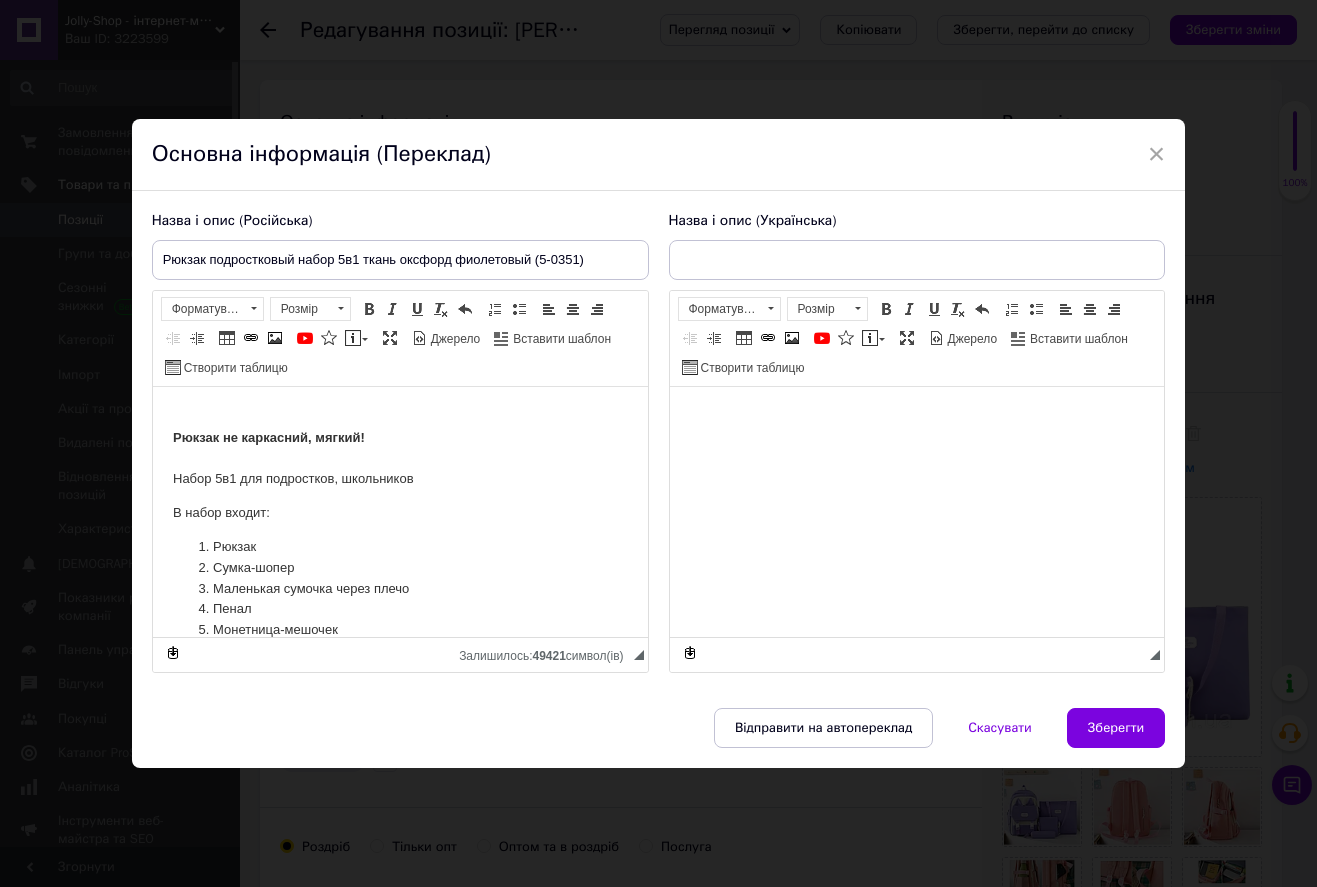 scroll, scrollTop: 0, scrollLeft: 0, axis: both 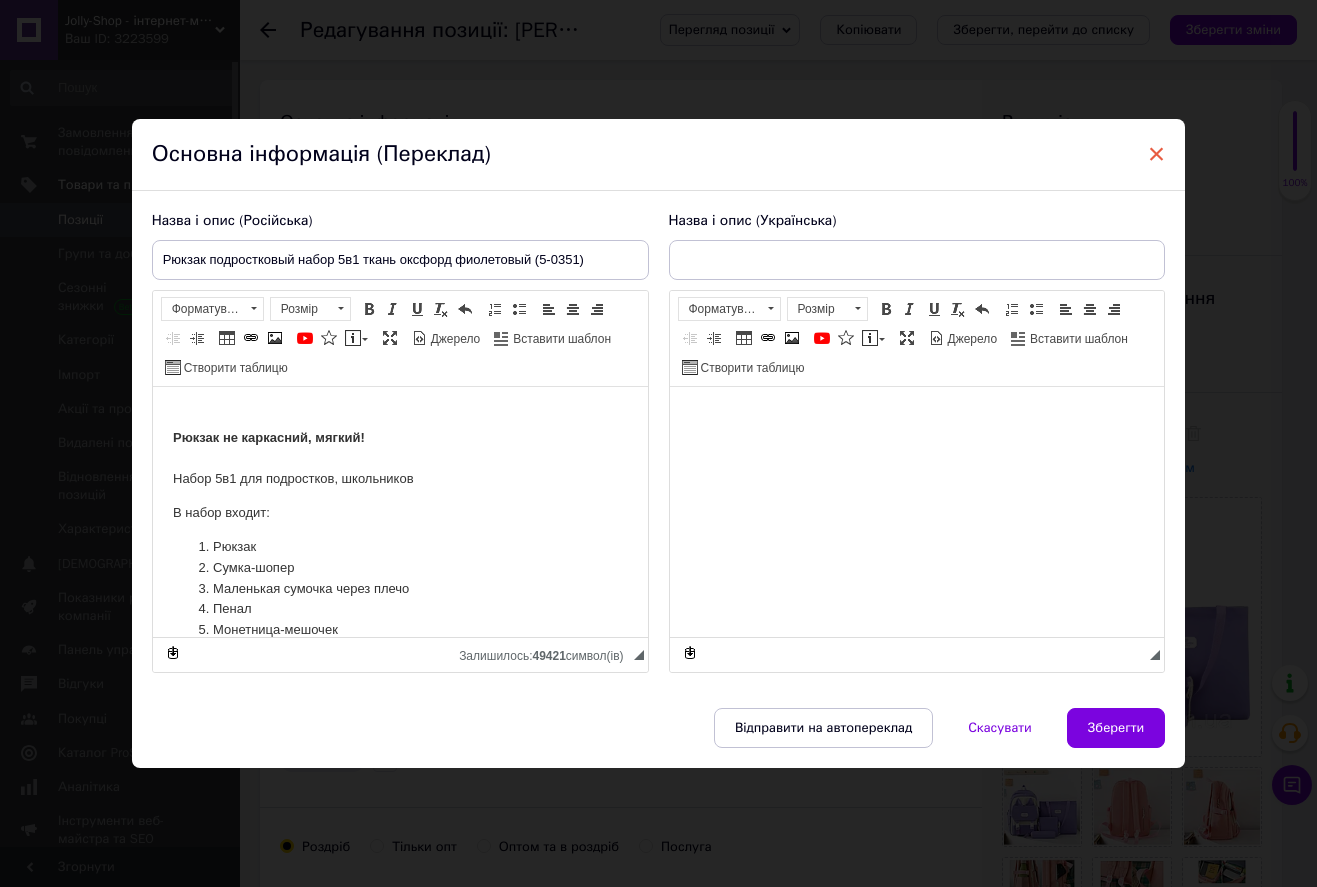 click on "×" at bounding box center (1157, 154) 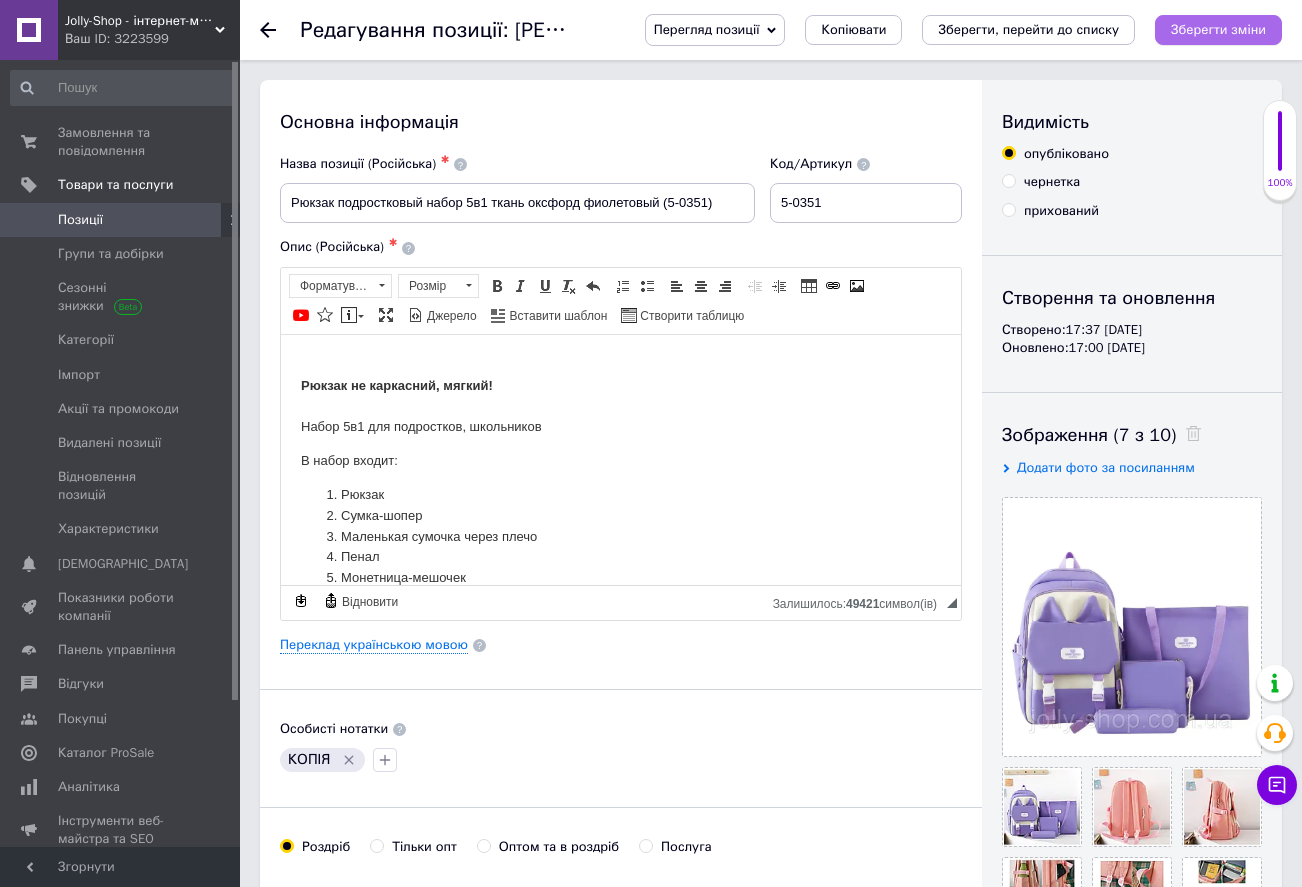 click on "Зберегти зміни" at bounding box center (1218, 29) 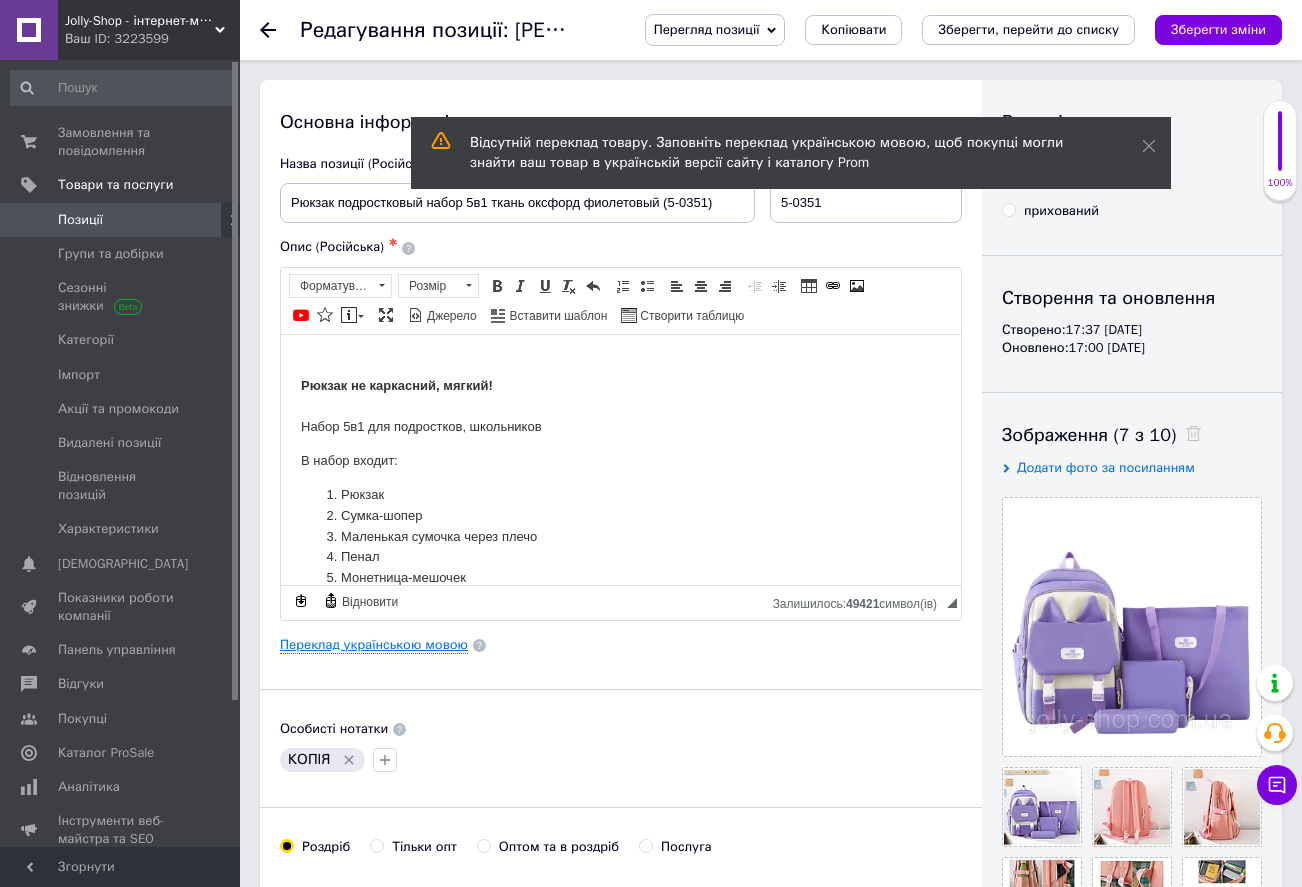 click on "Переклад українською мовою" at bounding box center [374, 645] 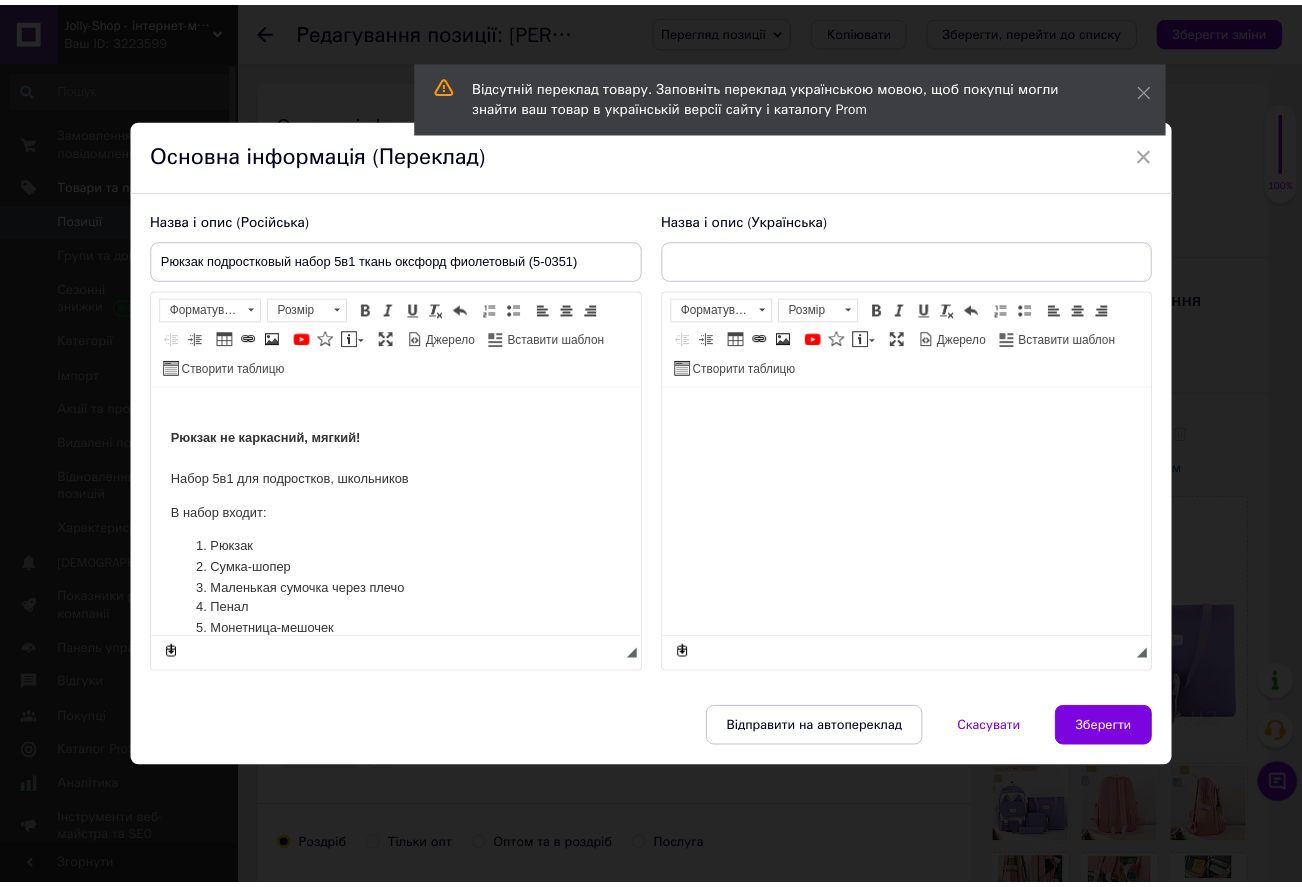scroll, scrollTop: 0, scrollLeft: 0, axis: both 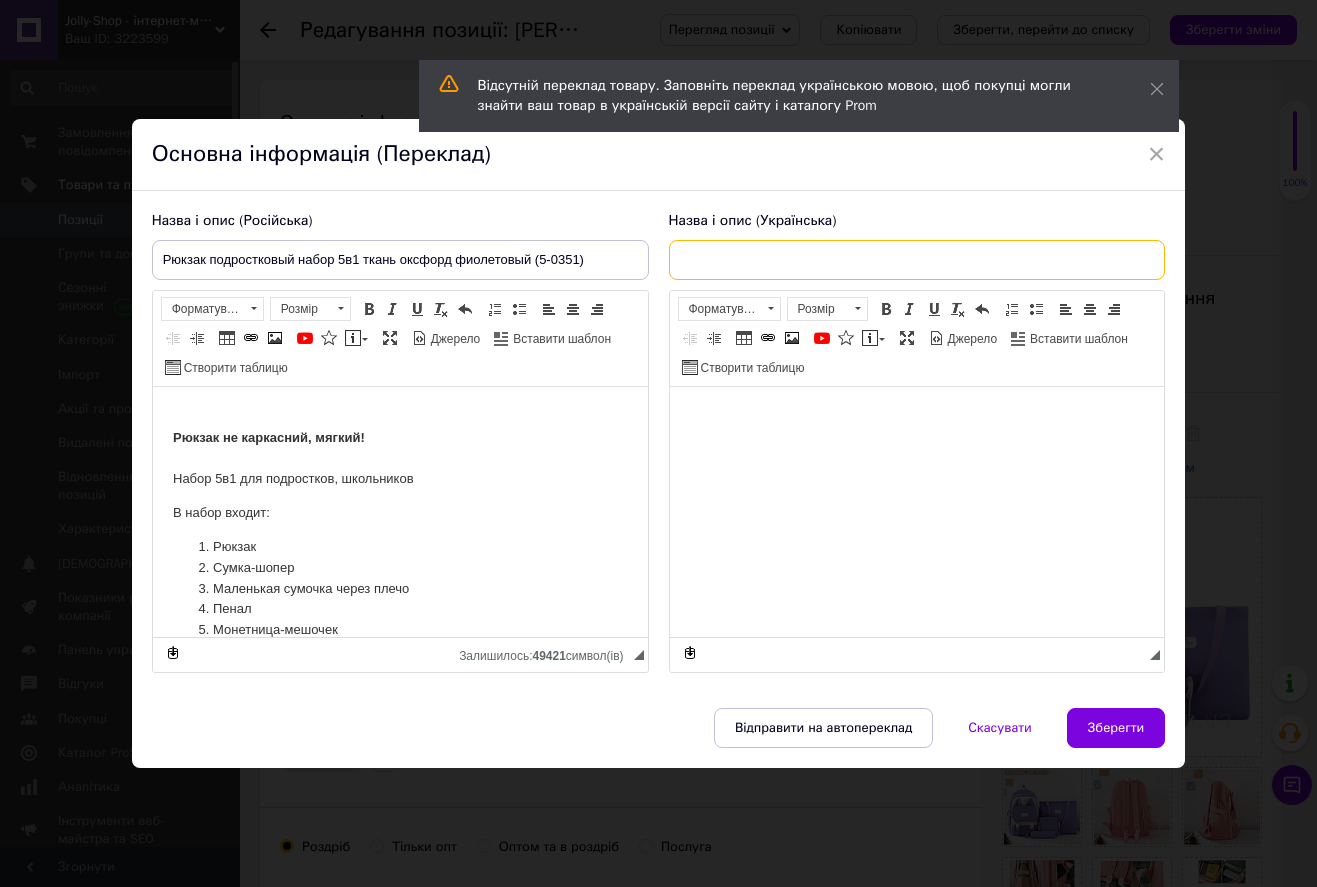click at bounding box center [917, 260] 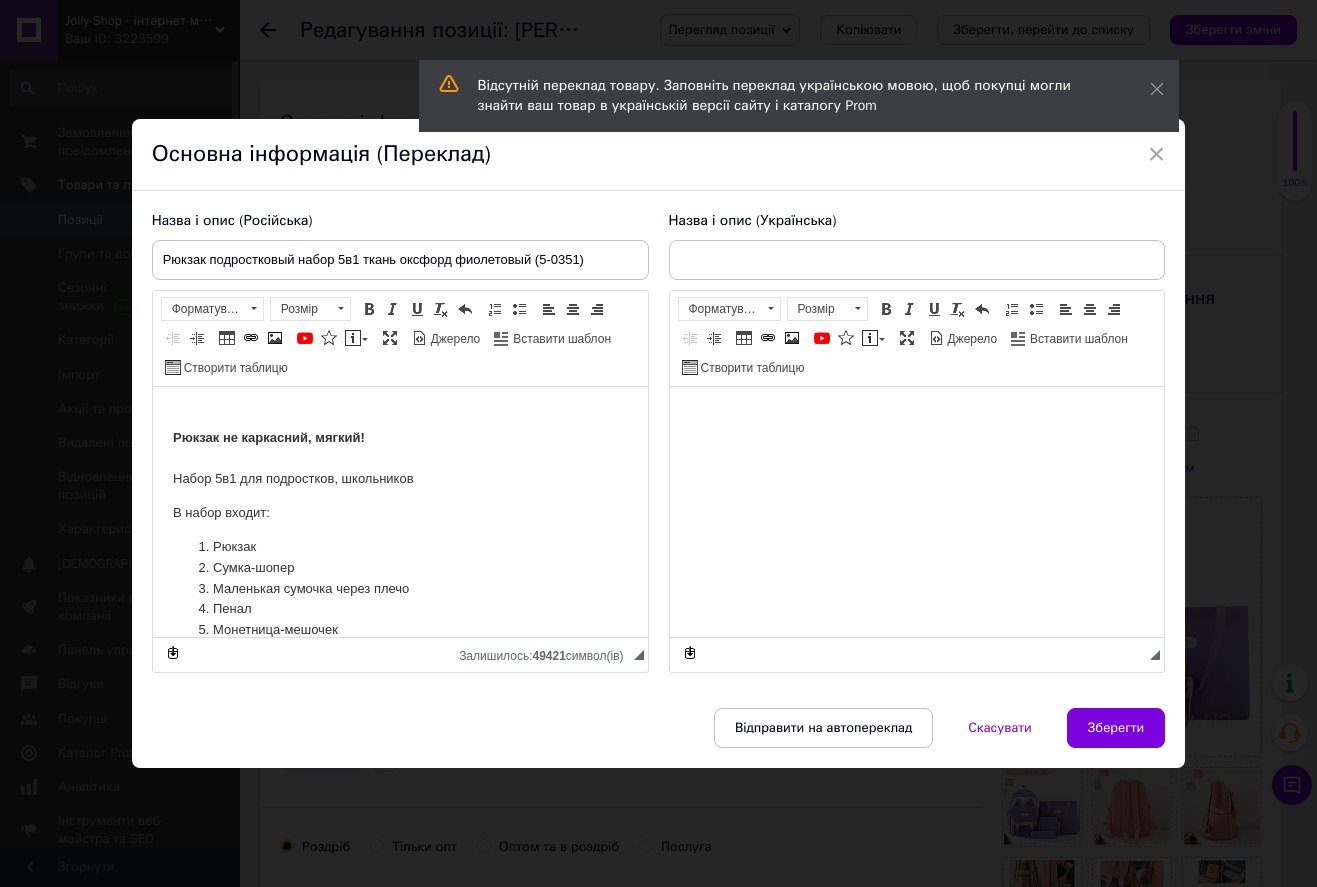click at bounding box center [916, 417] 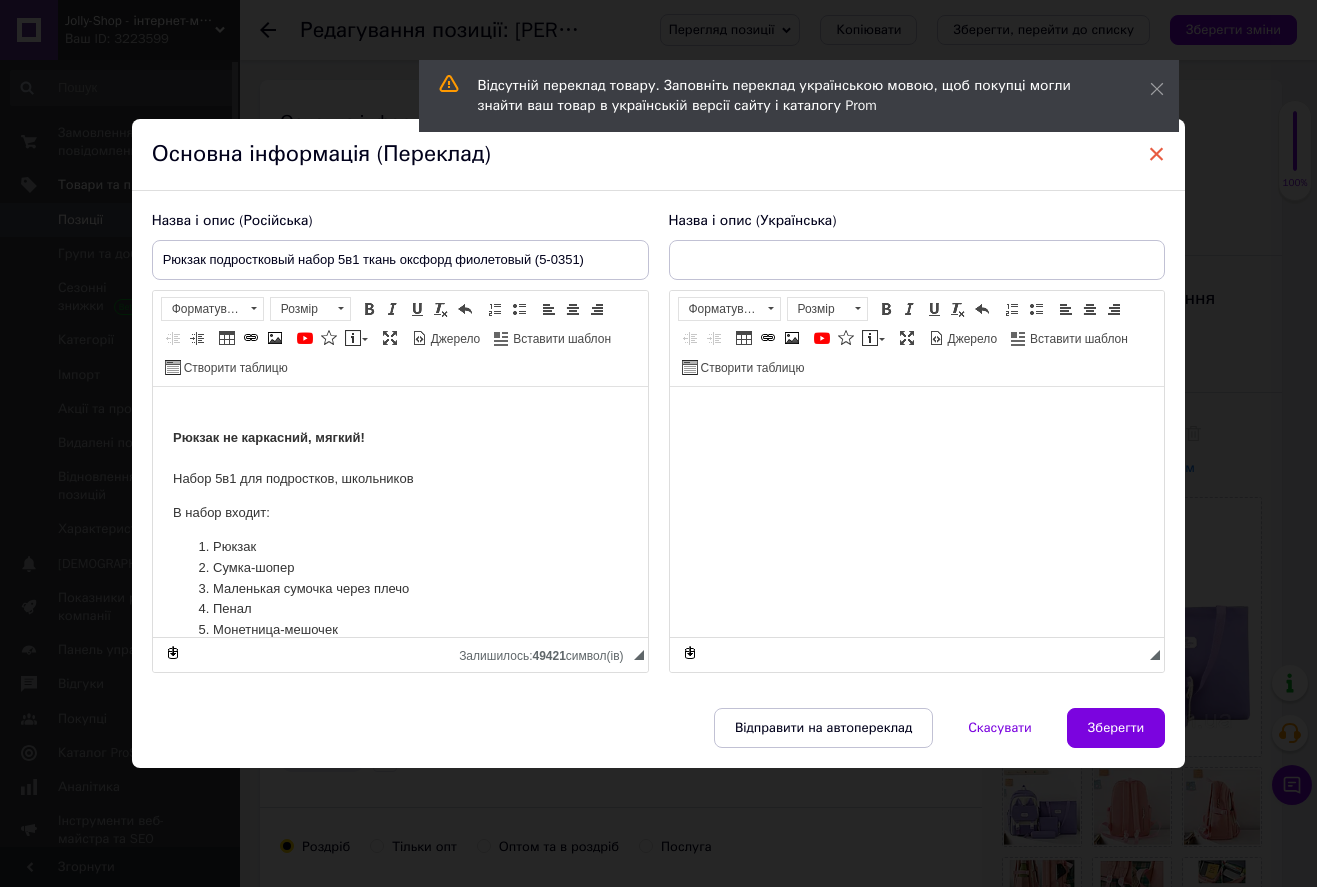 click on "×" at bounding box center [1157, 154] 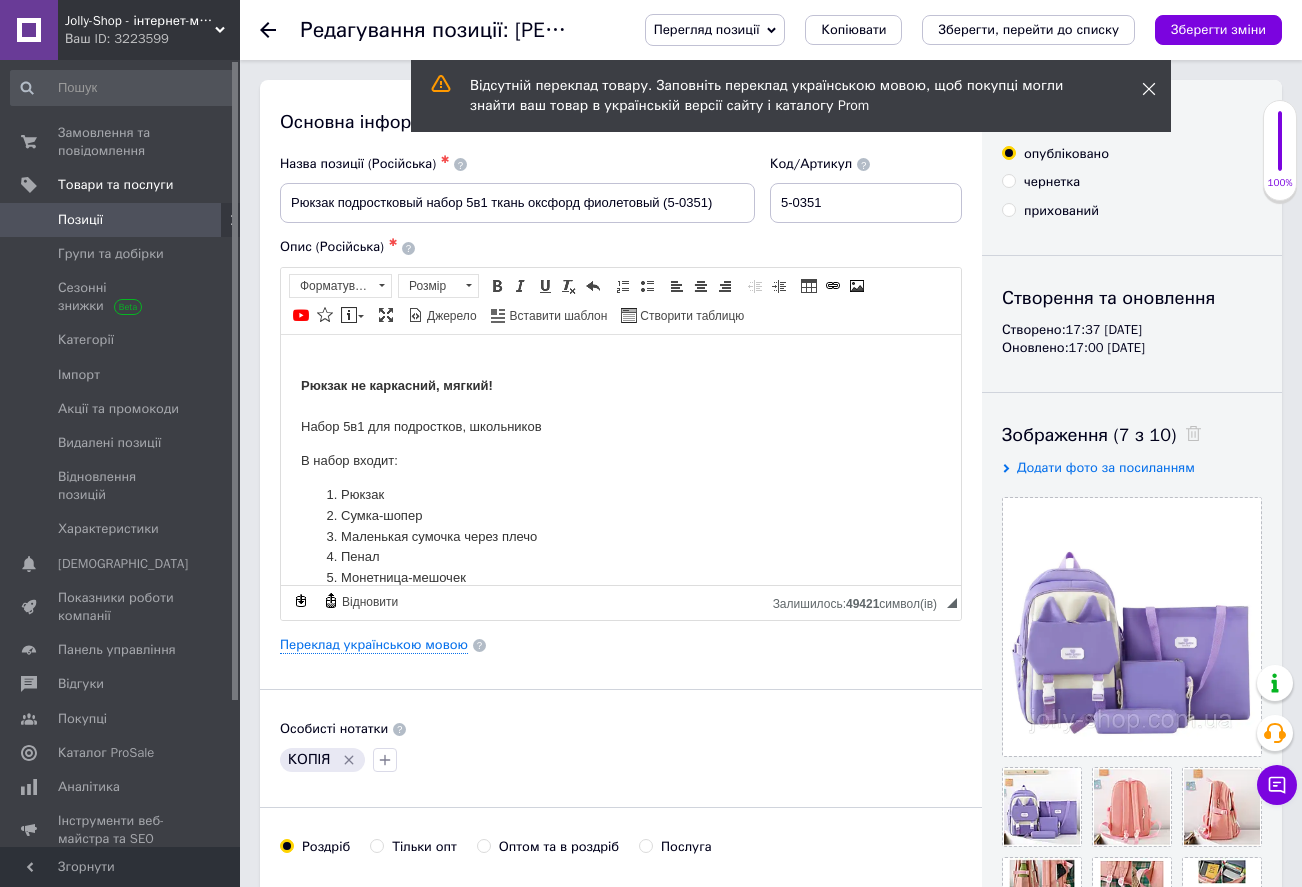 click at bounding box center [1149, 89] 